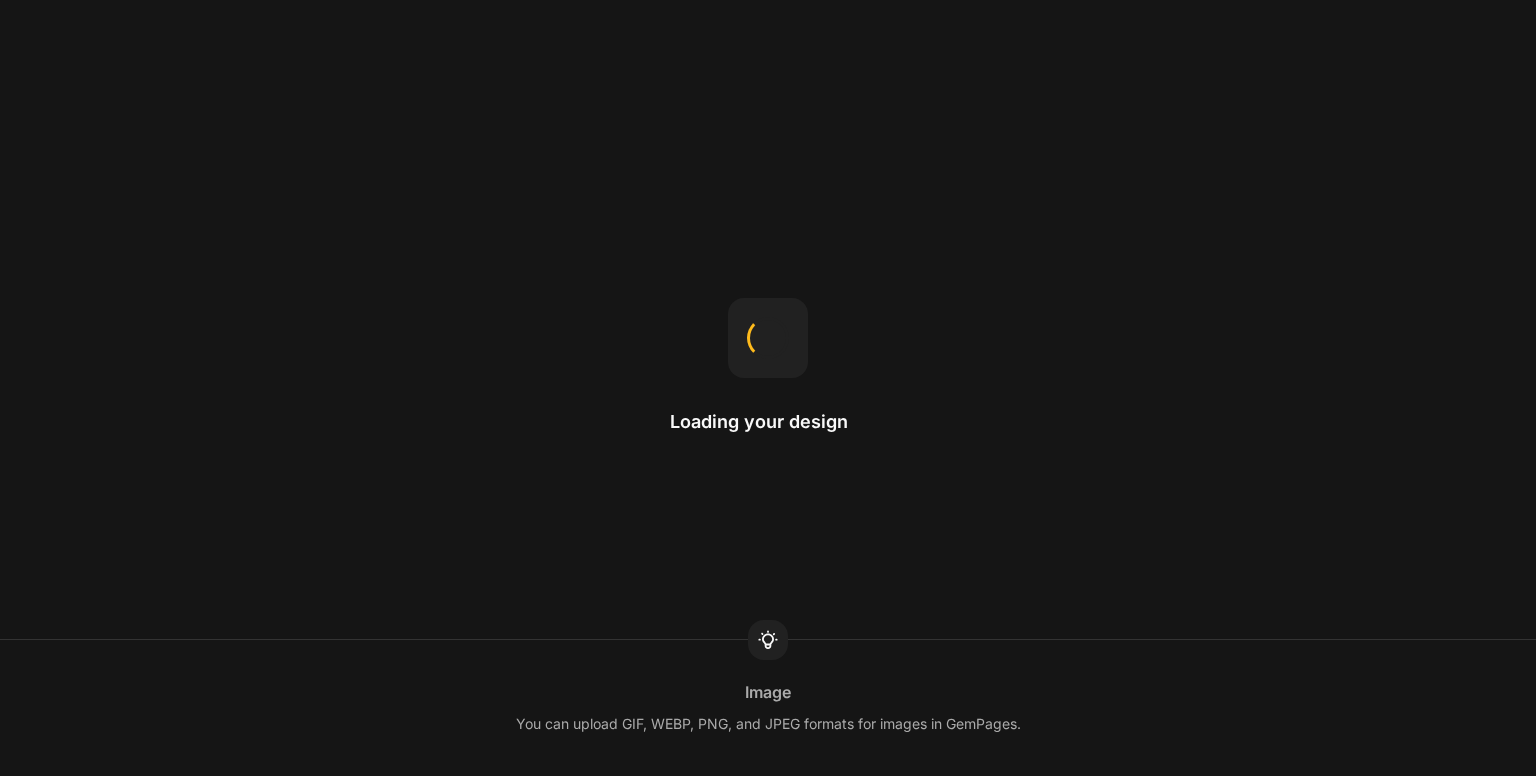 scroll, scrollTop: 0, scrollLeft: 0, axis: both 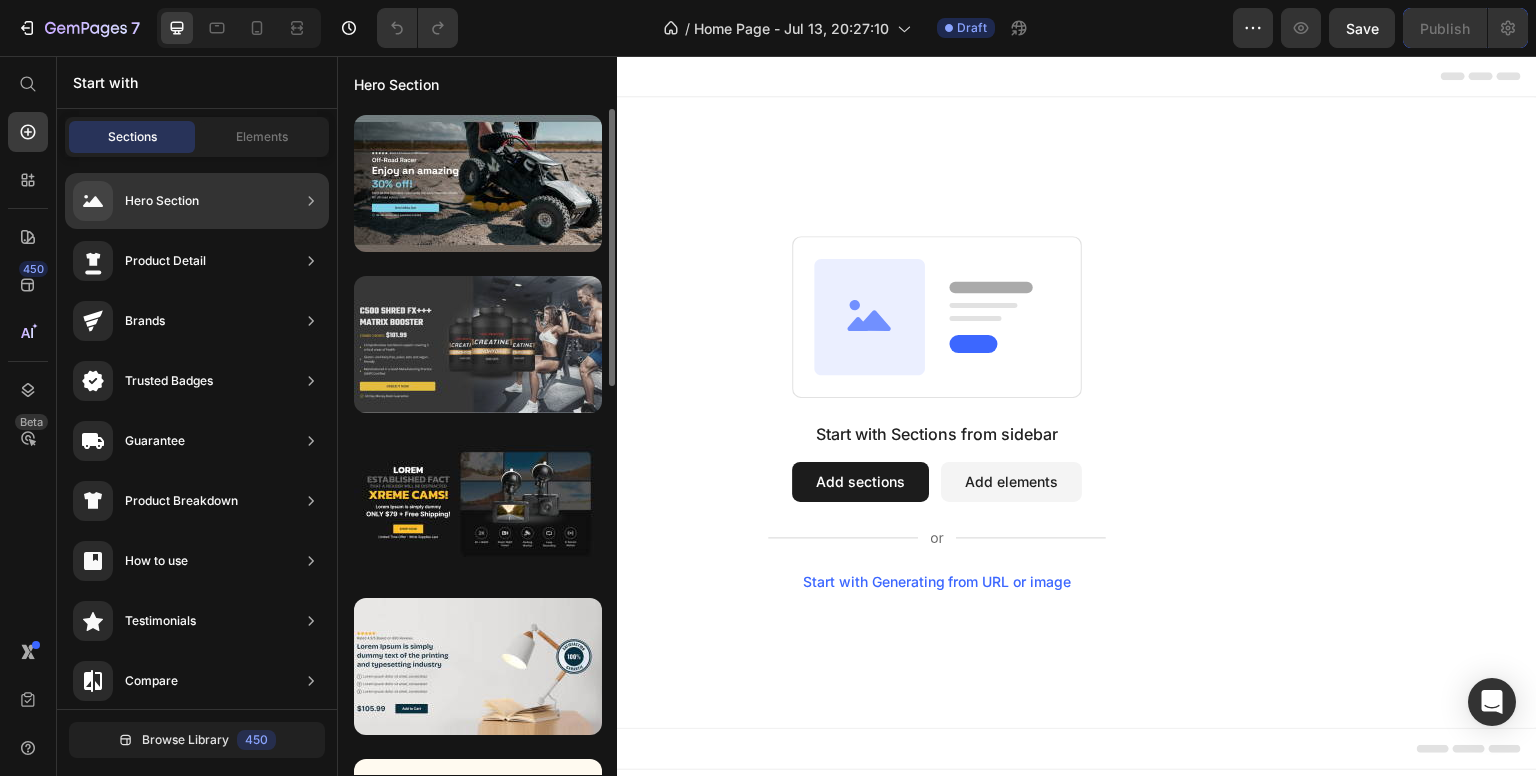 click at bounding box center (478, 344) 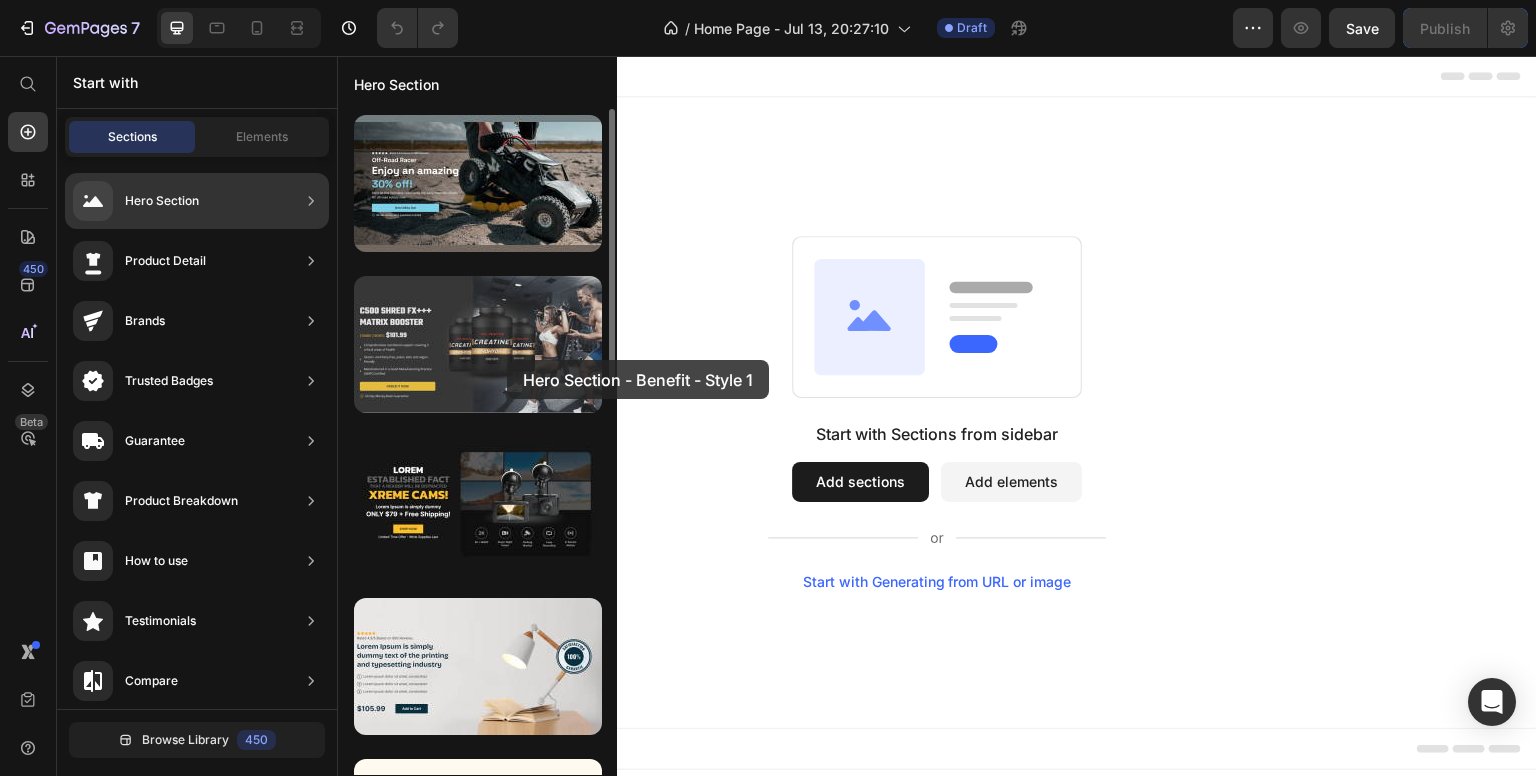 click at bounding box center [478, 344] 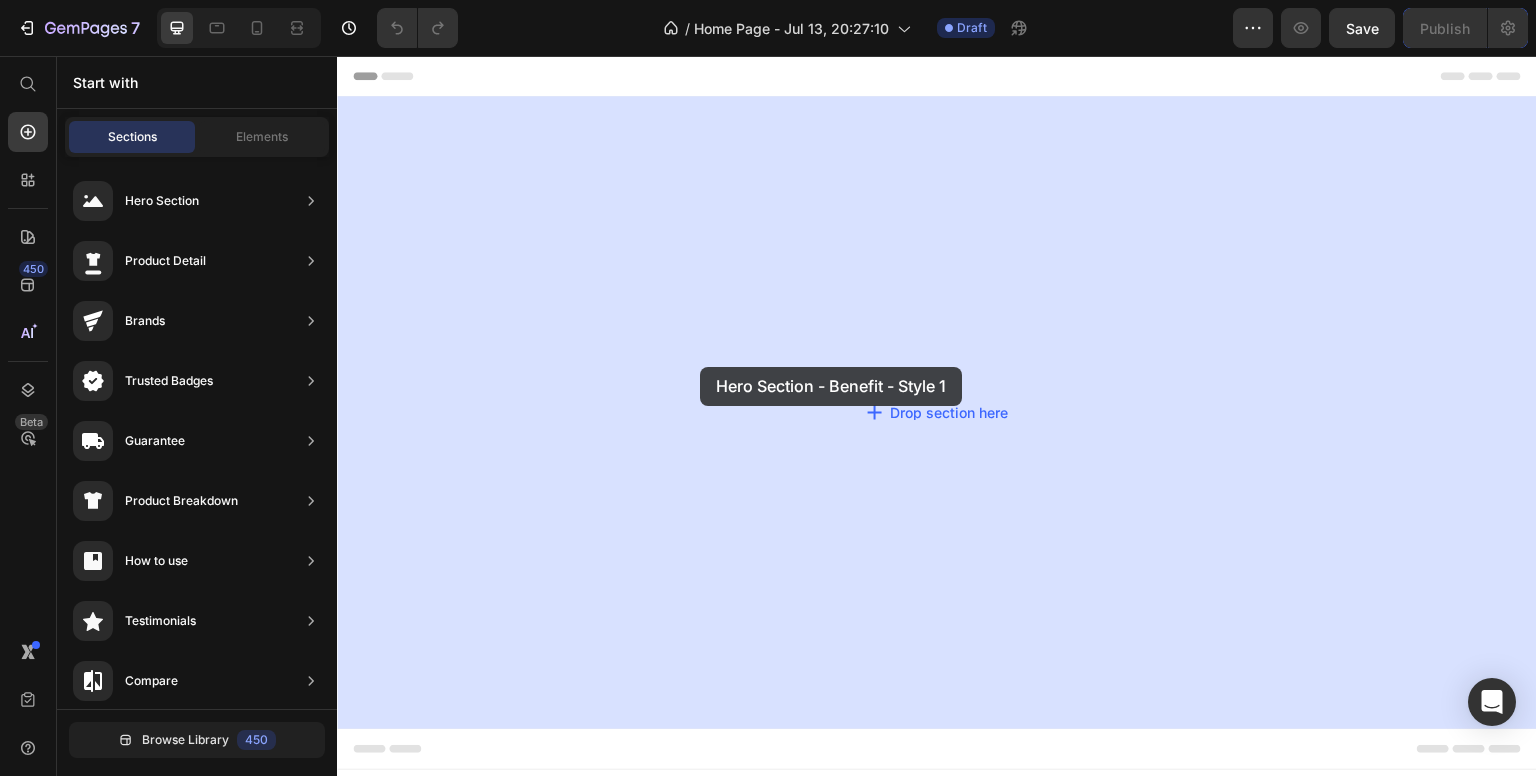 drag, startPoint x: 843, startPoint y: 416, endPoint x: 700, endPoint y: 367, distance: 151.16217 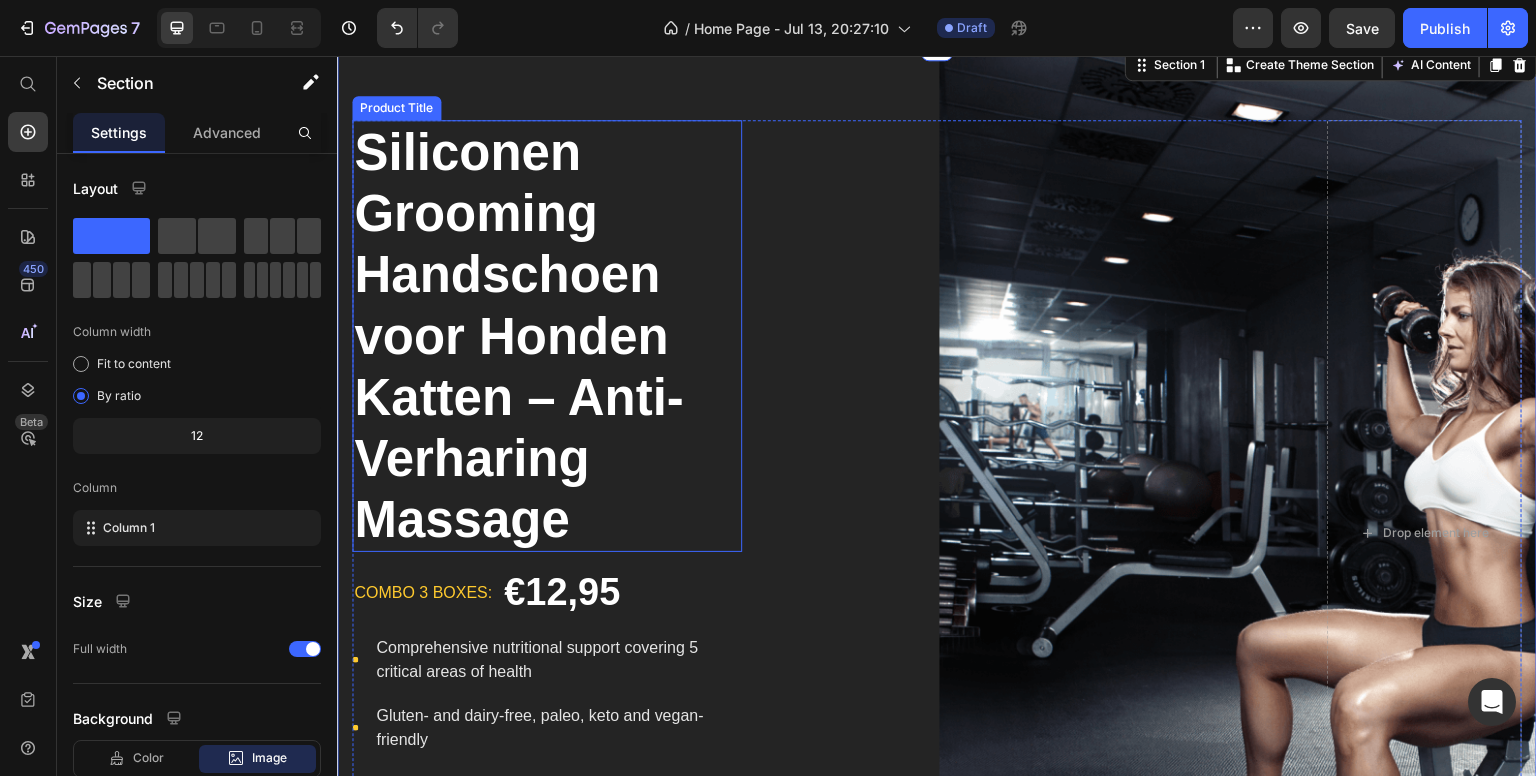 scroll, scrollTop: 100, scrollLeft: 0, axis: vertical 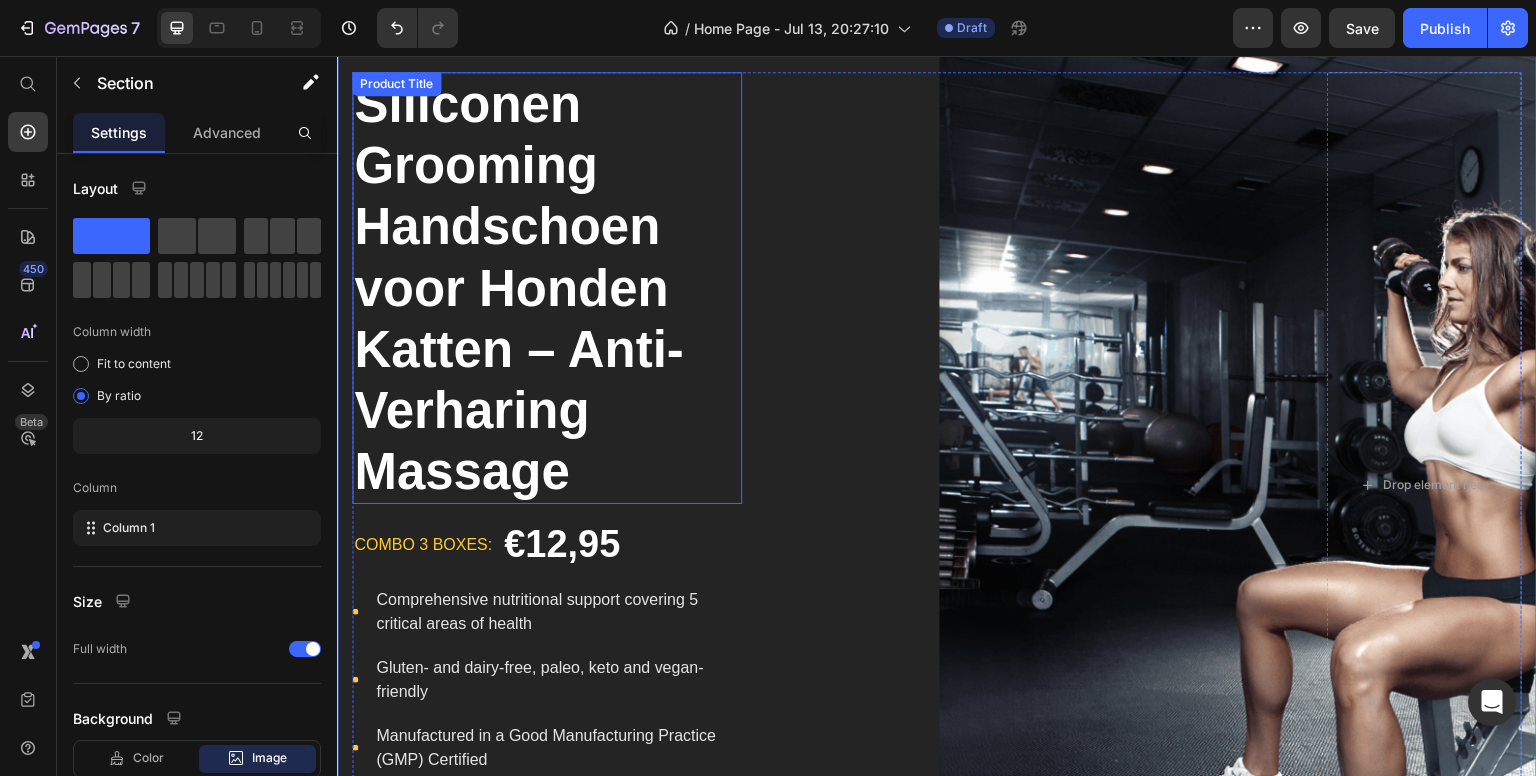 click on "Siliconen Grooming Handschoen voor Honden   Katten – Anti-Verharing   Massage" at bounding box center [547, 288] 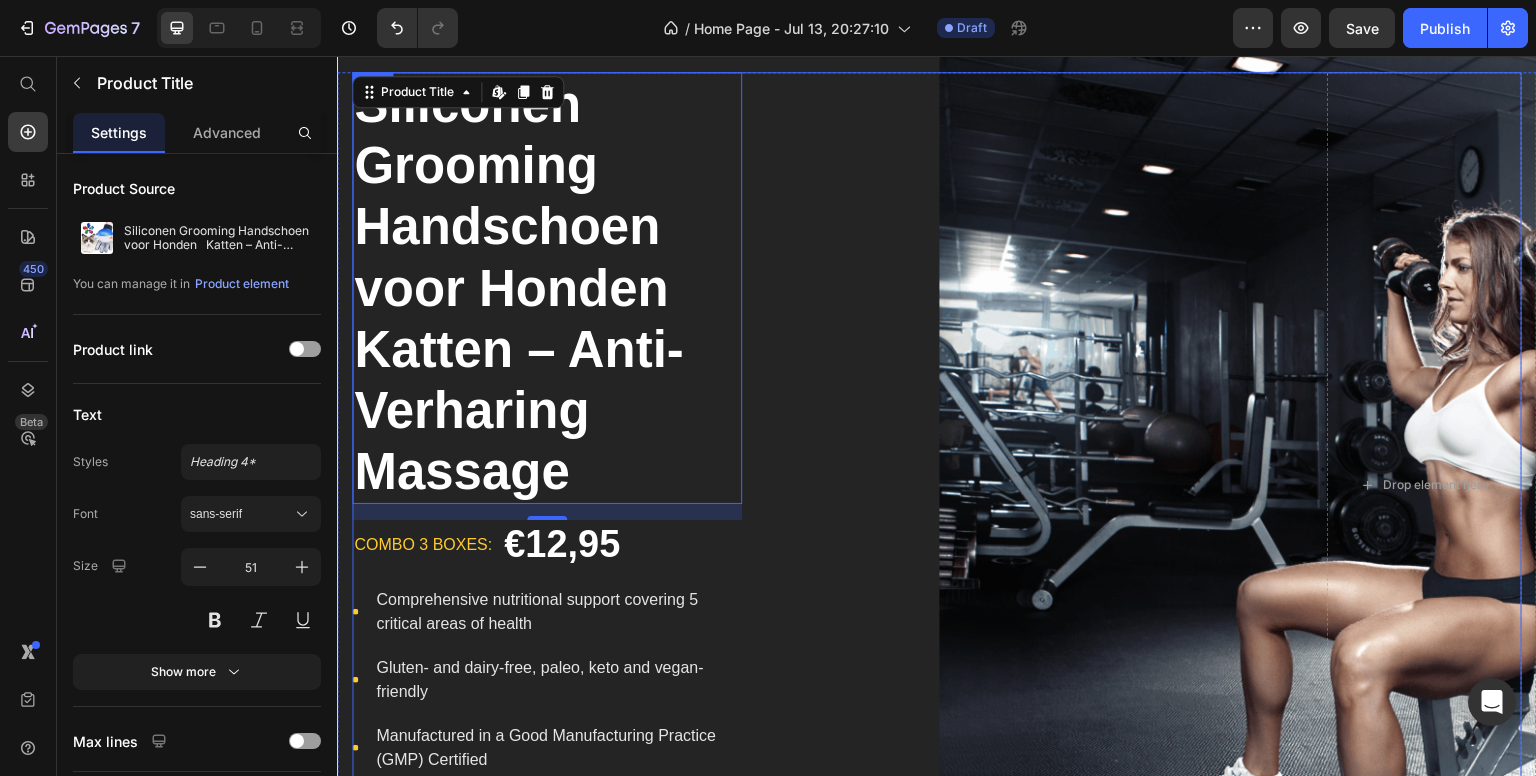 click on "Image" at bounding box center (1034, 485) 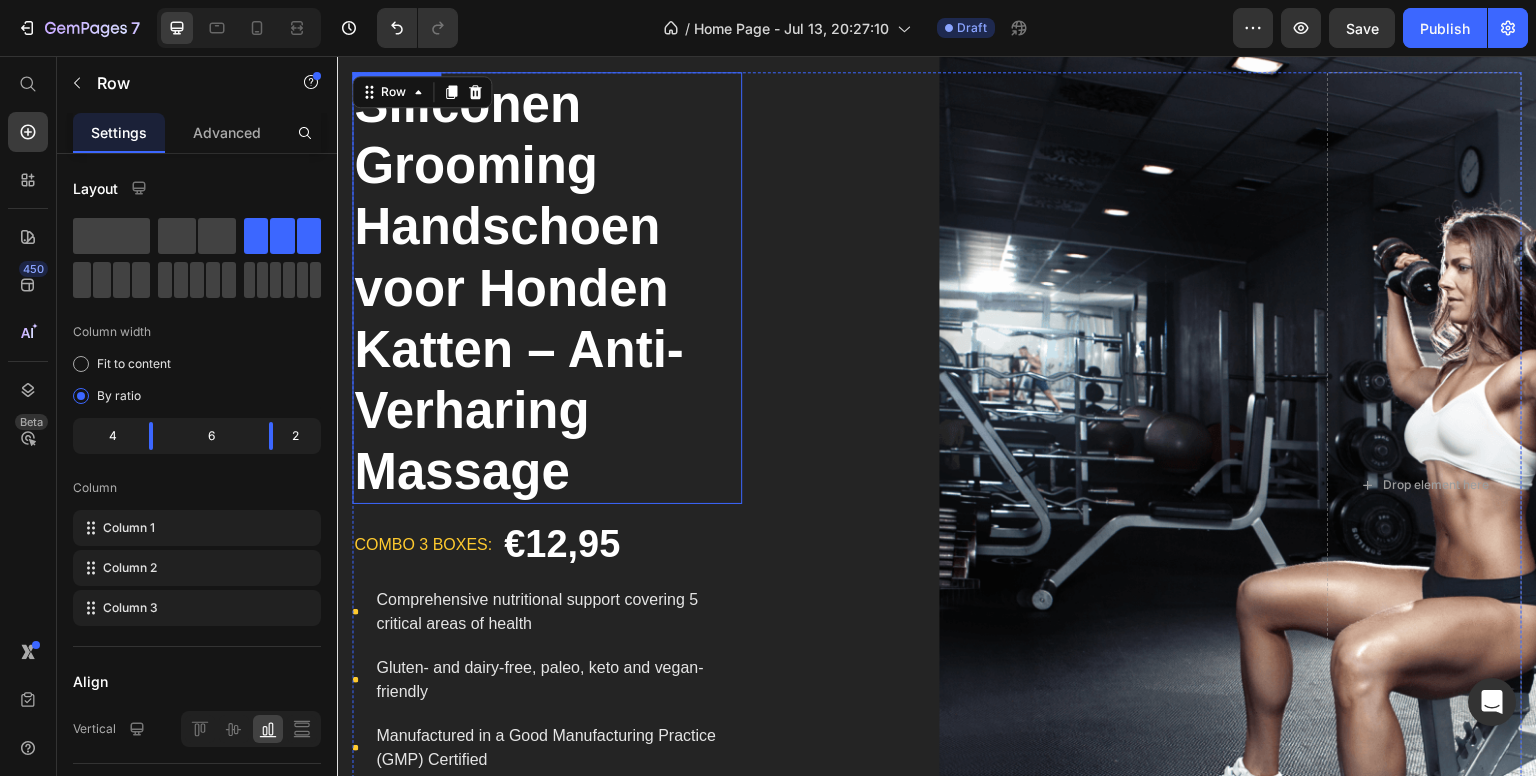 click on "Siliconen Grooming Handschoen voor Honden   Katten – Anti-Verharing   Massage" at bounding box center [547, 288] 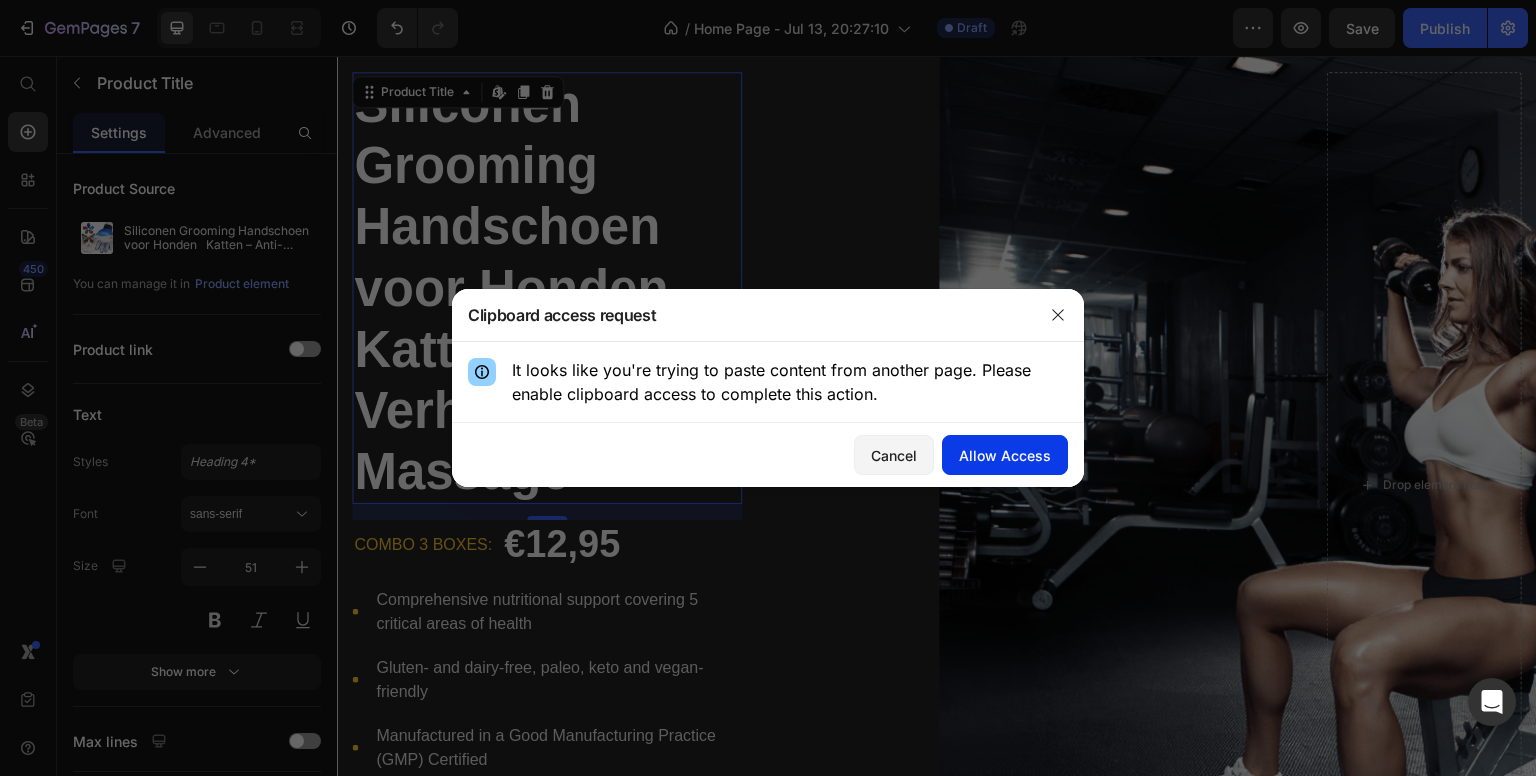 click on "Allow Access" at bounding box center (1005, 455) 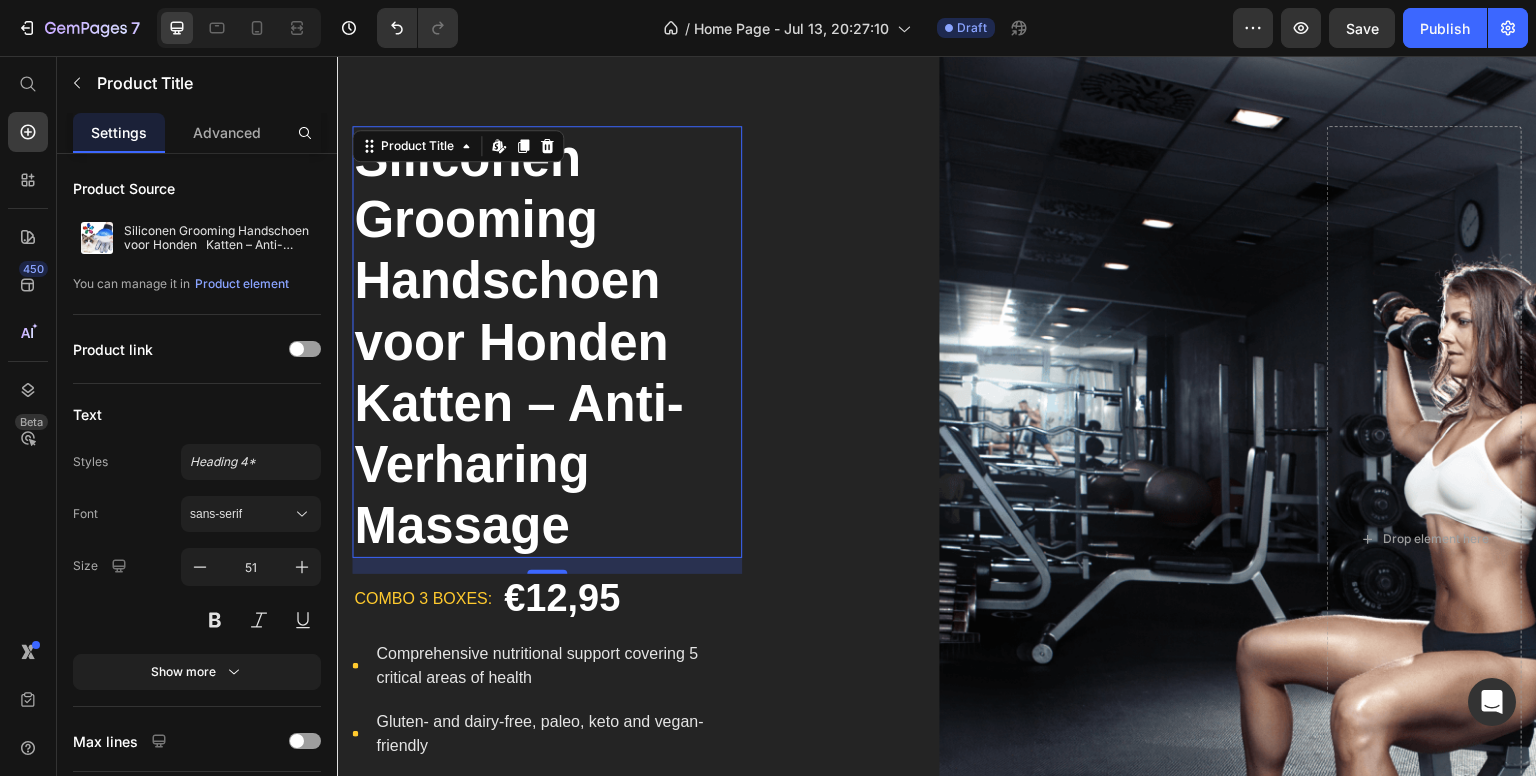 scroll, scrollTop: 0, scrollLeft: 0, axis: both 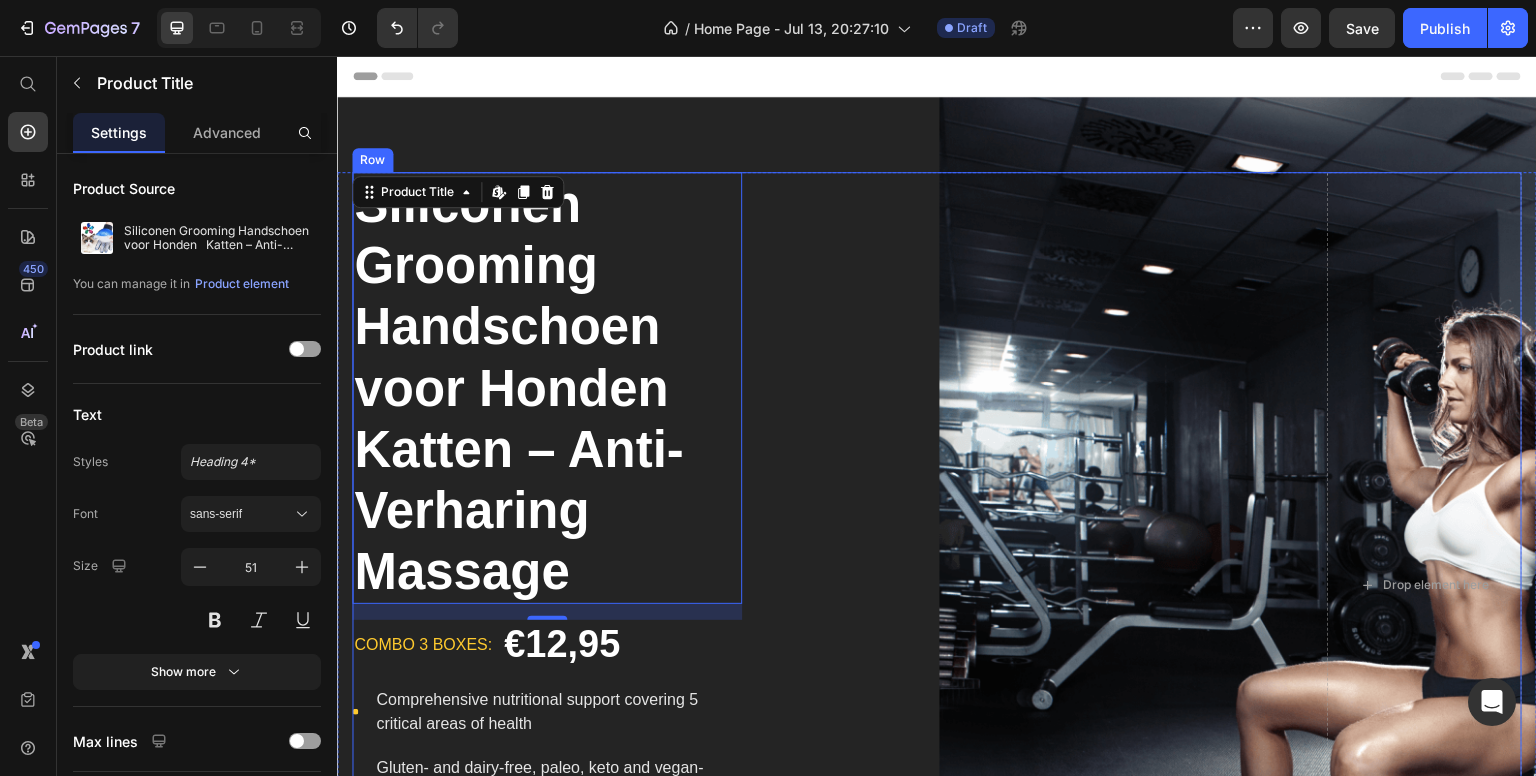 click on "Image" at bounding box center (1034, 585) 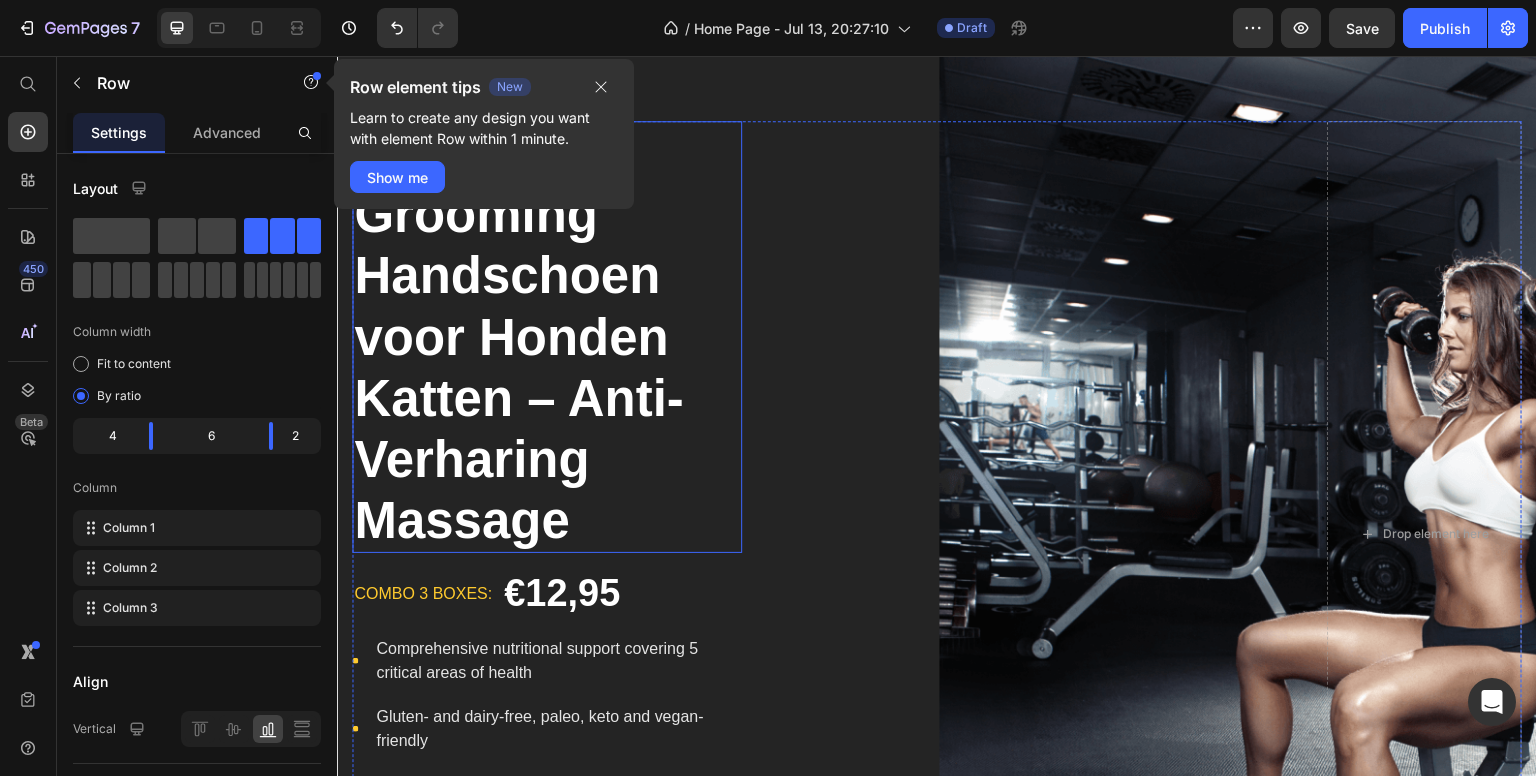 scroll, scrollTop: 100, scrollLeft: 0, axis: vertical 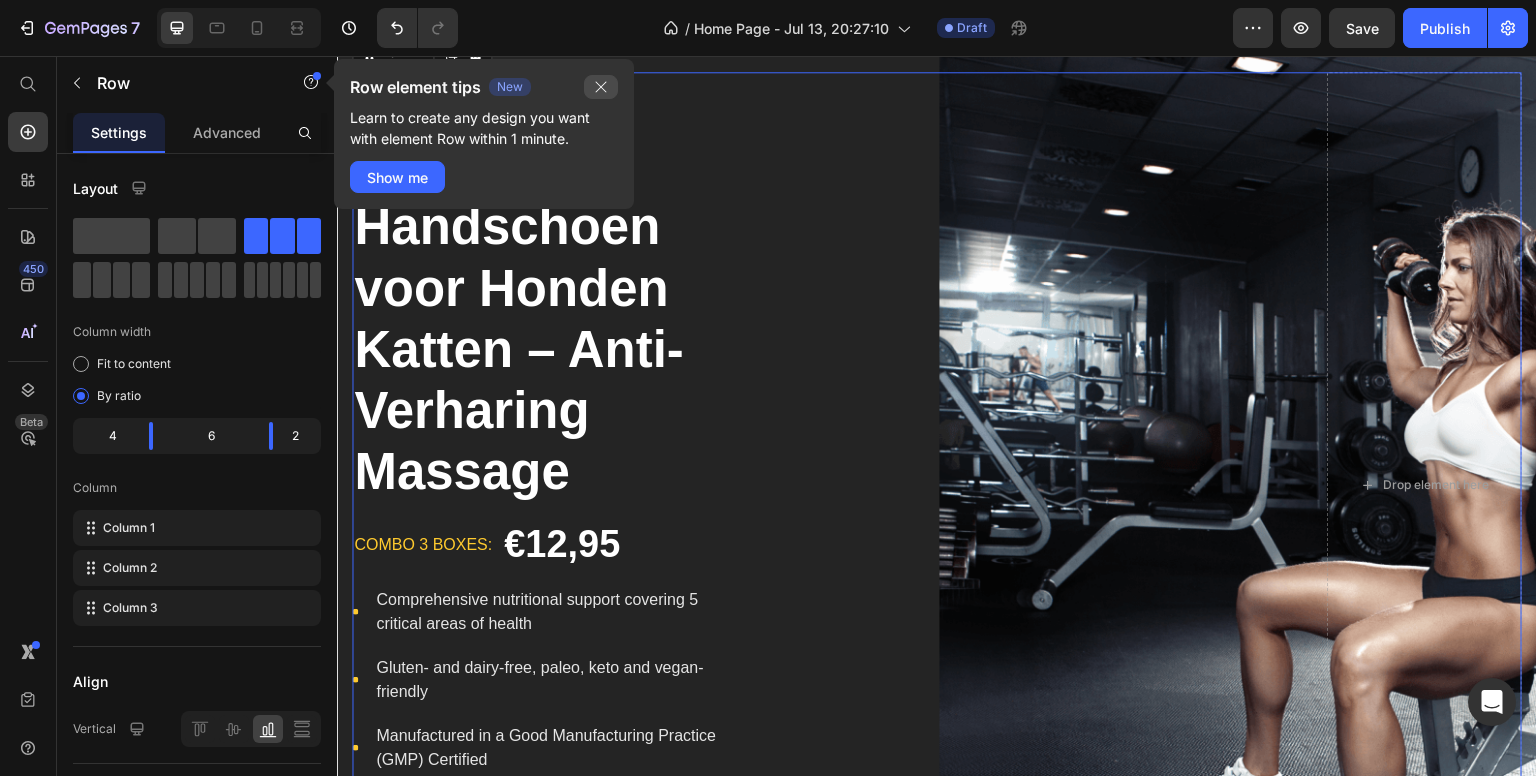 click 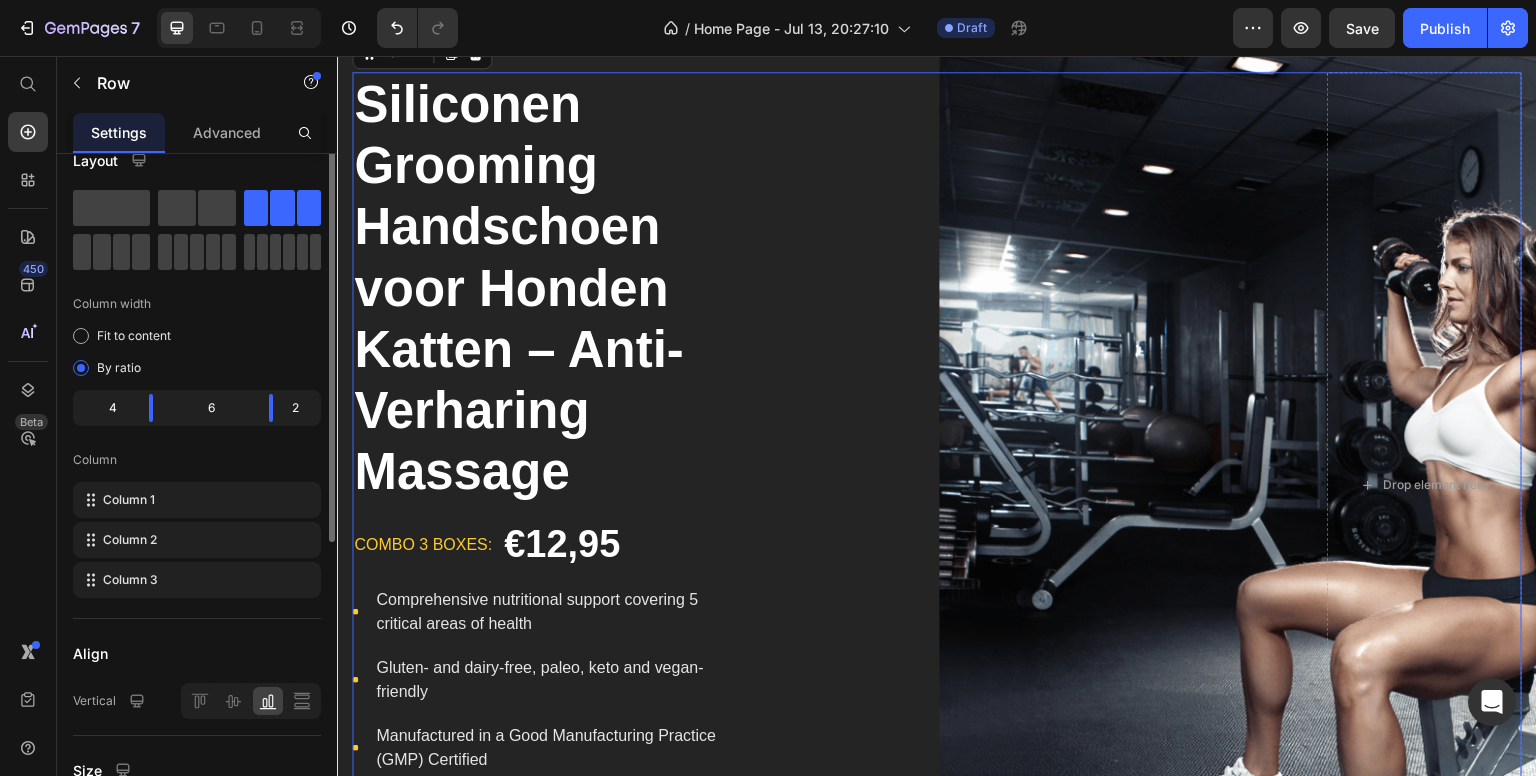 scroll, scrollTop: 0, scrollLeft: 0, axis: both 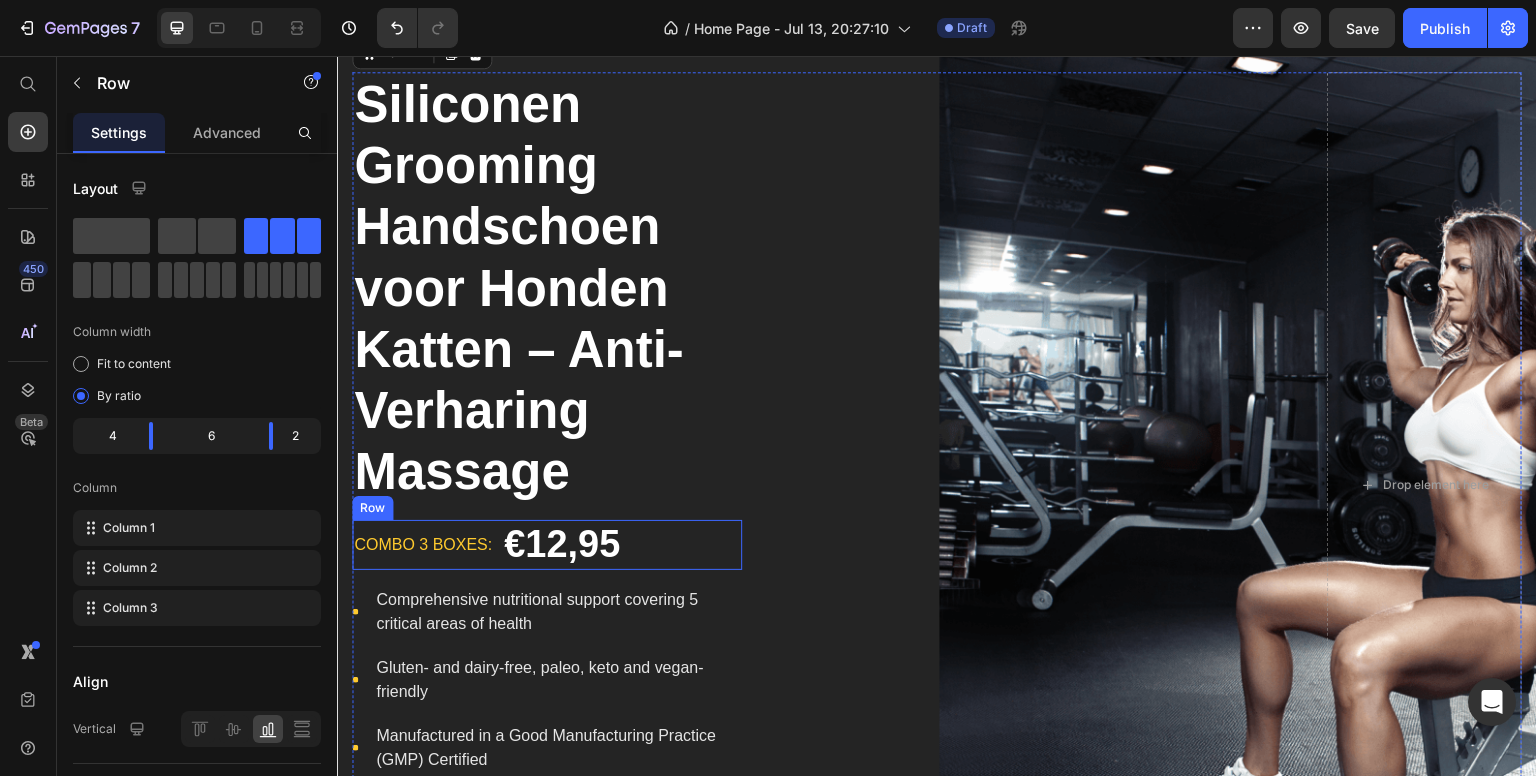 click on "combo 3 boxes:" at bounding box center [423, 545] 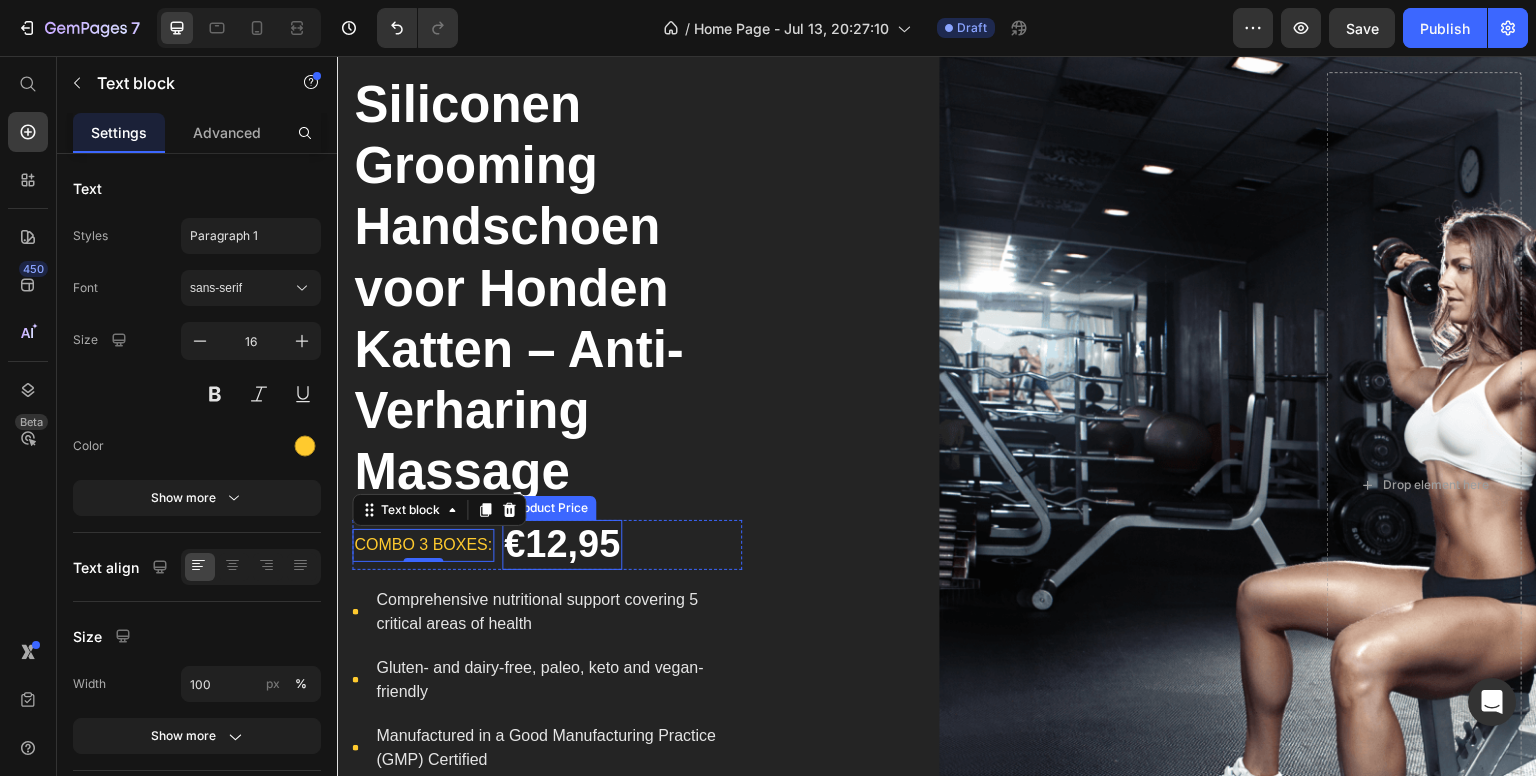 click on "€12,95" at bounding box center [562, 545] 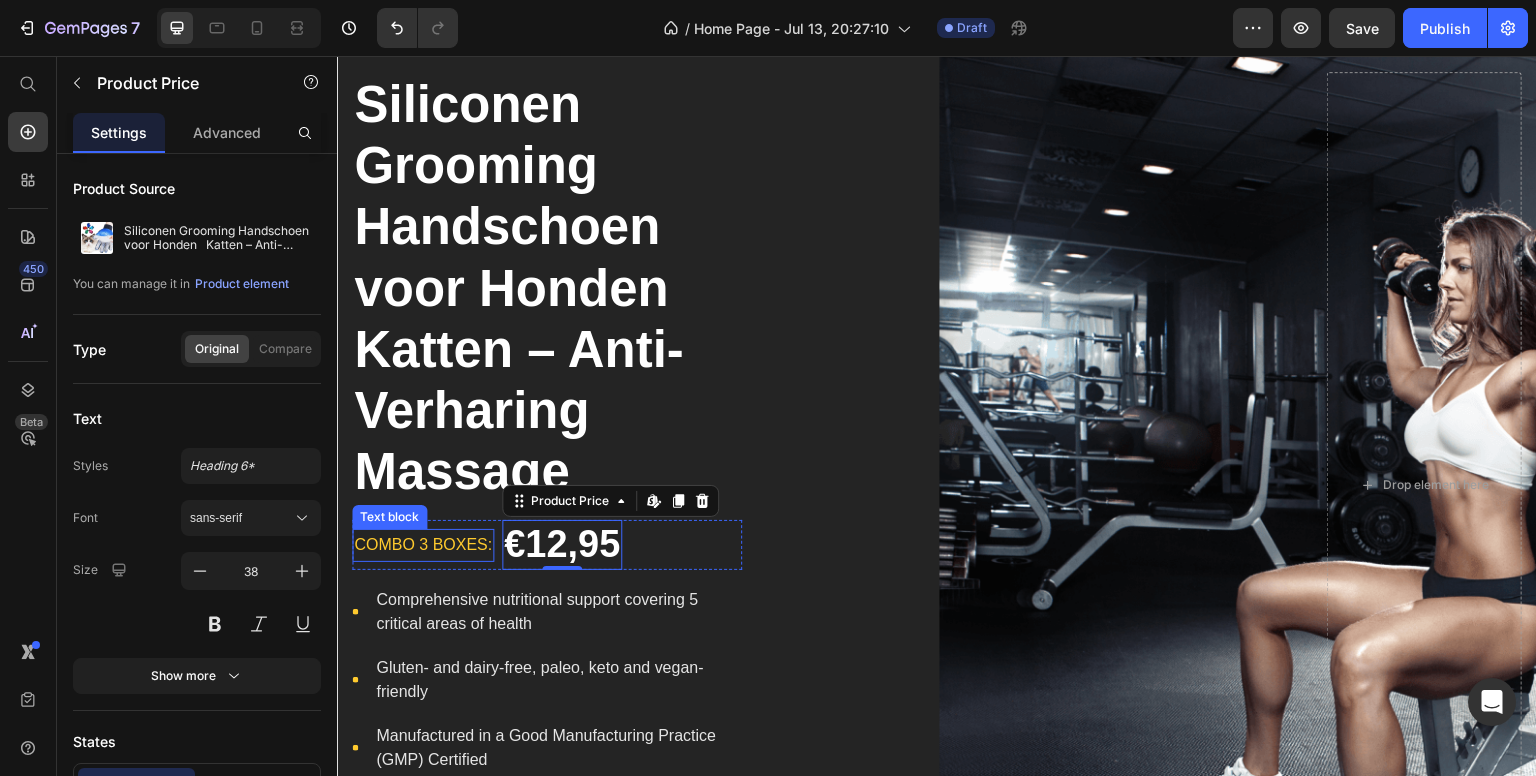 click on "combo 3 boxes:" at bounding box center (423, 545) 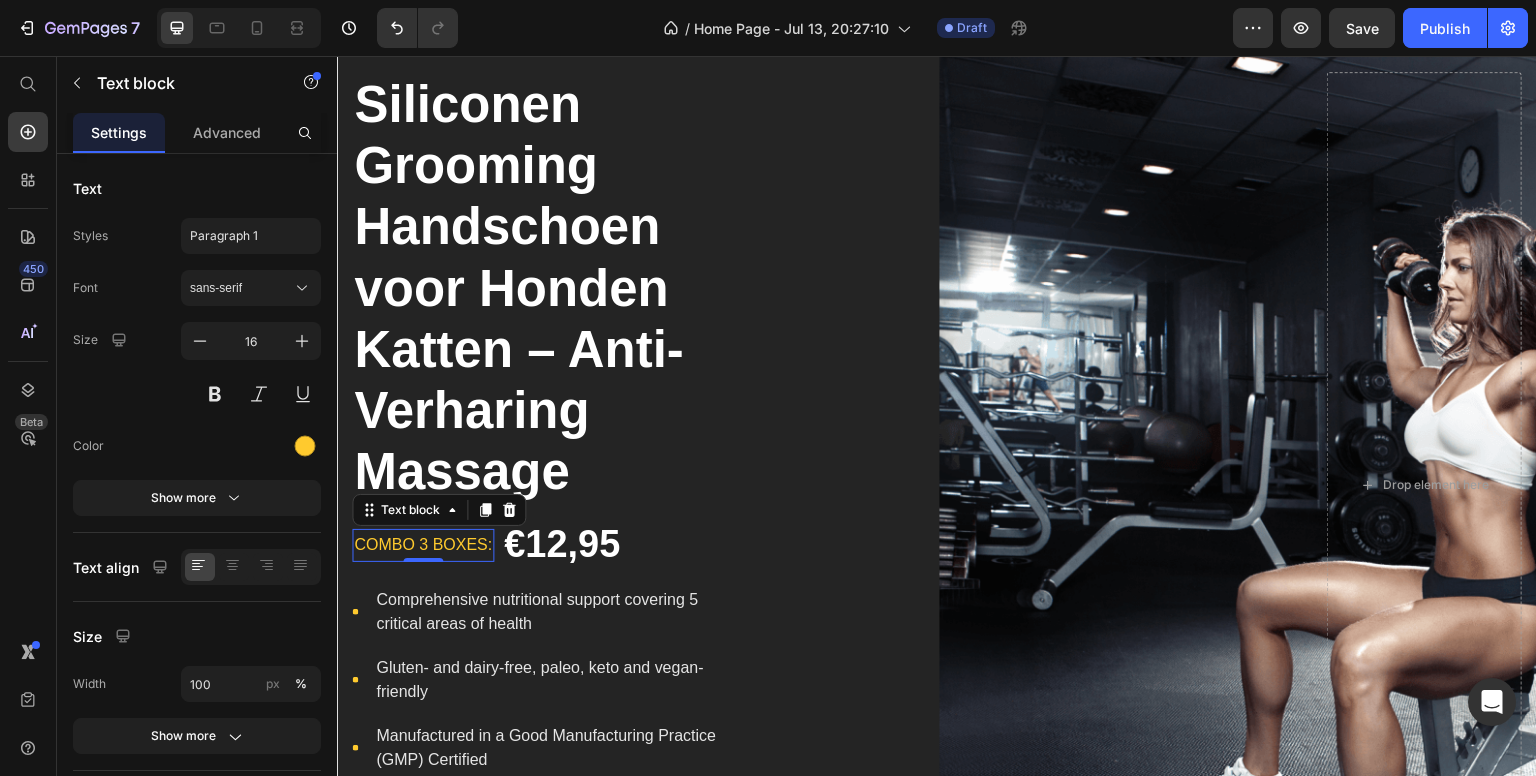 click on "combo 3 boxes:" at bounding box center (423, 545) 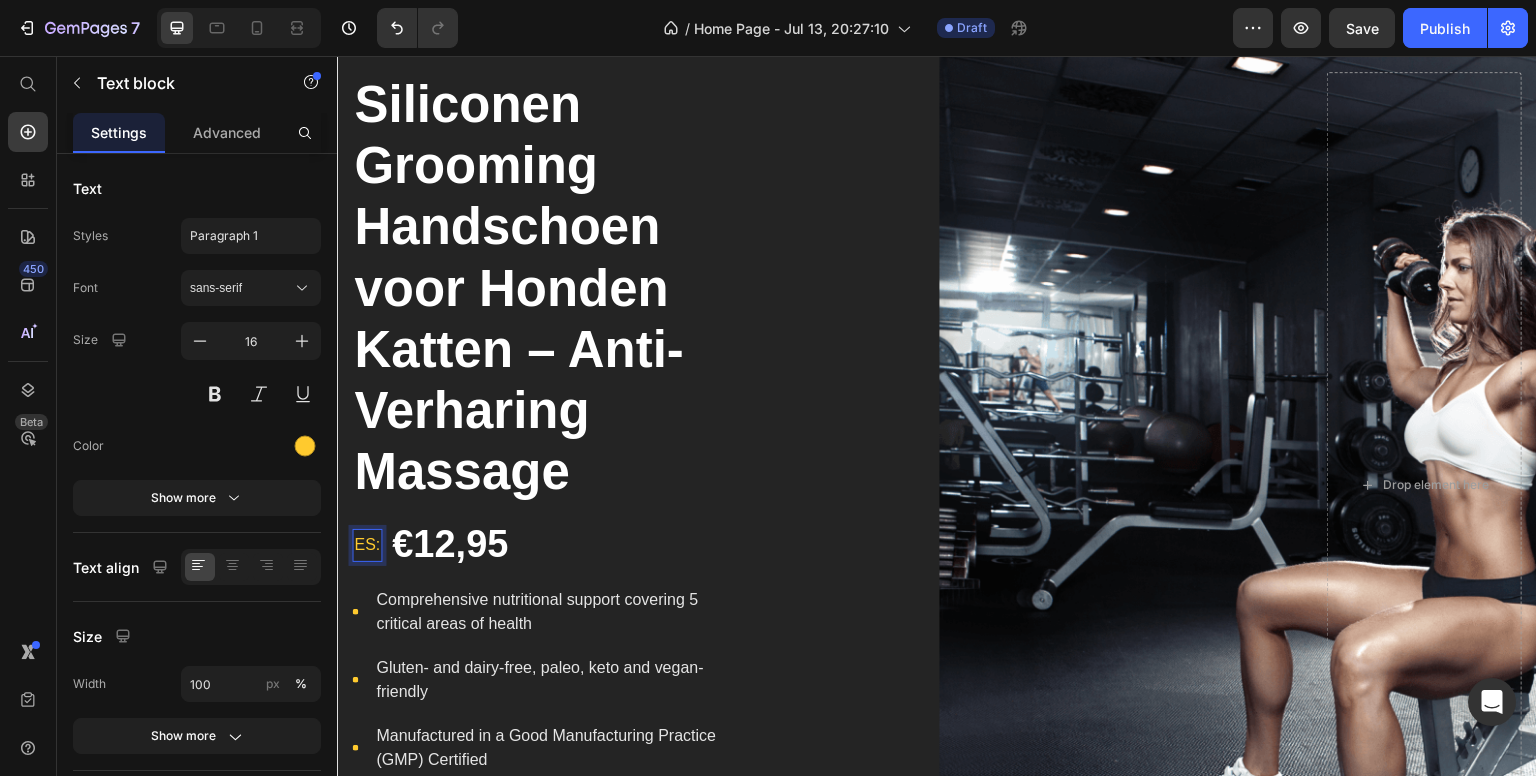 click on "es:" at bounding box center [367, 545] 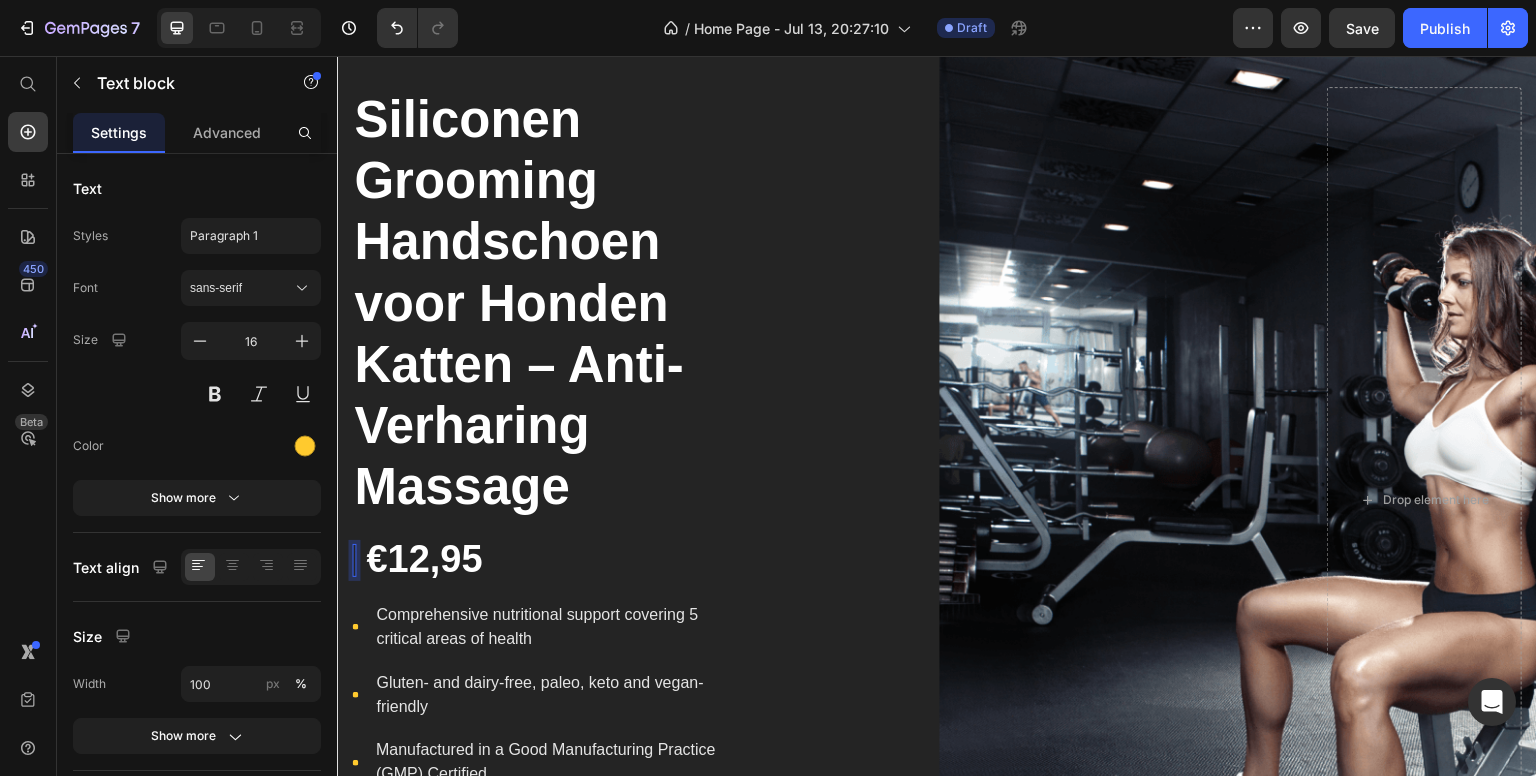 scroll, scrollTop: 76, scrollLeft: 0, axis: vertical 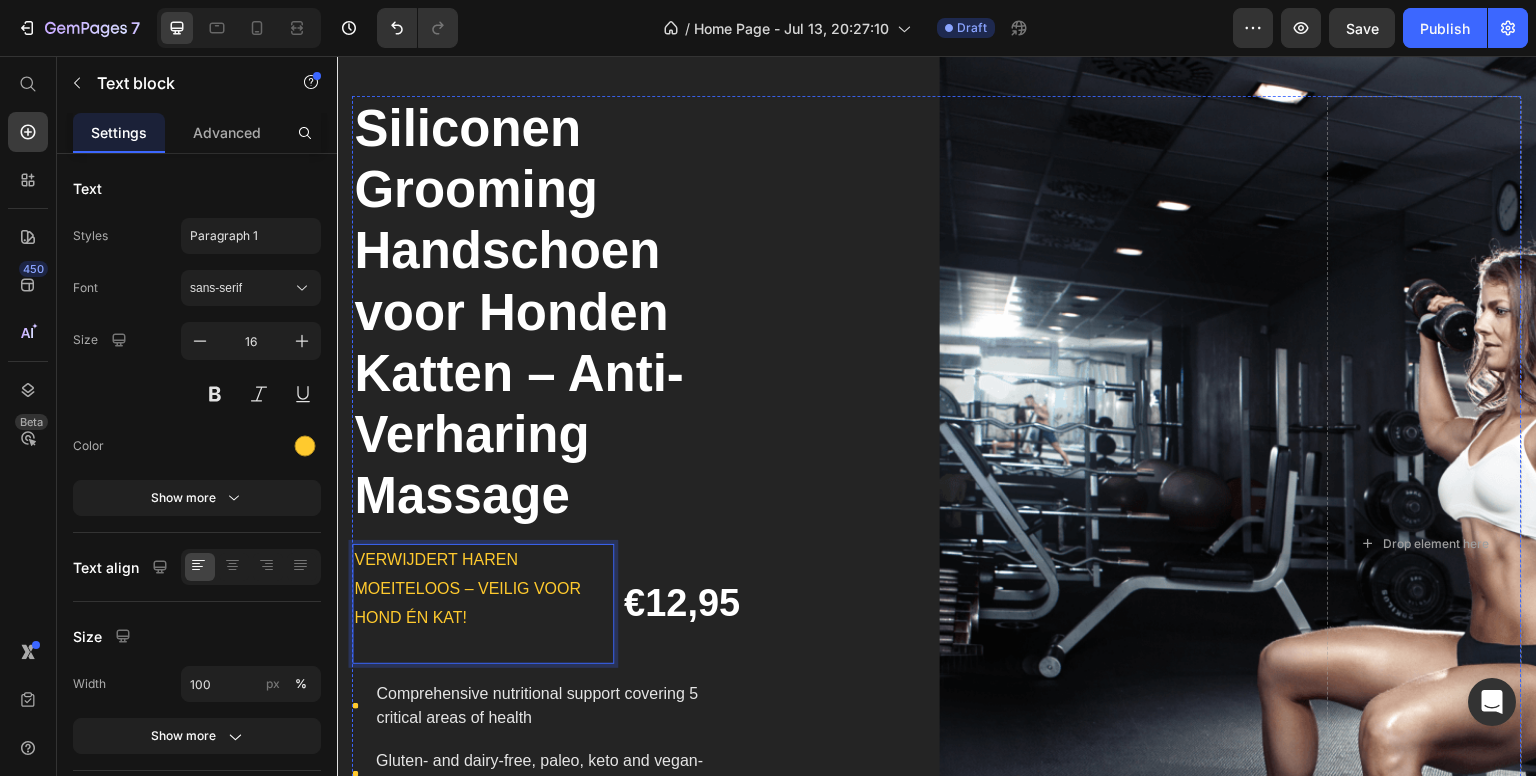 click at bounding box center [1034, 992] 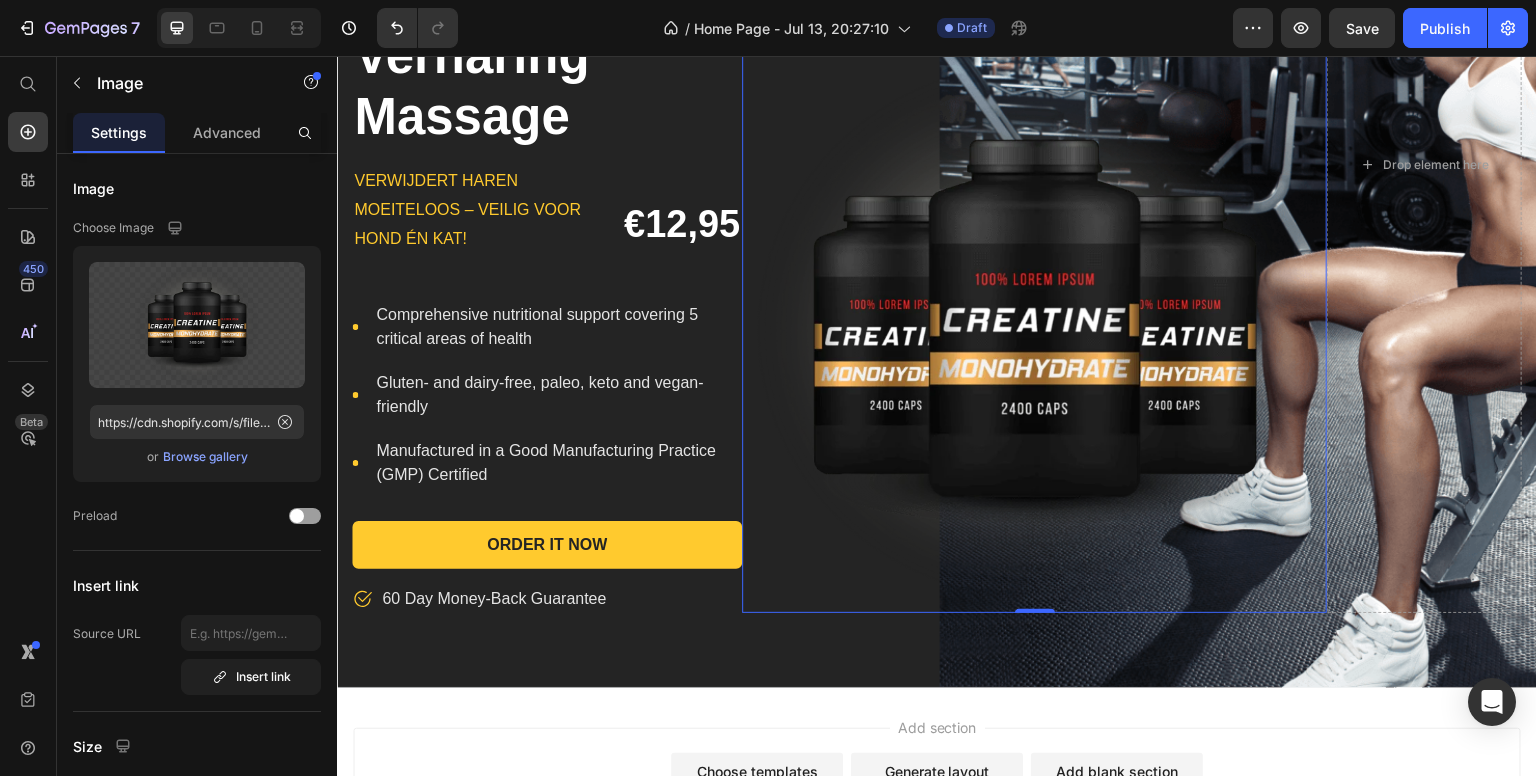 scroll, scrollTop: 476, scrollLeft: 0, axis: vertical 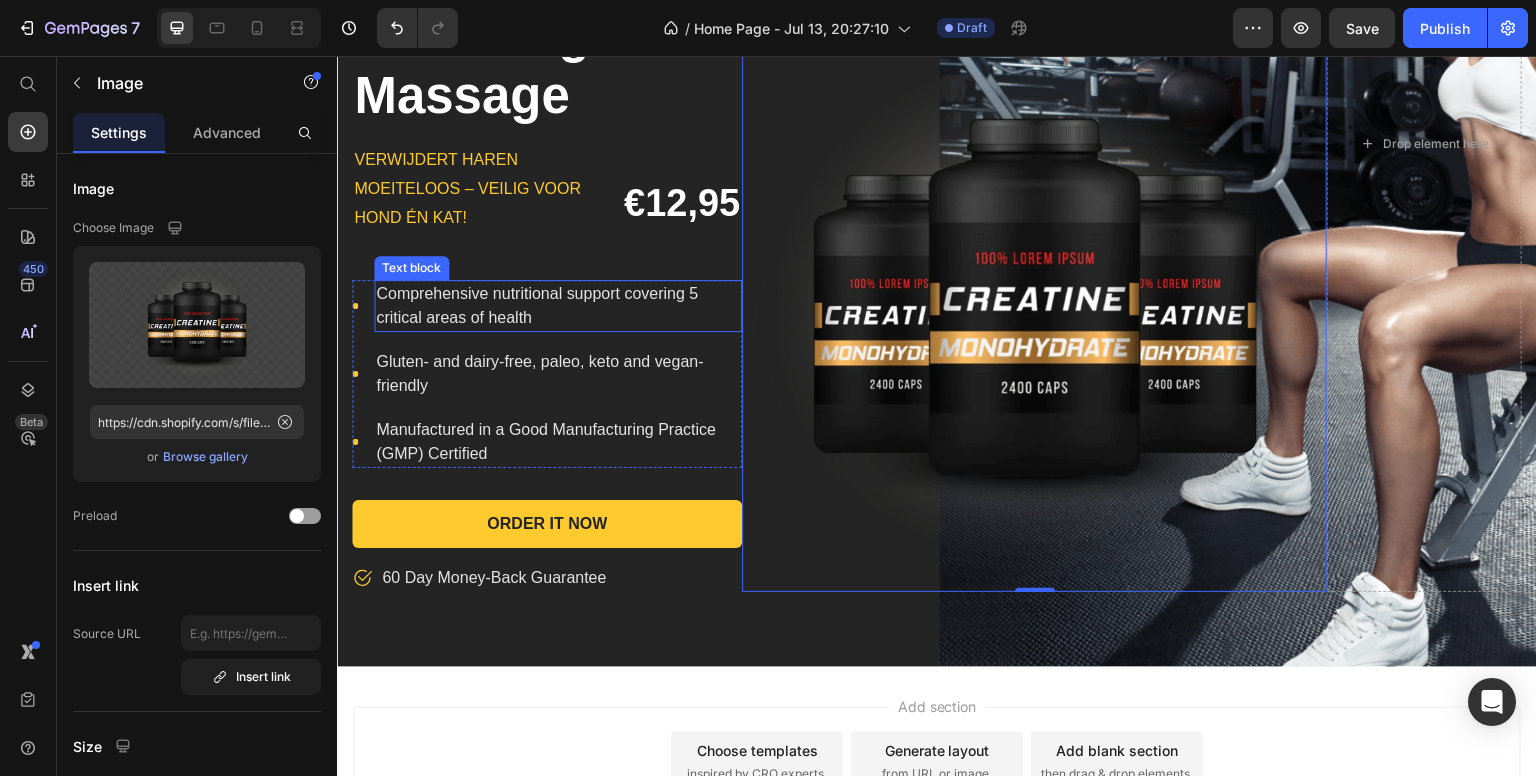 click on "Comprehensive nutritional support covering 5 critical areas of health" at bounding box center (558, 306) 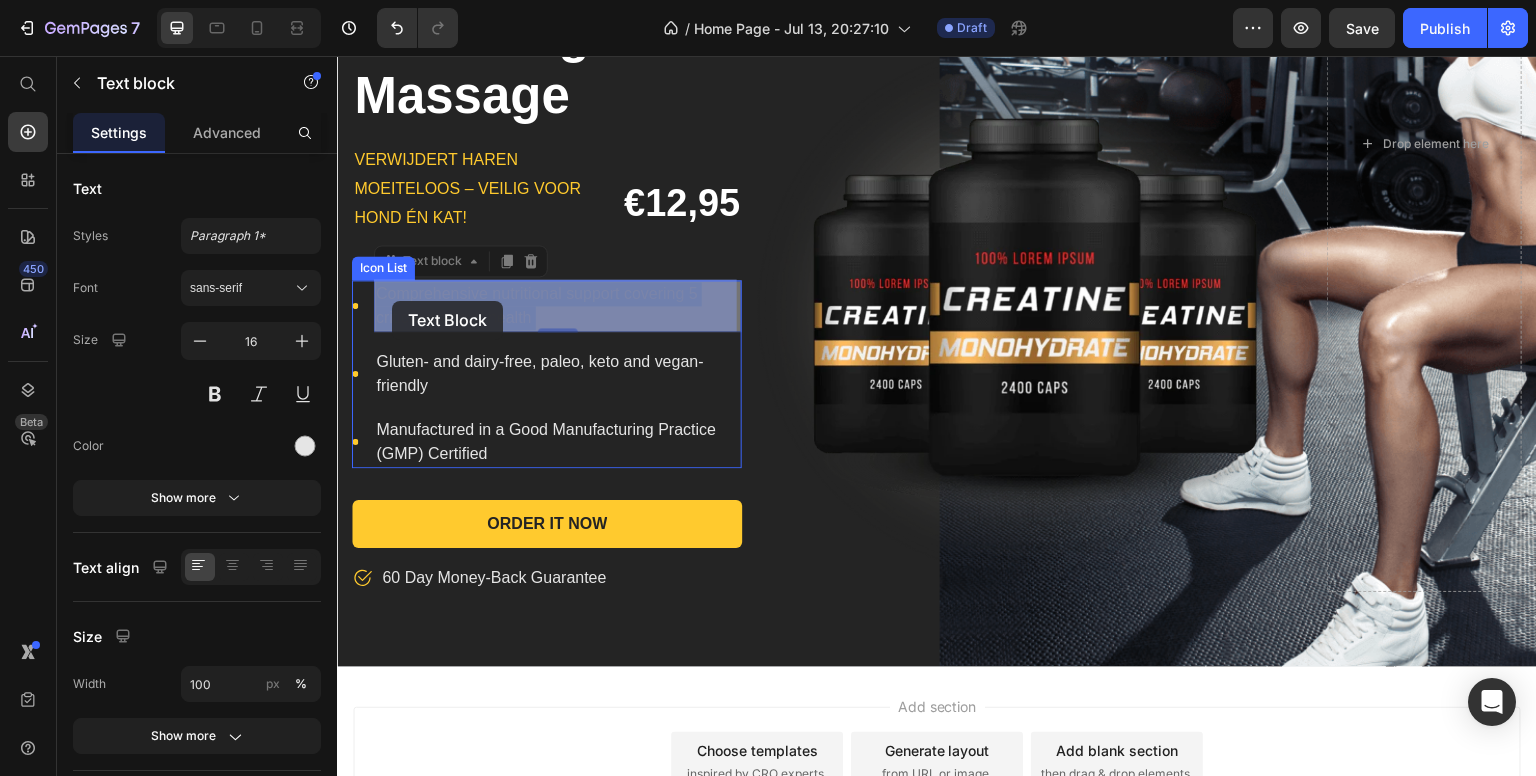 drag, startPoint x: 540, startPoint y: 310, endPoint x: 404, endPoint y: 296, distance: 136.71869 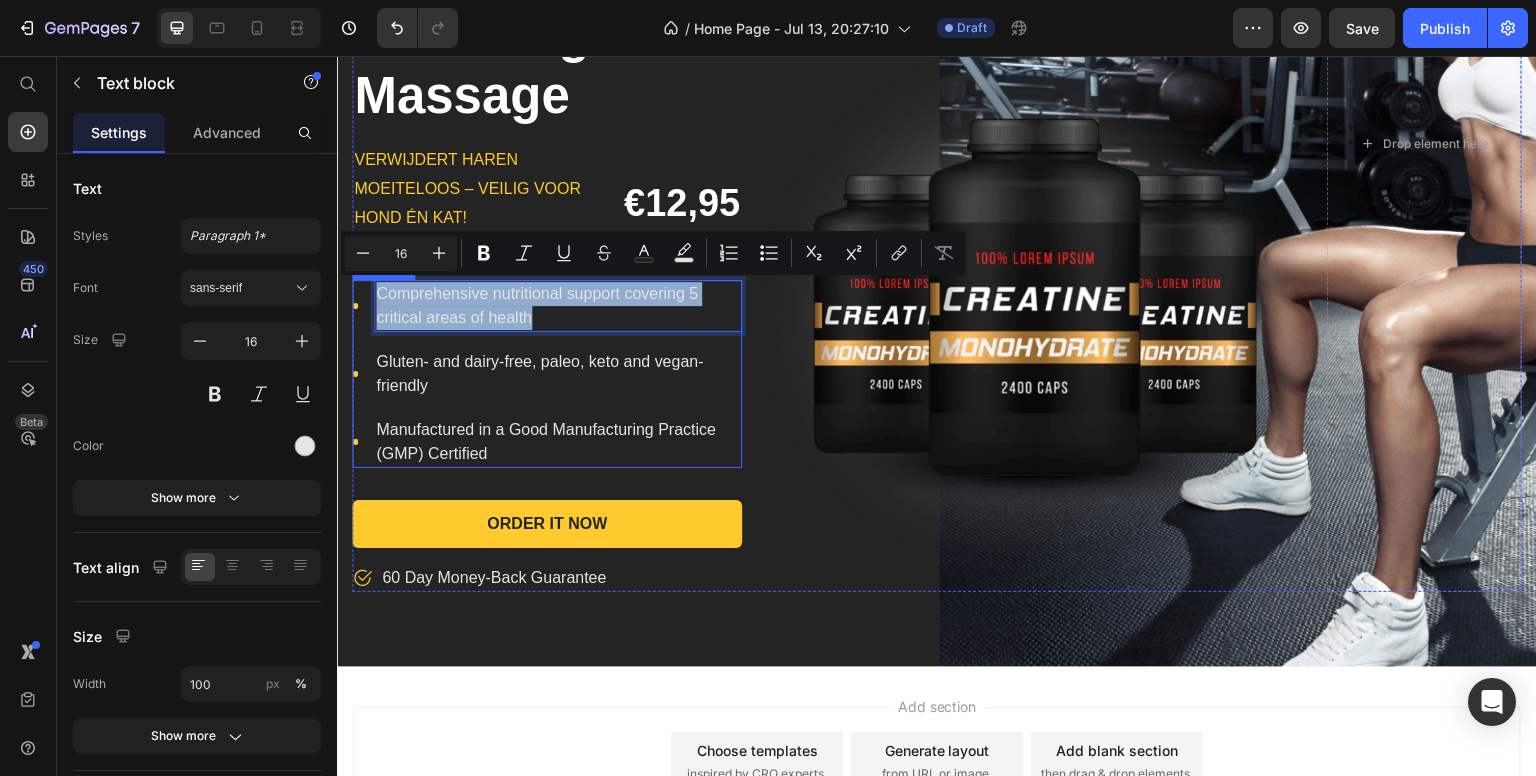 drag, startPoint x: 536, startPoint y: 318, endPoint x: 363, endPoint y: 289, distance: 175.4138 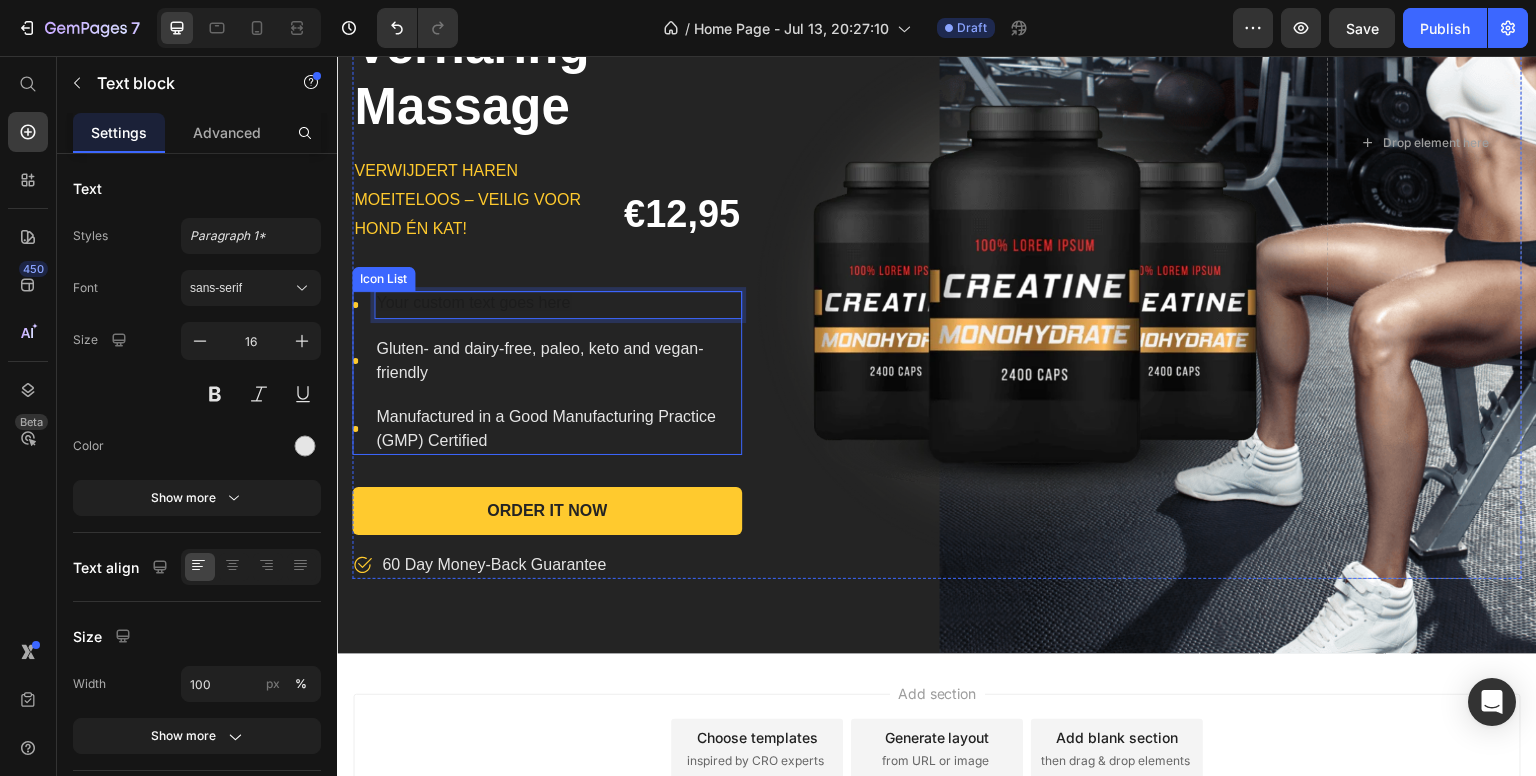 scroll, scrollTop: 464, scrollLeft: 0, axis: vertical 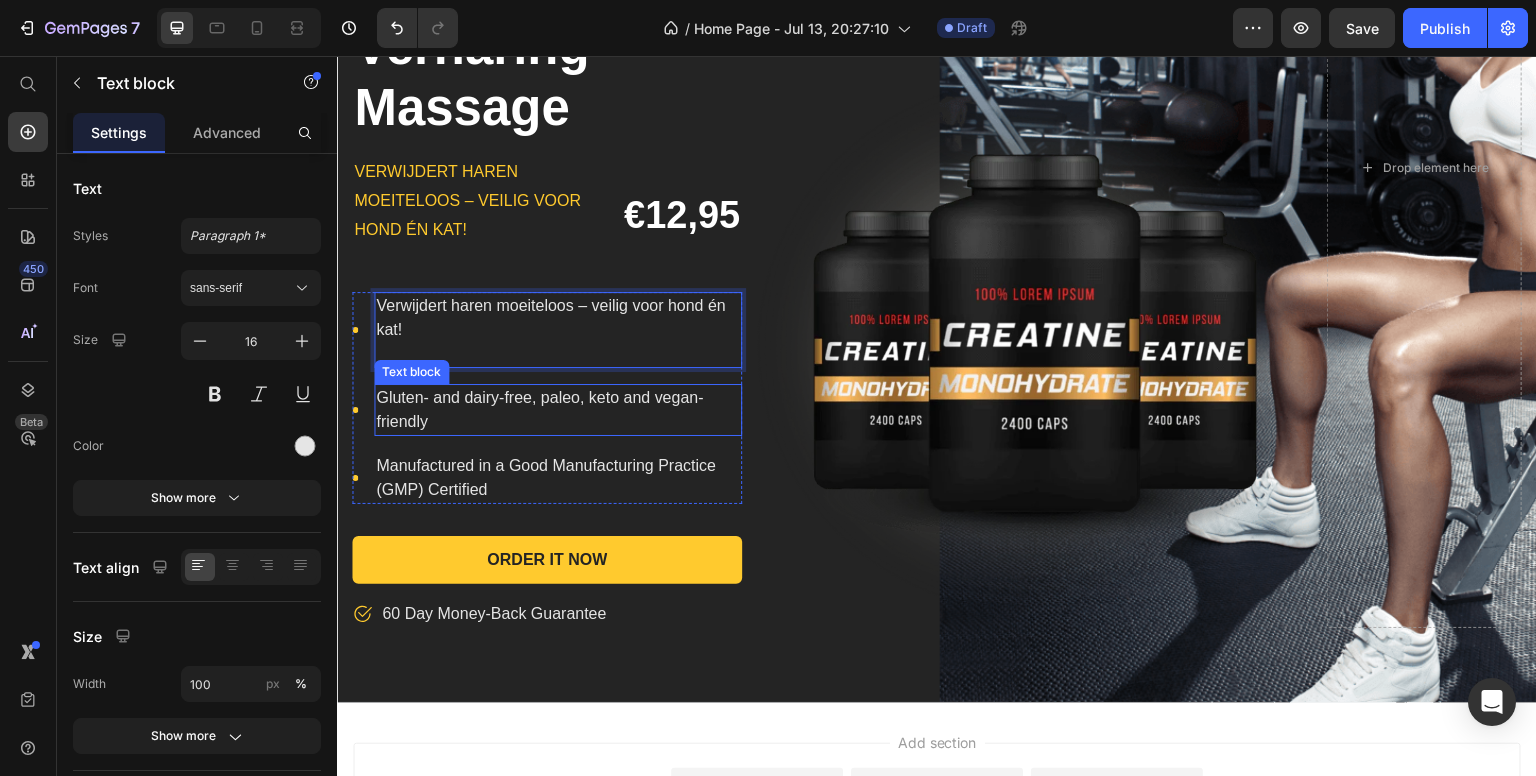 click on "Gluten- and dairy-free, paleo, keto and vegan-friendly" at bounding box center [558, 410] 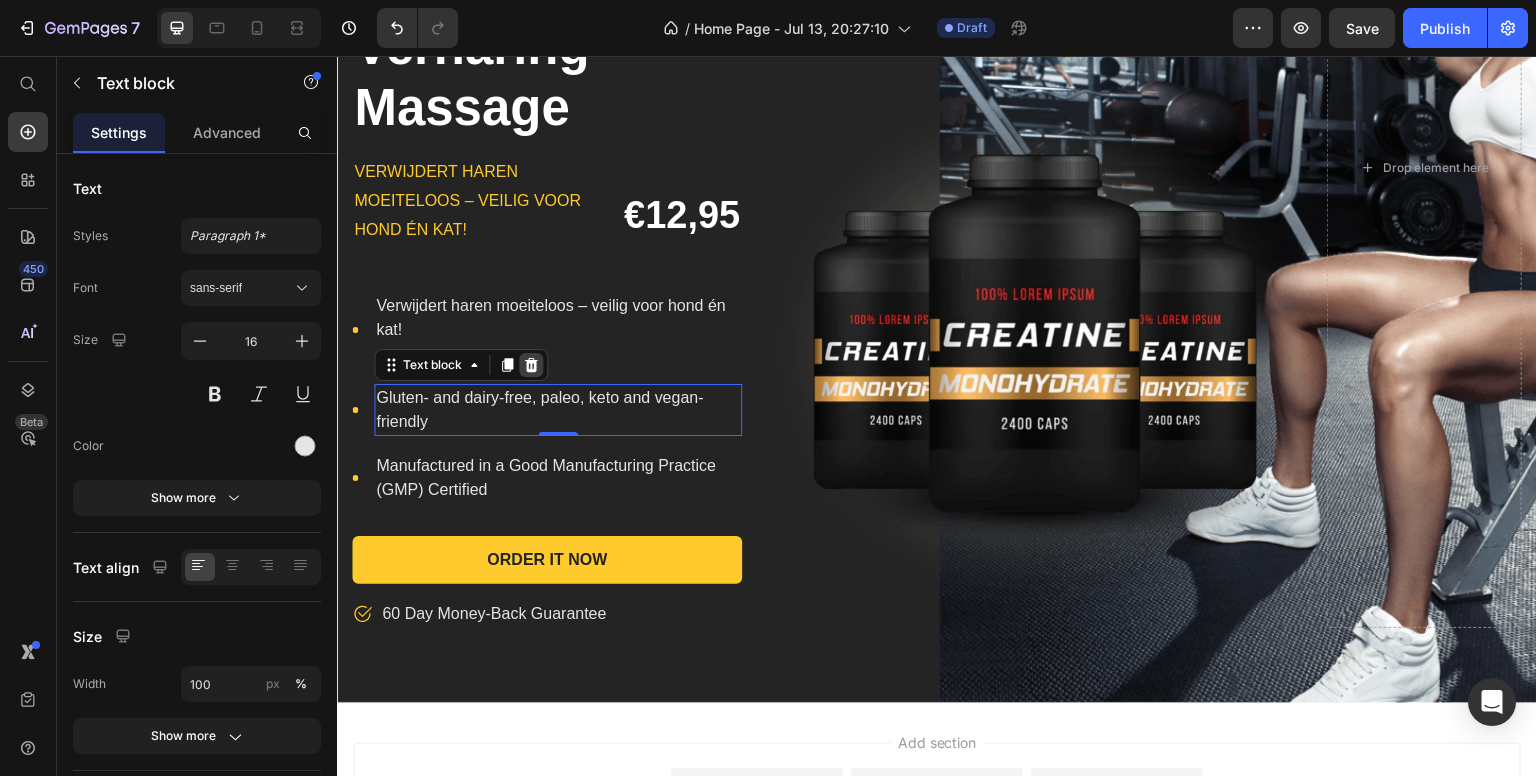 click 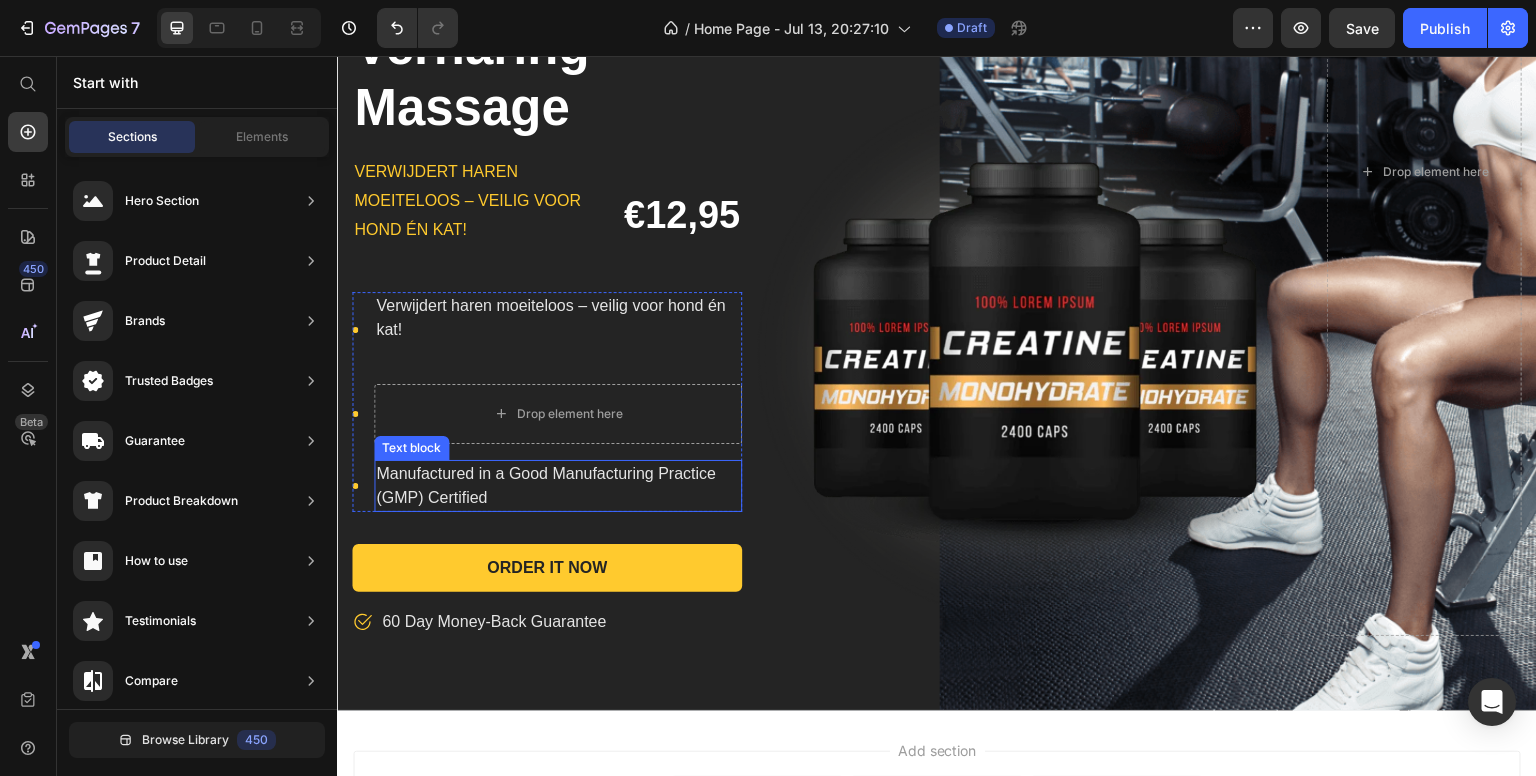 click on "Manufactured in a Good Manufacturing Practice (GMP) Certified" at bounding box center [558, 486] 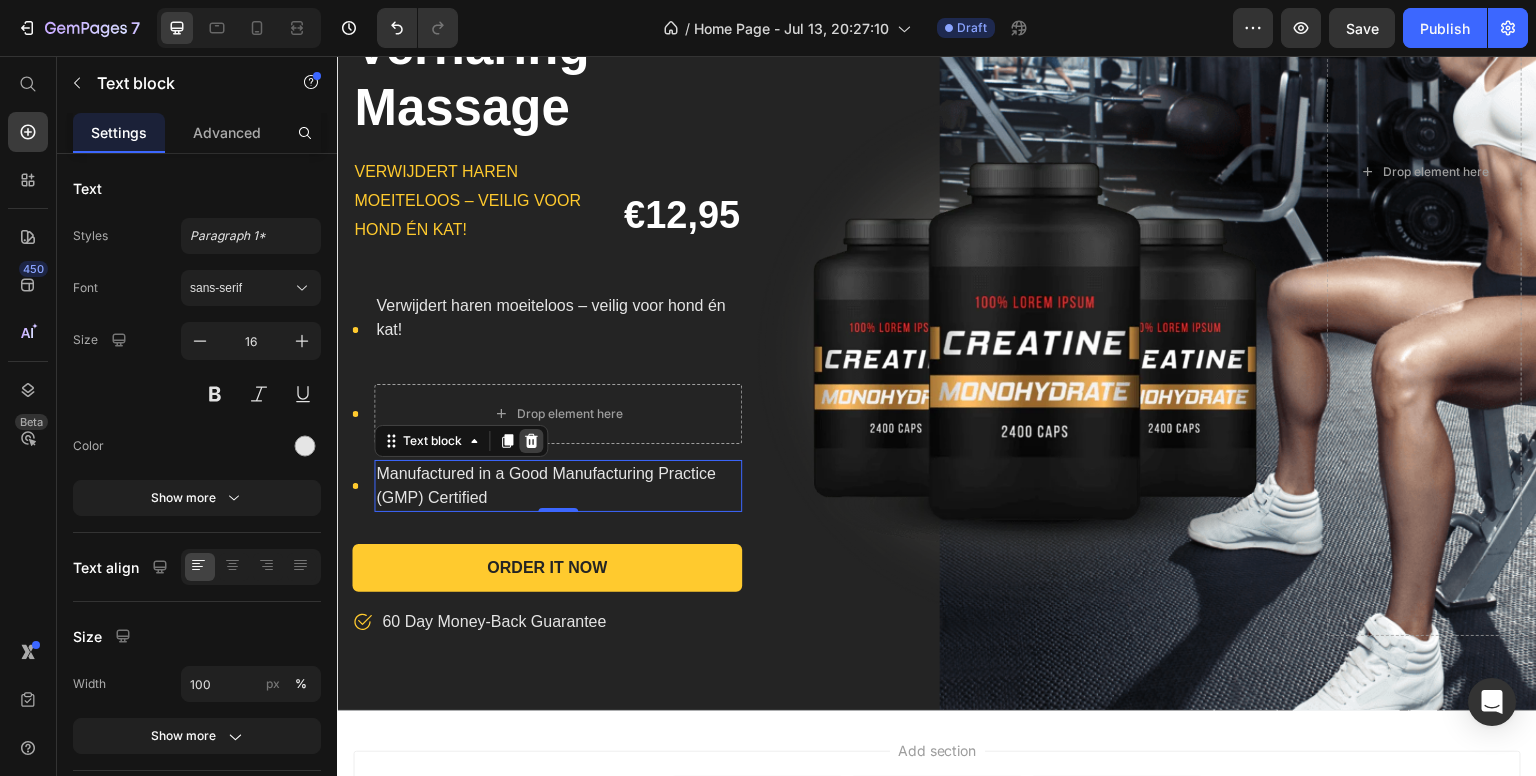 click 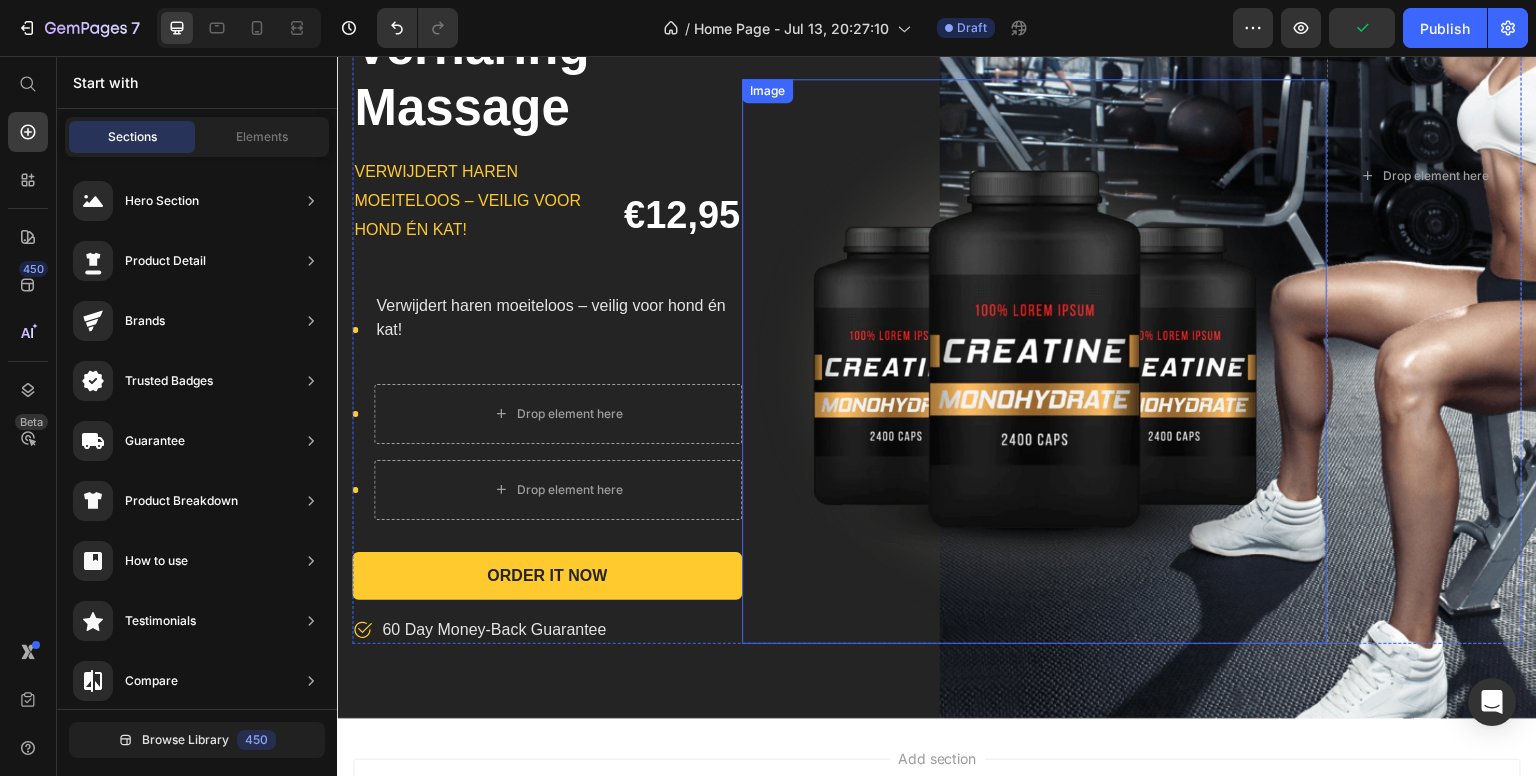 click at bounding box center [1034, 361] 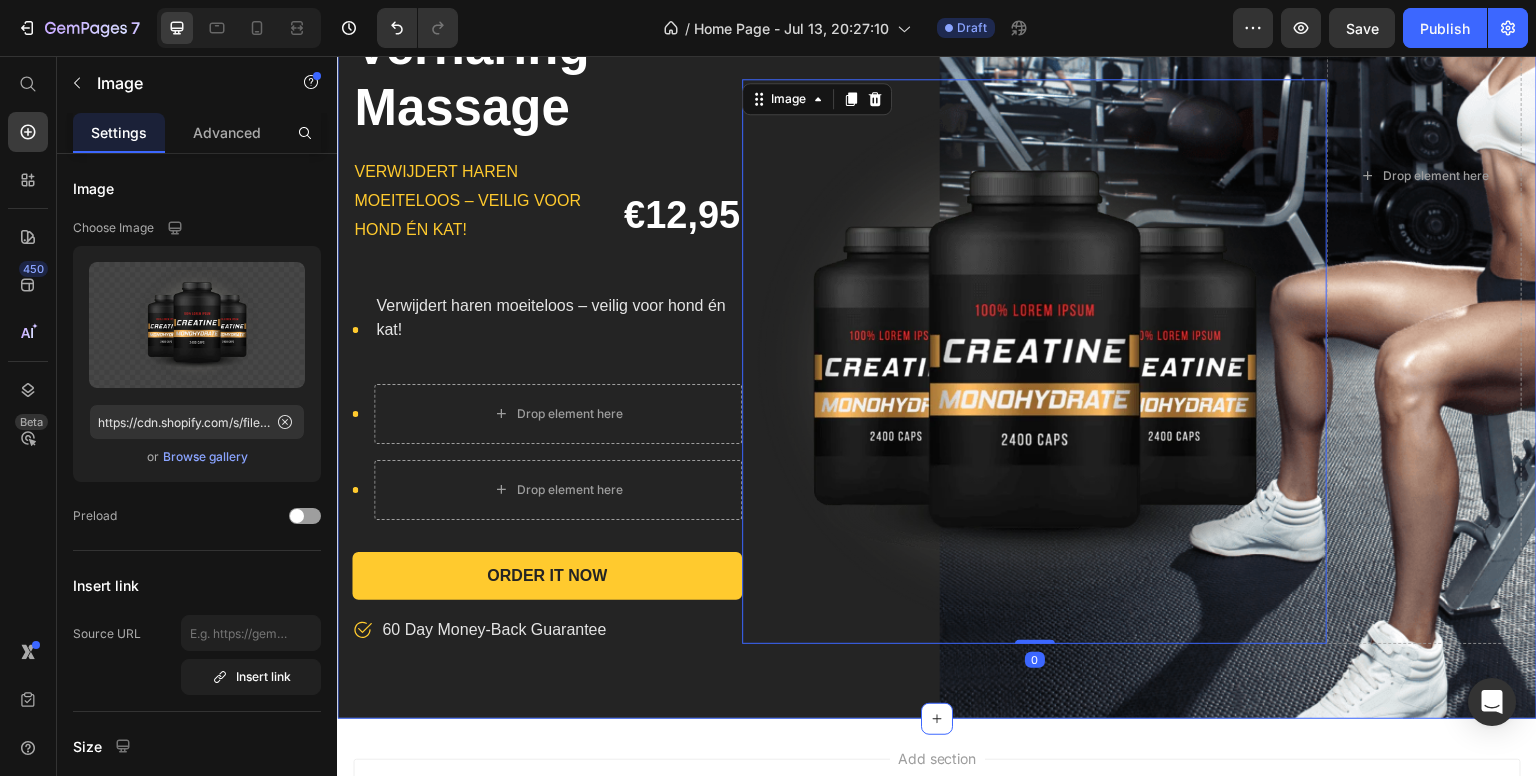 click on "Siliconen Grooming Handschoen voor Honden   Katten – Anti-Verharing   Massage Product Title Verwijdert haren moeiteloos – veilig voor hond én kat! Text block €12,95 Product Price Row Verwijdert haren moeiteloos – veilig voor hond én kat! Text block       Icon               Icon               Icon               Icon List Order It Now Product Cart Button         Icon 60 Day Money-Back Guarantee Text block Row Image   0               Row Product Section 1" at bounding box center [937, 176] 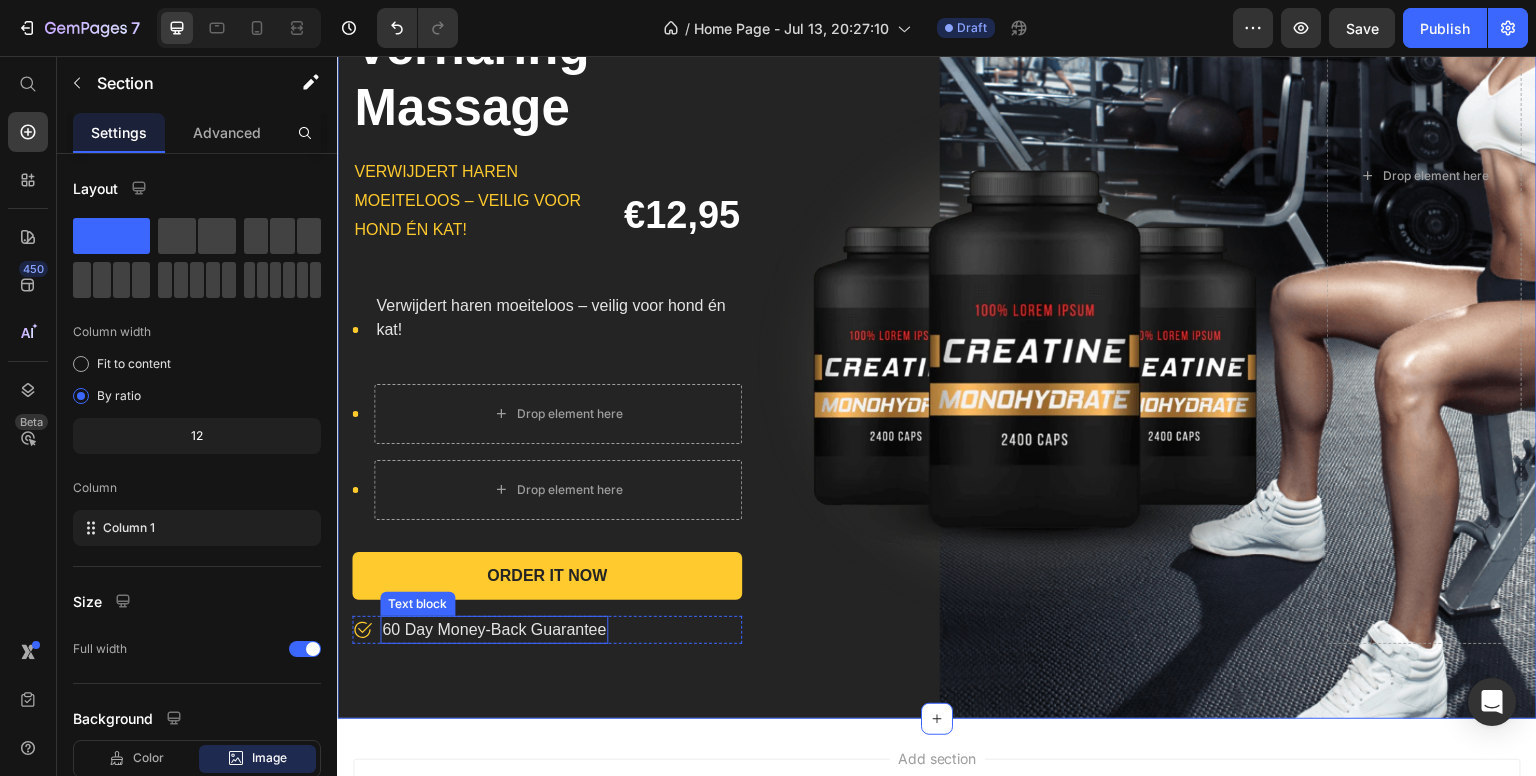 click on "60 Day Money-Back Guarantee" at bounding box center [494, 630] 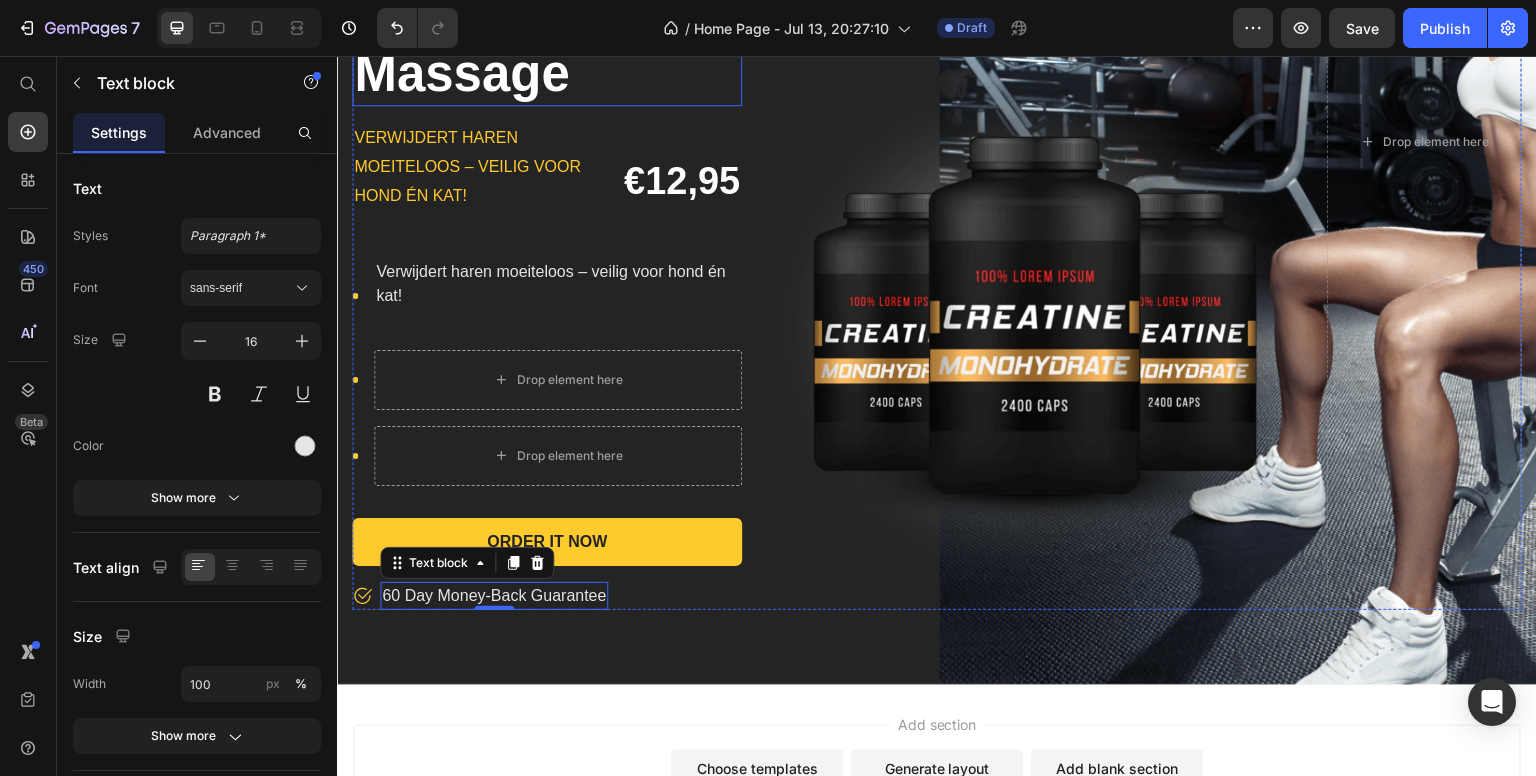 scroll, scrollTop: 500, scrollLeft: 0, axis: vertical 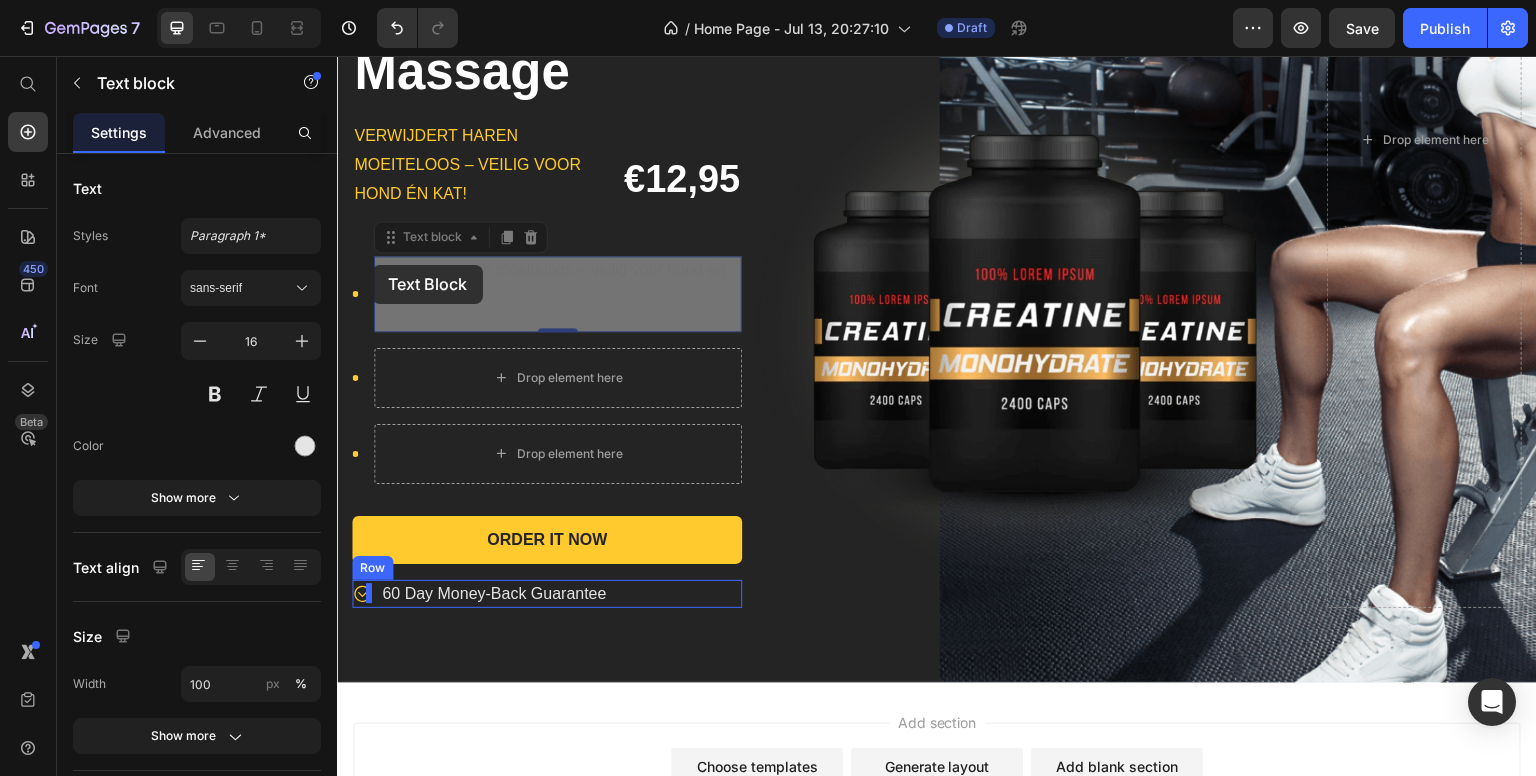 drag, startPoint x: 402, startPoint y: 292, endPoint x: 371, endPoint y: 265, distance: 41.109608 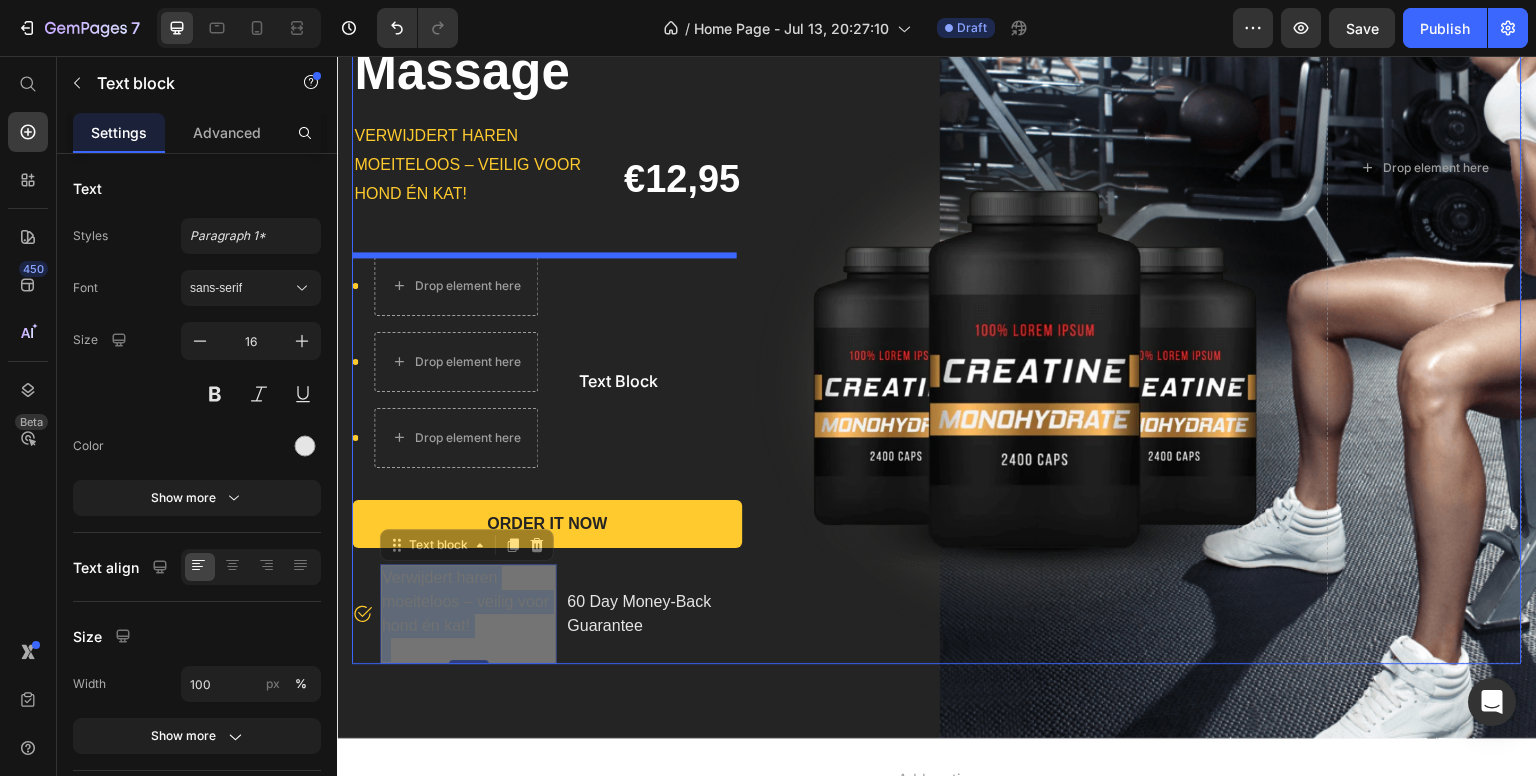 drag, startPoint x: 484, startPoint y: 592, endPoint x: 563, endPoint y: 362, distance: 243.18922 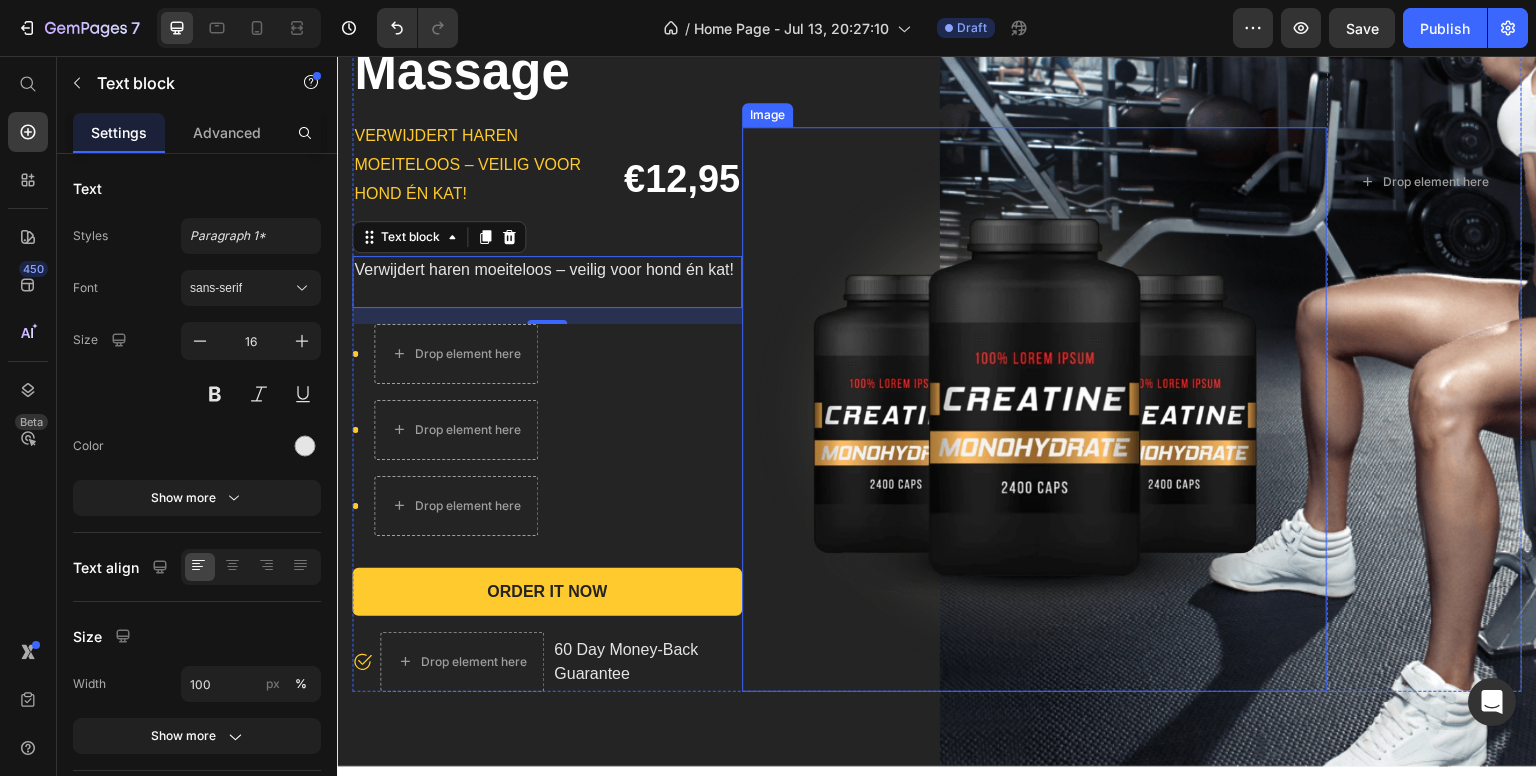click at bounding box center [1034, 409] 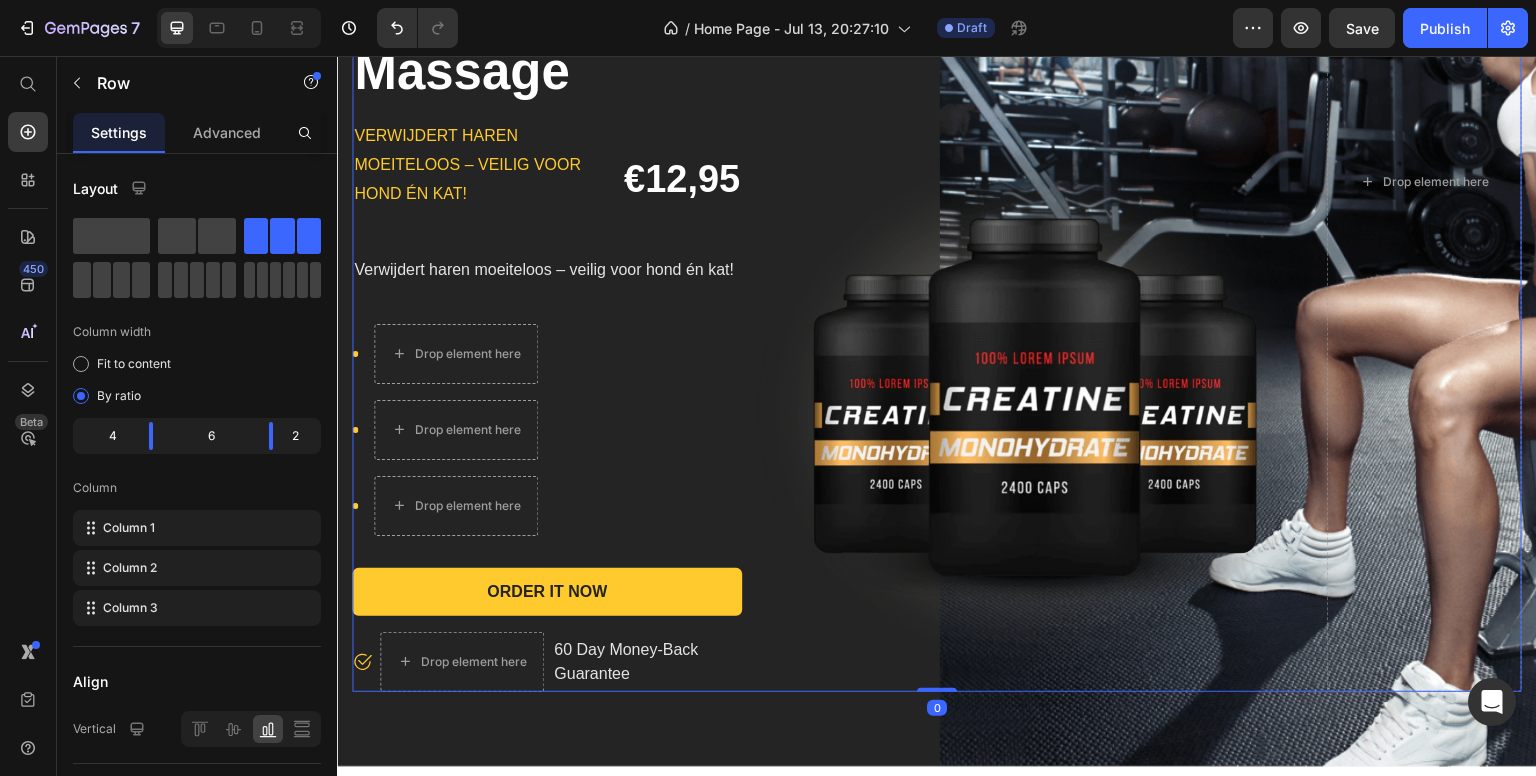 click on "Image" at bounding box center [1034, 182] 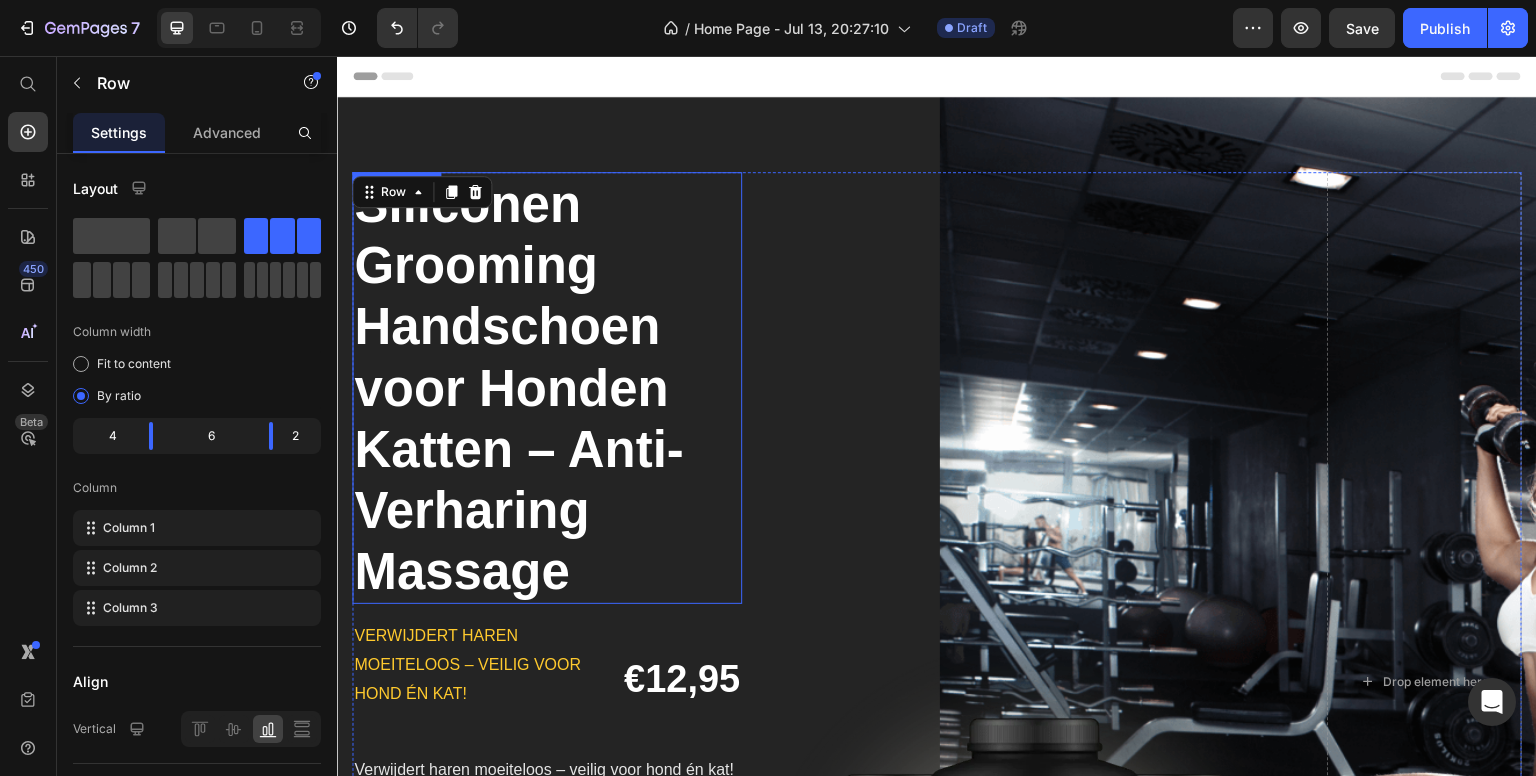 scroll, scrollTop: 0, scrollLeft: 0, axis: both 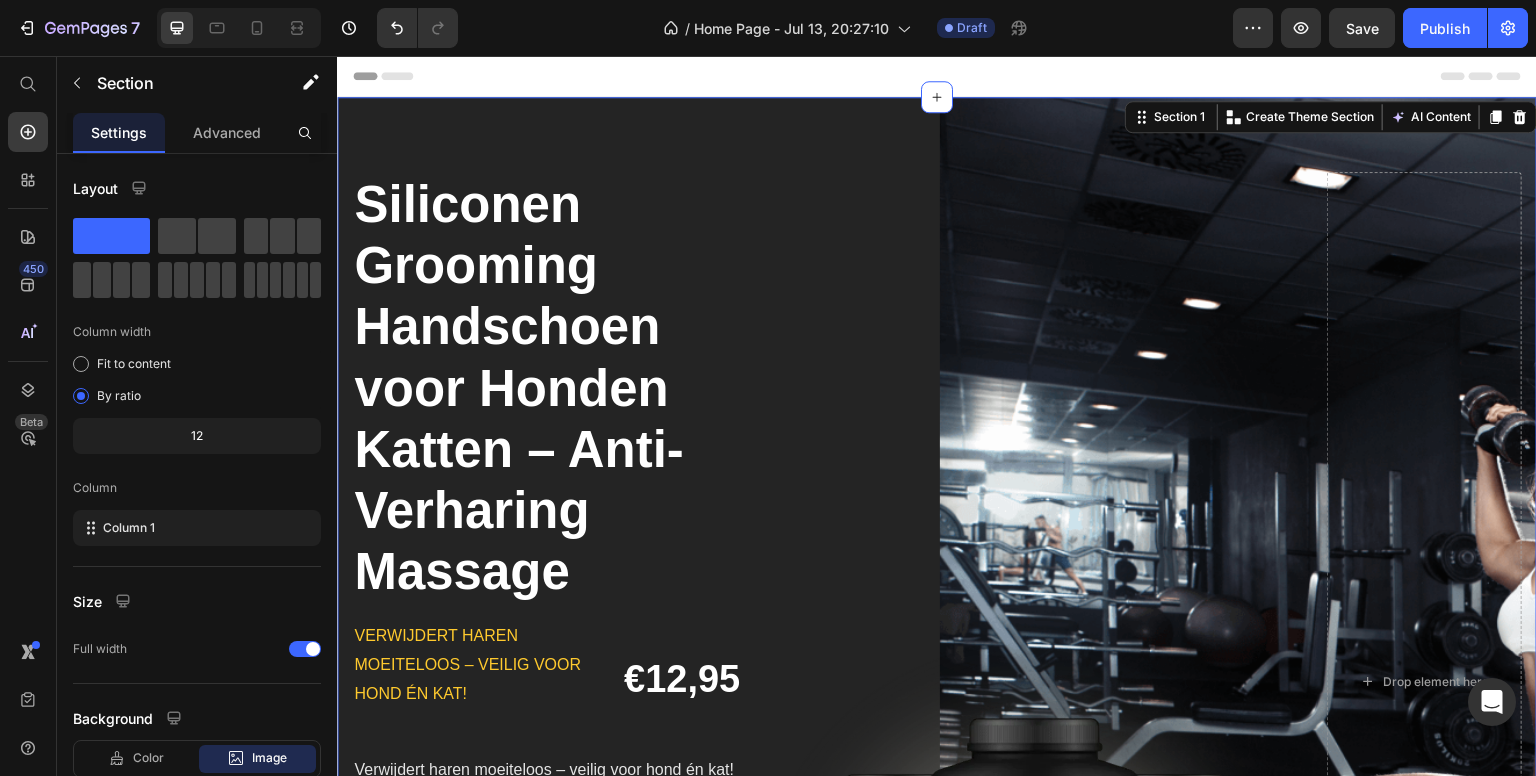 click on "Siliconen Grooming Handschoen voor Honden   Katten – Anti-Verharing   Massage Product Title Verwijdert haren moeiteloos – veilig voor hond én kat! Text block €12,95 Product Price Row Verwijdert haren moeiteloos – veilig voor hond én kat!   Text block       Icon               Icon               Icon               Icon List Order It Now Product Cart Button         Icon               60 Day Money-Back Guarantee Text block Row Image               Row Product Section 1   You can create reusable sections Create Theme Section AI Content Write with GemAI What would you like to describe here? Tone and Voice Persuasive Product Show more Generate" at bounding box center (937, 682) 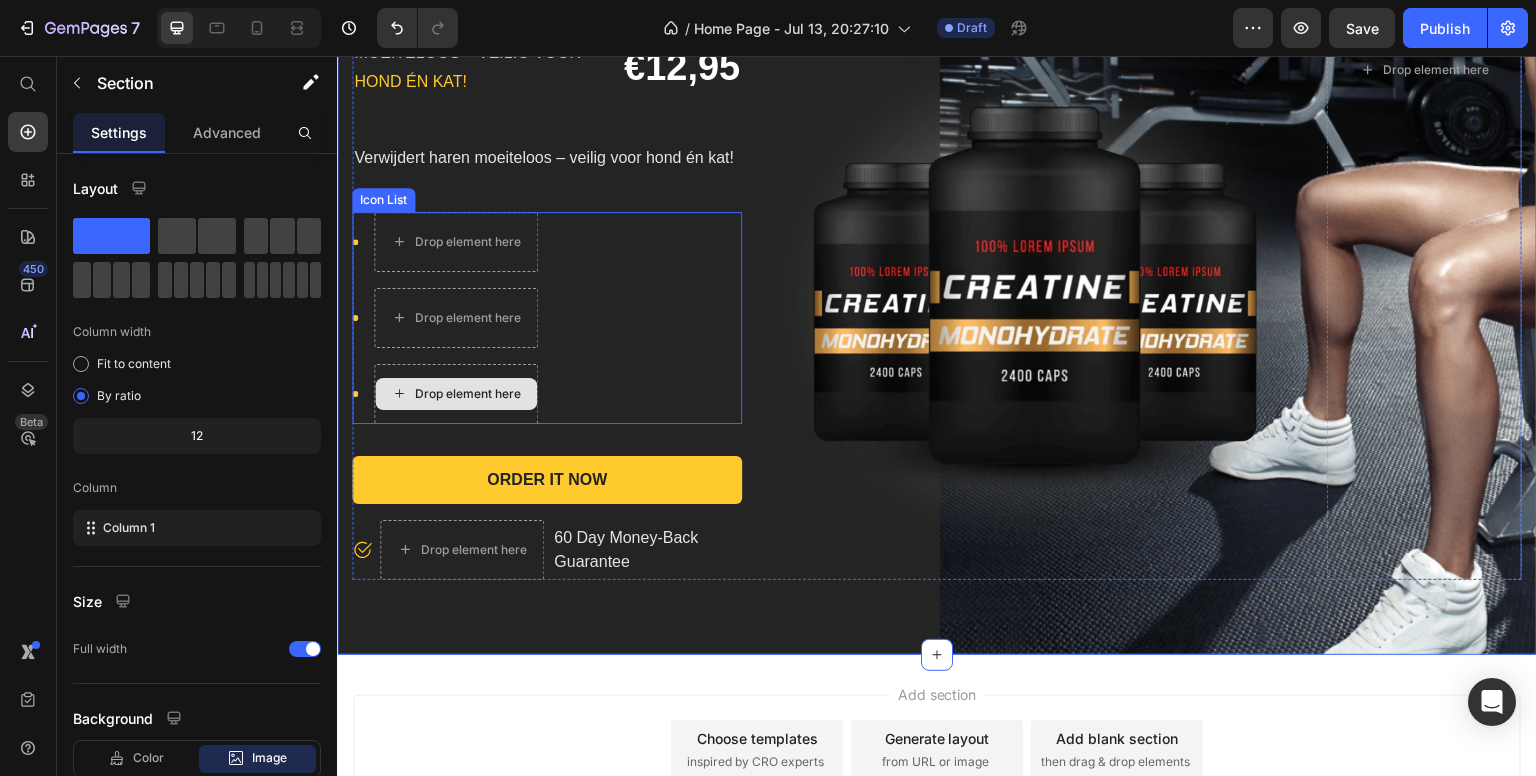 scroll, scrollTop: 500, scrollLeft: 0, axis: vertical 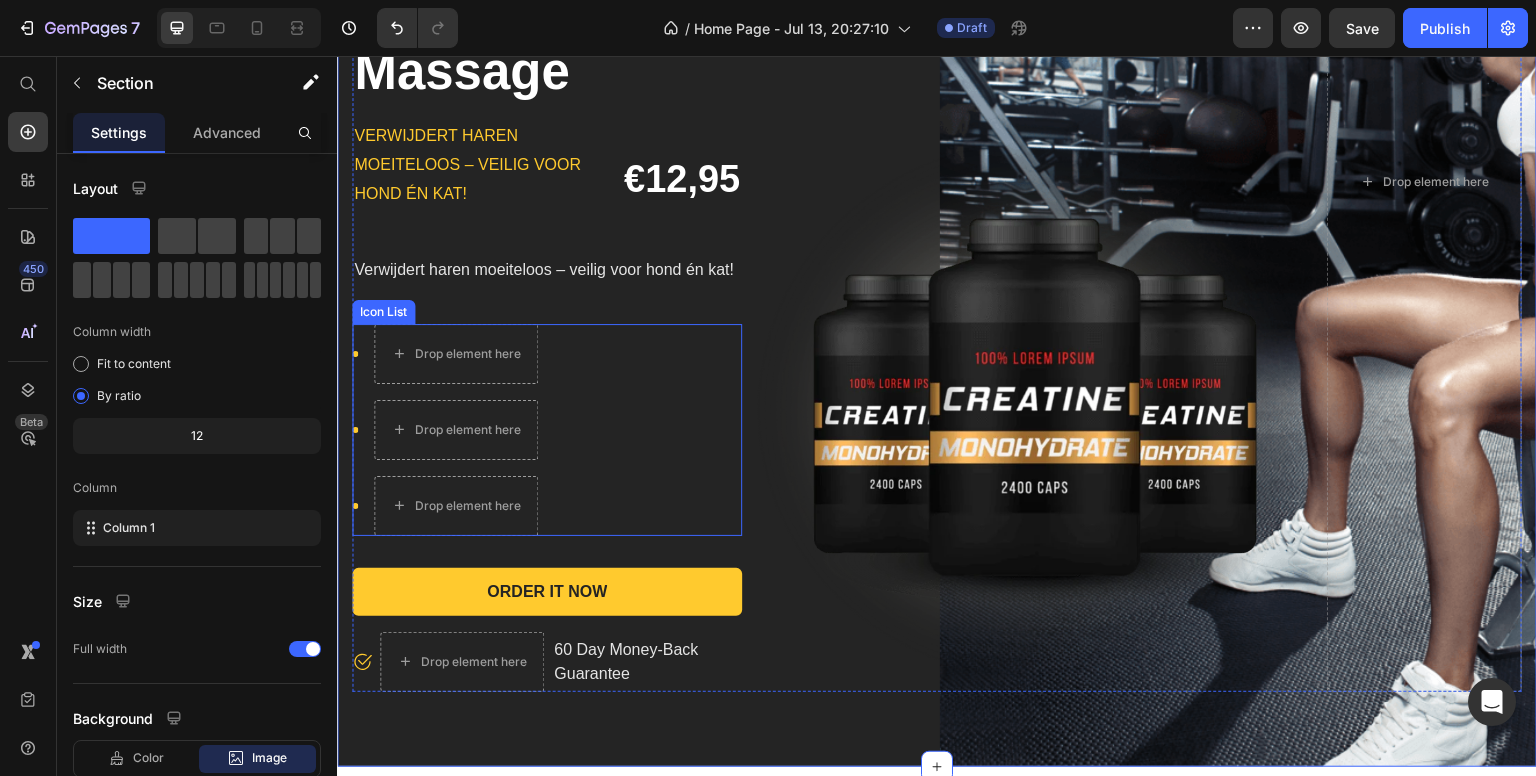 click at bounding box center (1034, 409) 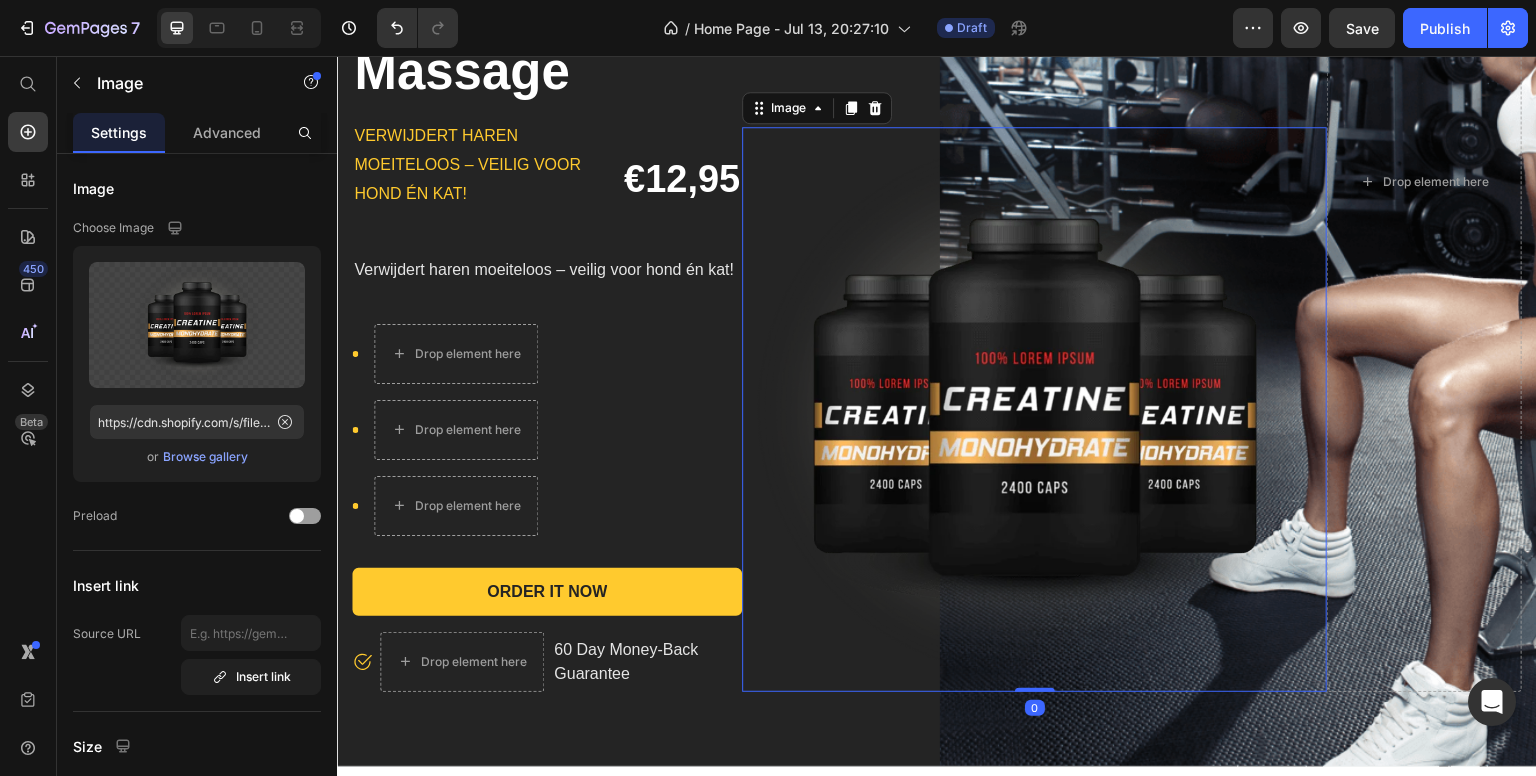 click at bounding box center (1034, 409) 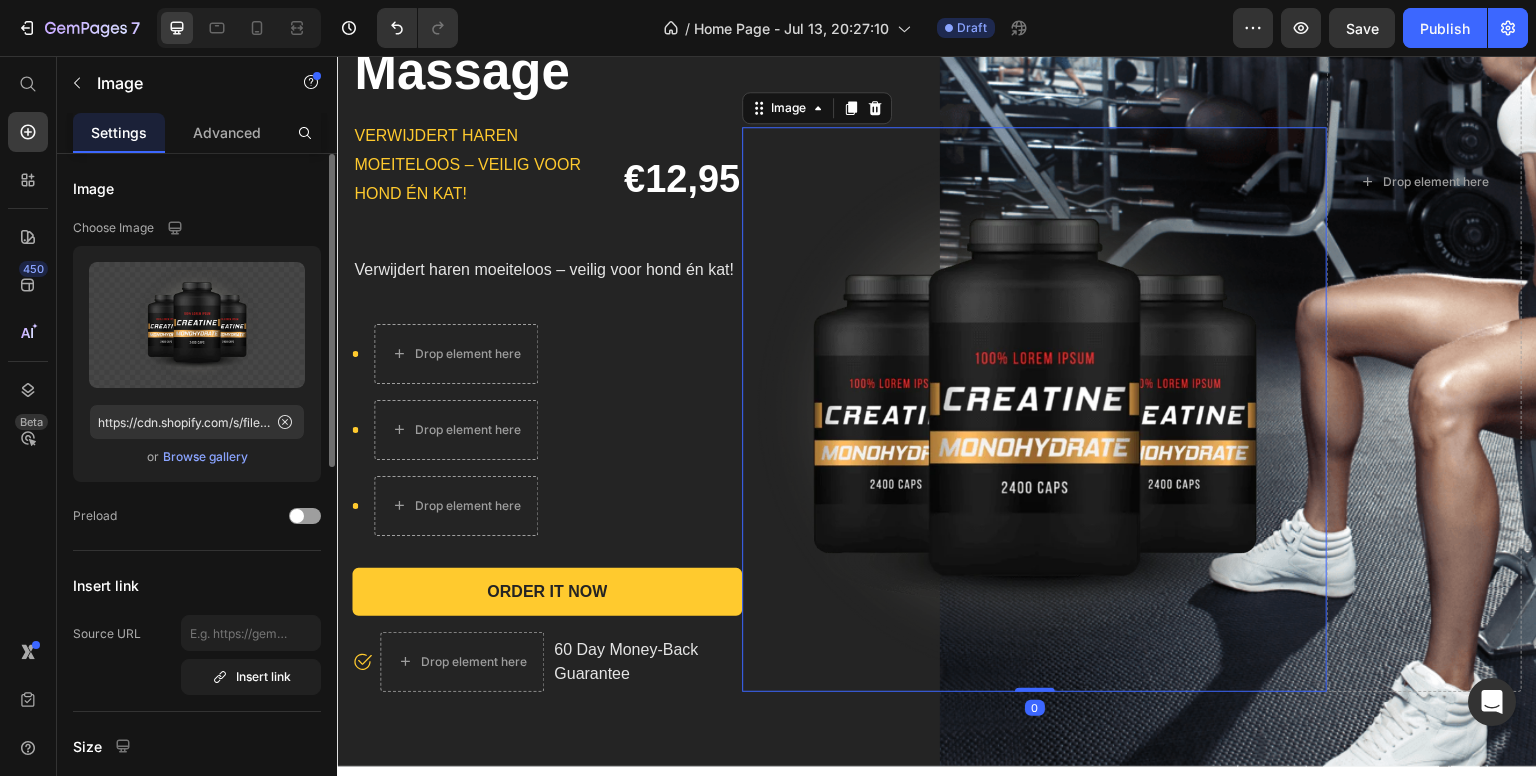 click on "Browse gallery" at bounding box center [205, 457] 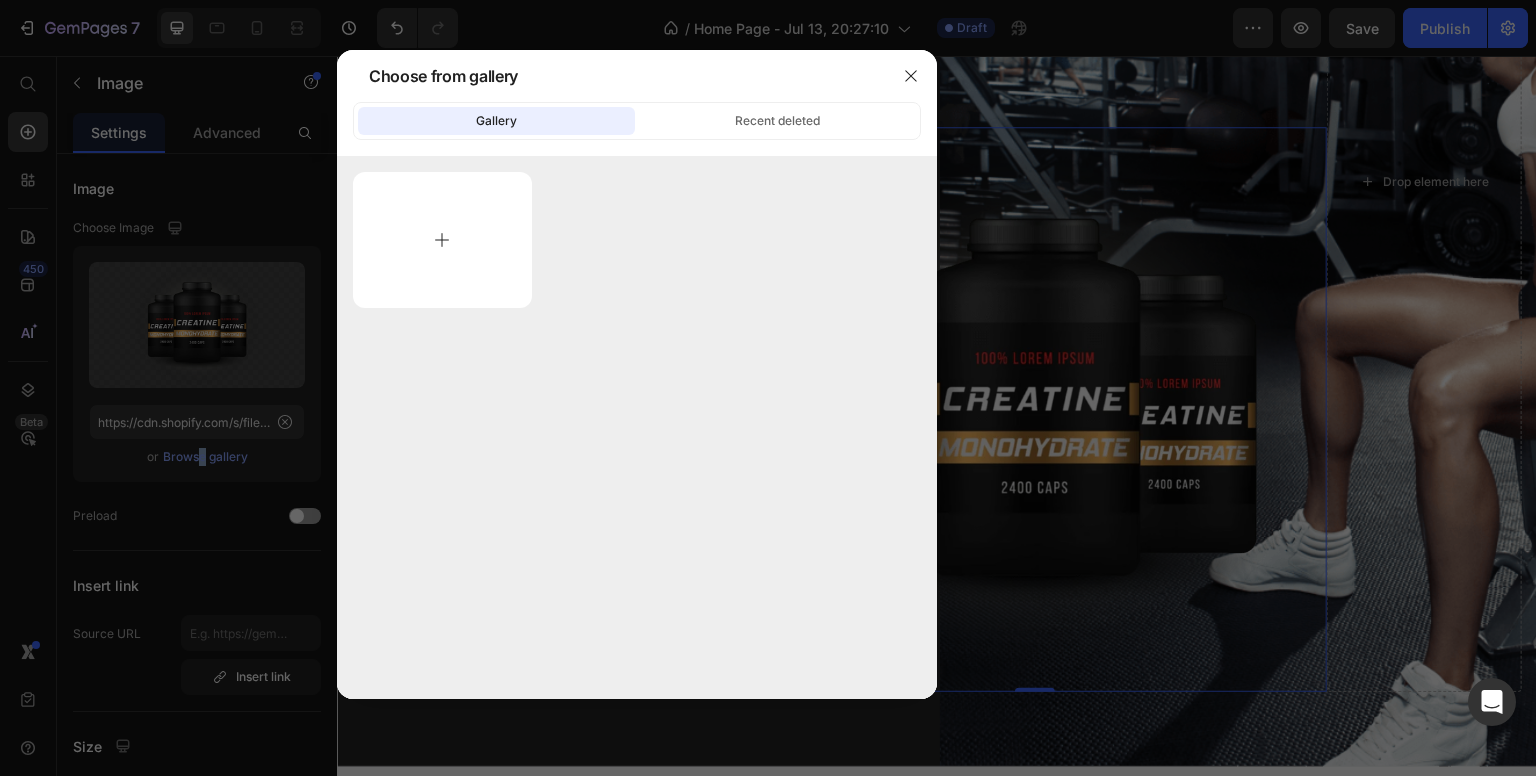 click at bounding box center (442, 240) 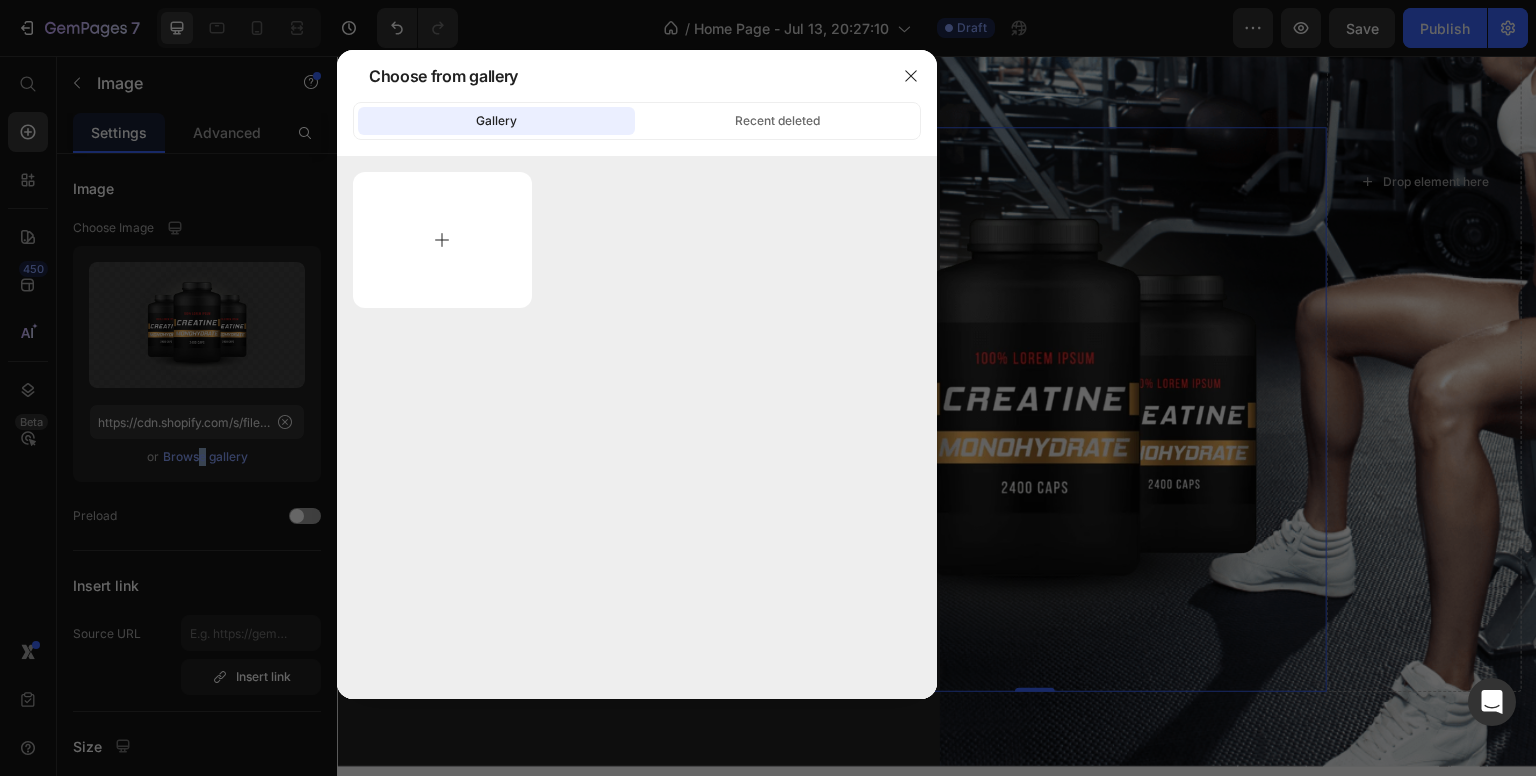 type on "C:\fakepath\ChatGPT Image Jul 13, 2025, 08_38_16 PM.png" 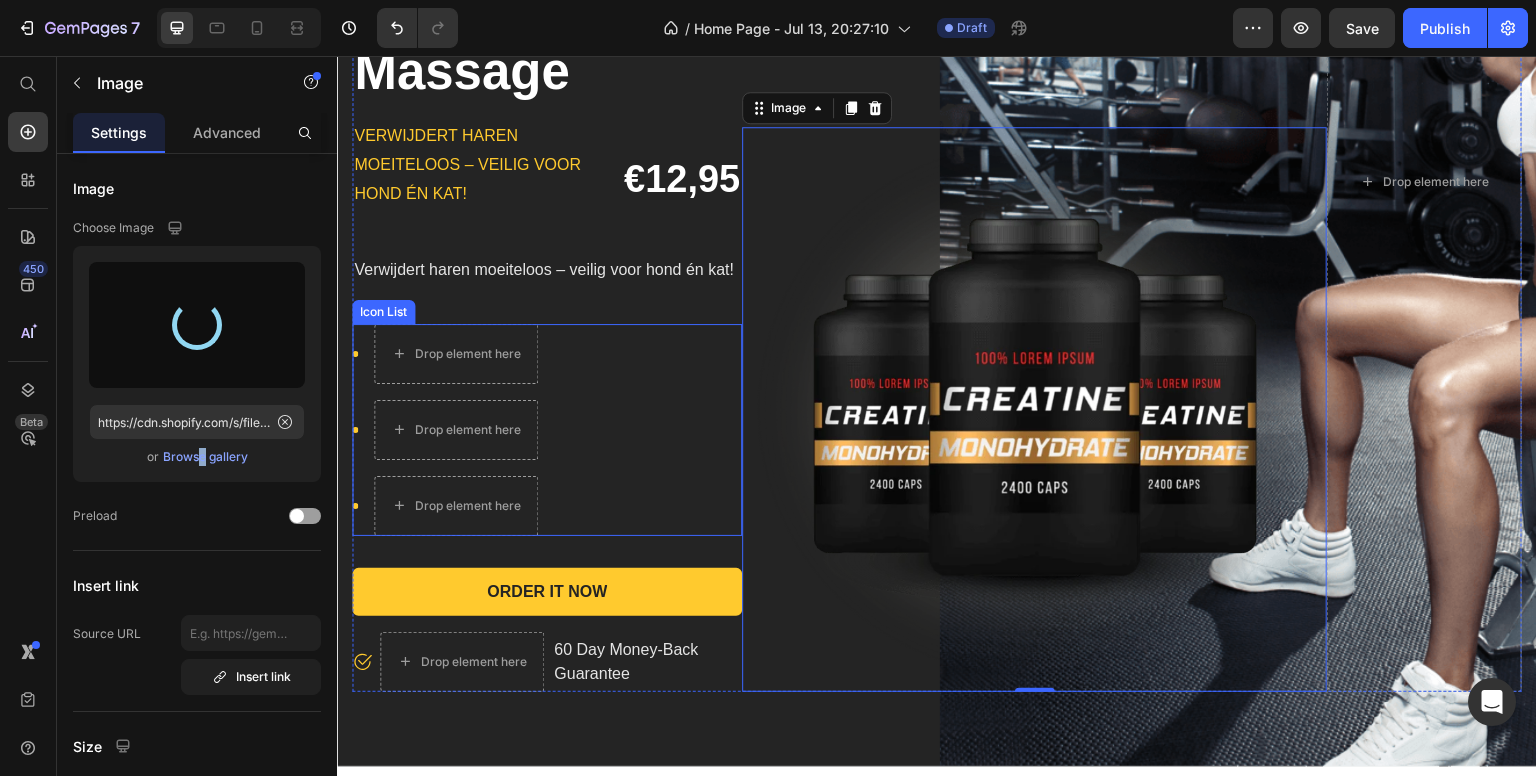 type on "https://cdn.shopify.com/s/files/1/0943/8517/6923/files/gempages_575280309013054403-711f39be-bf5c-42f3-82b6-da92d654b152.png" 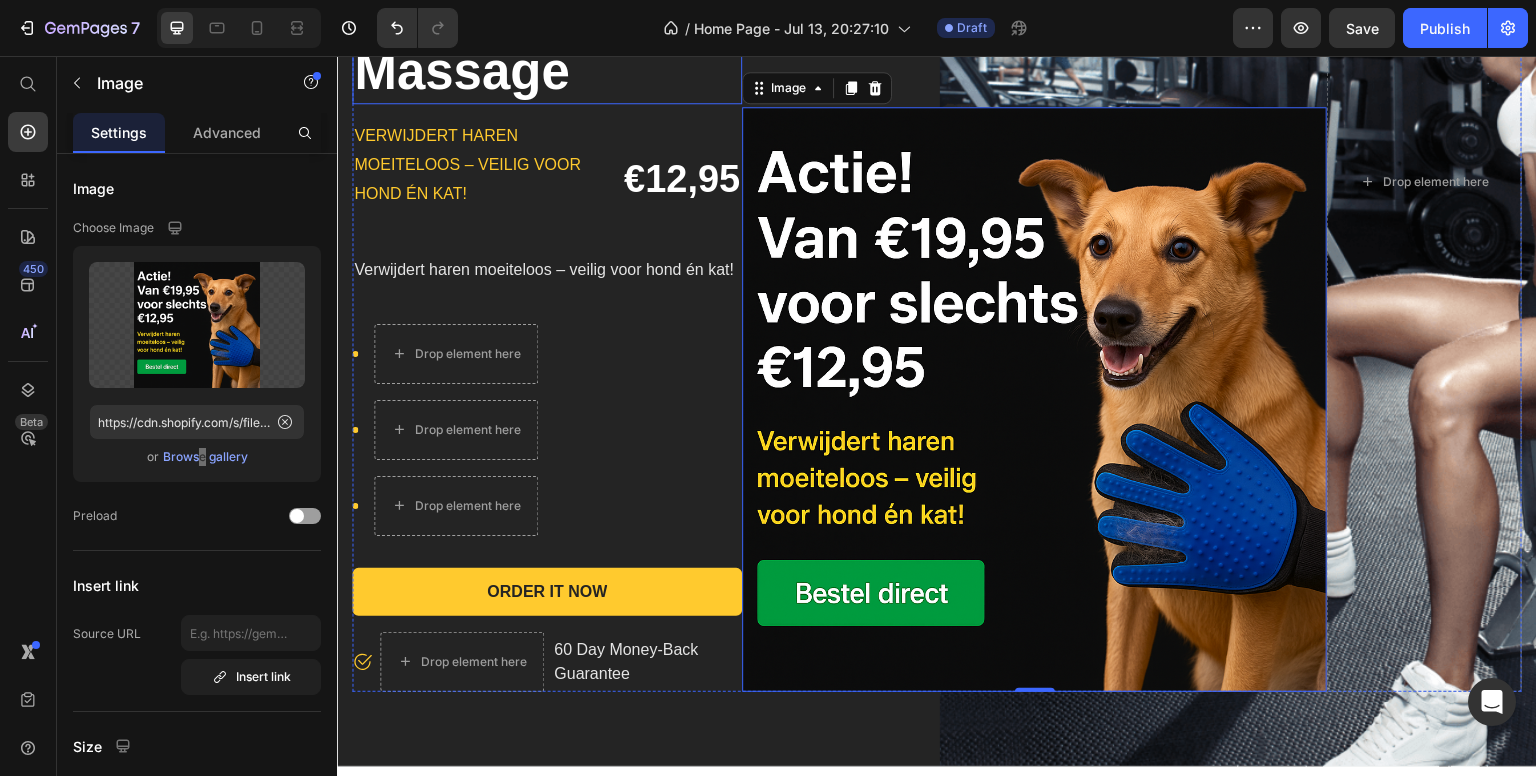 click on "Siliconen Grooming Handschoen voor Honden   Katten – Anti-Verharing   Massage" at bounding box center [547, -112] 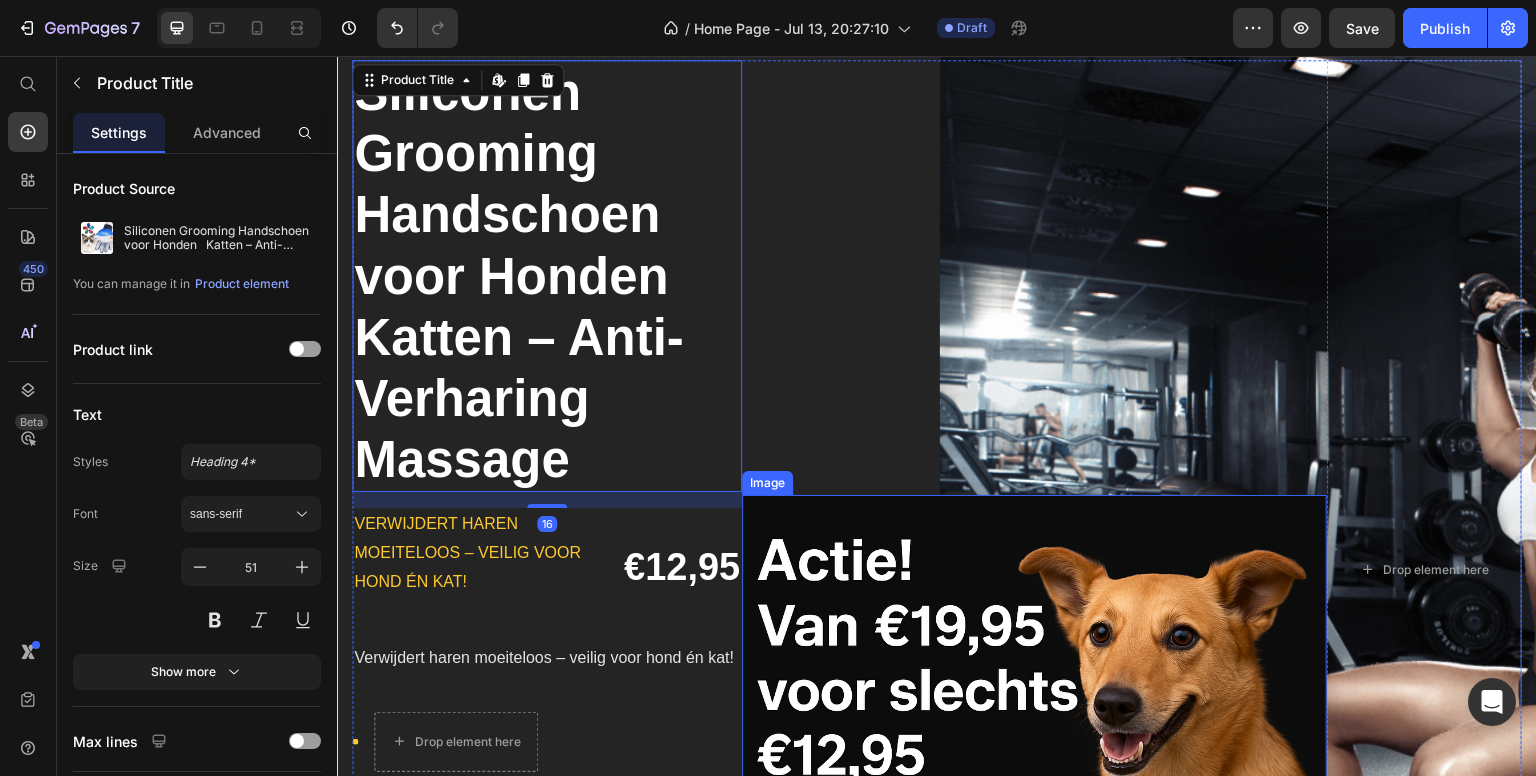 scroll, scrollTop: 100, scrollLeft: 0, axis: vertical 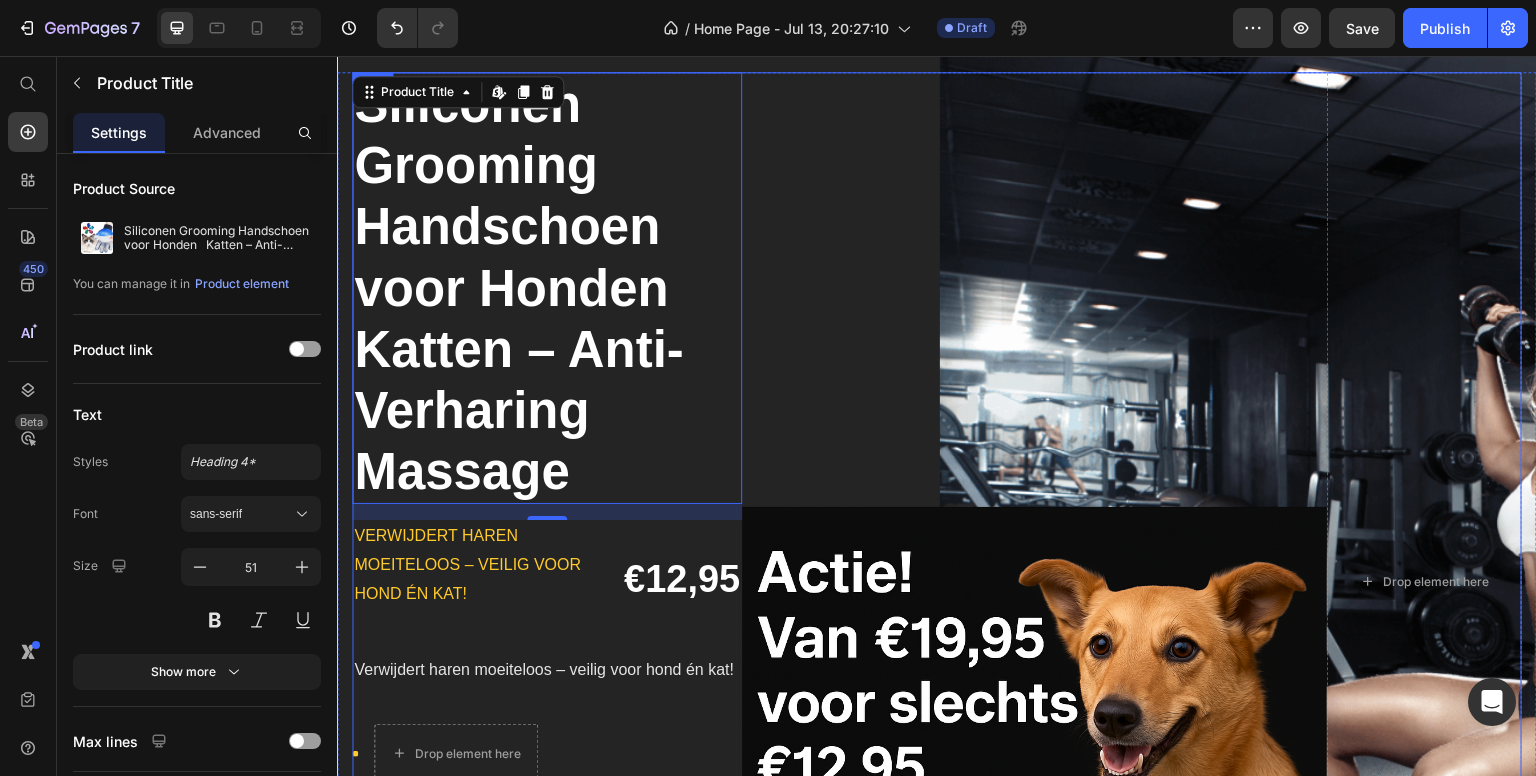click on "Image" at bounding box center (1034, 582) 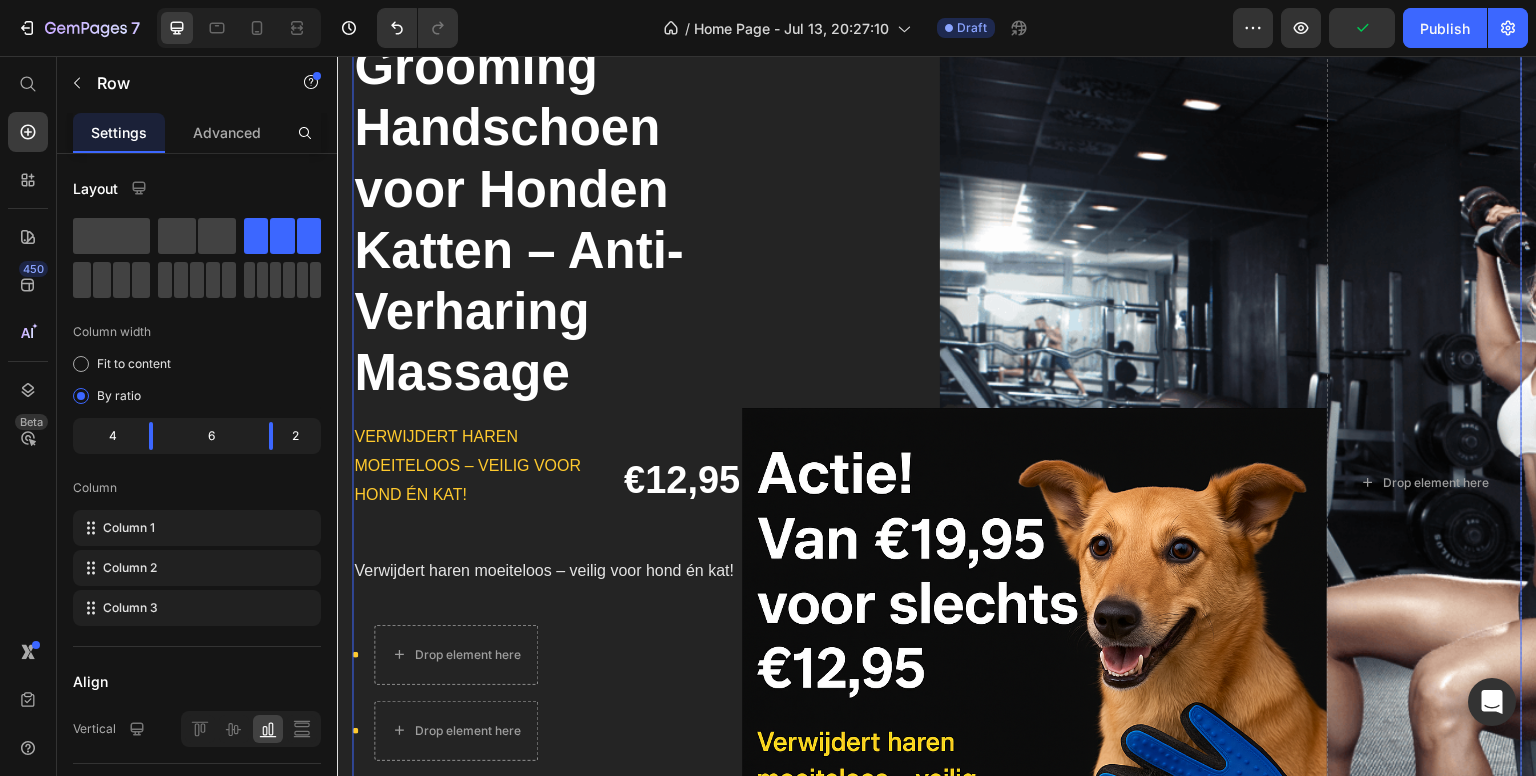 scroll, scrollTop: 200, scrollLeft: 0, axis: vertical 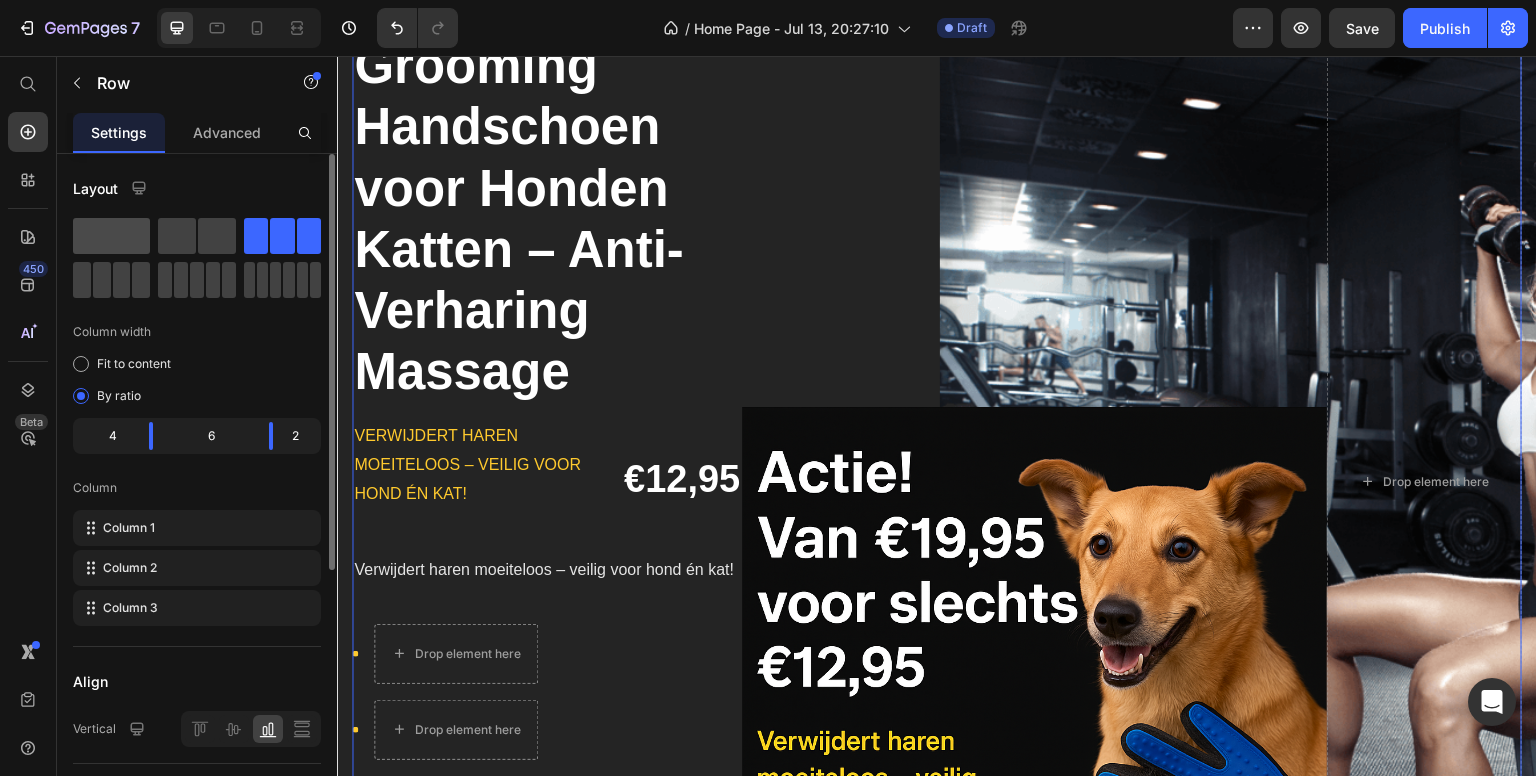 click 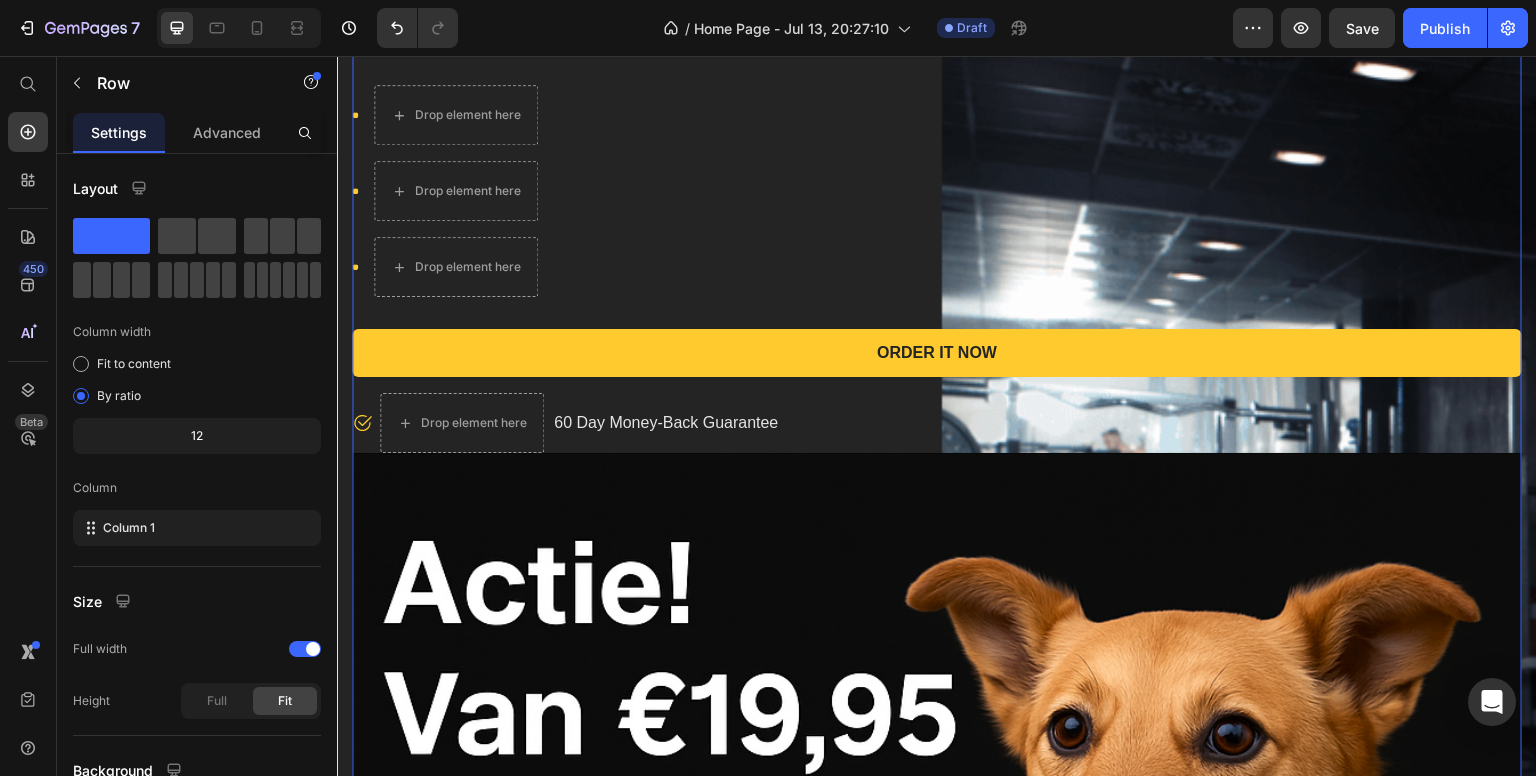 scroll, scrollTop: 700, scrollLeft: 0, axis: vertical 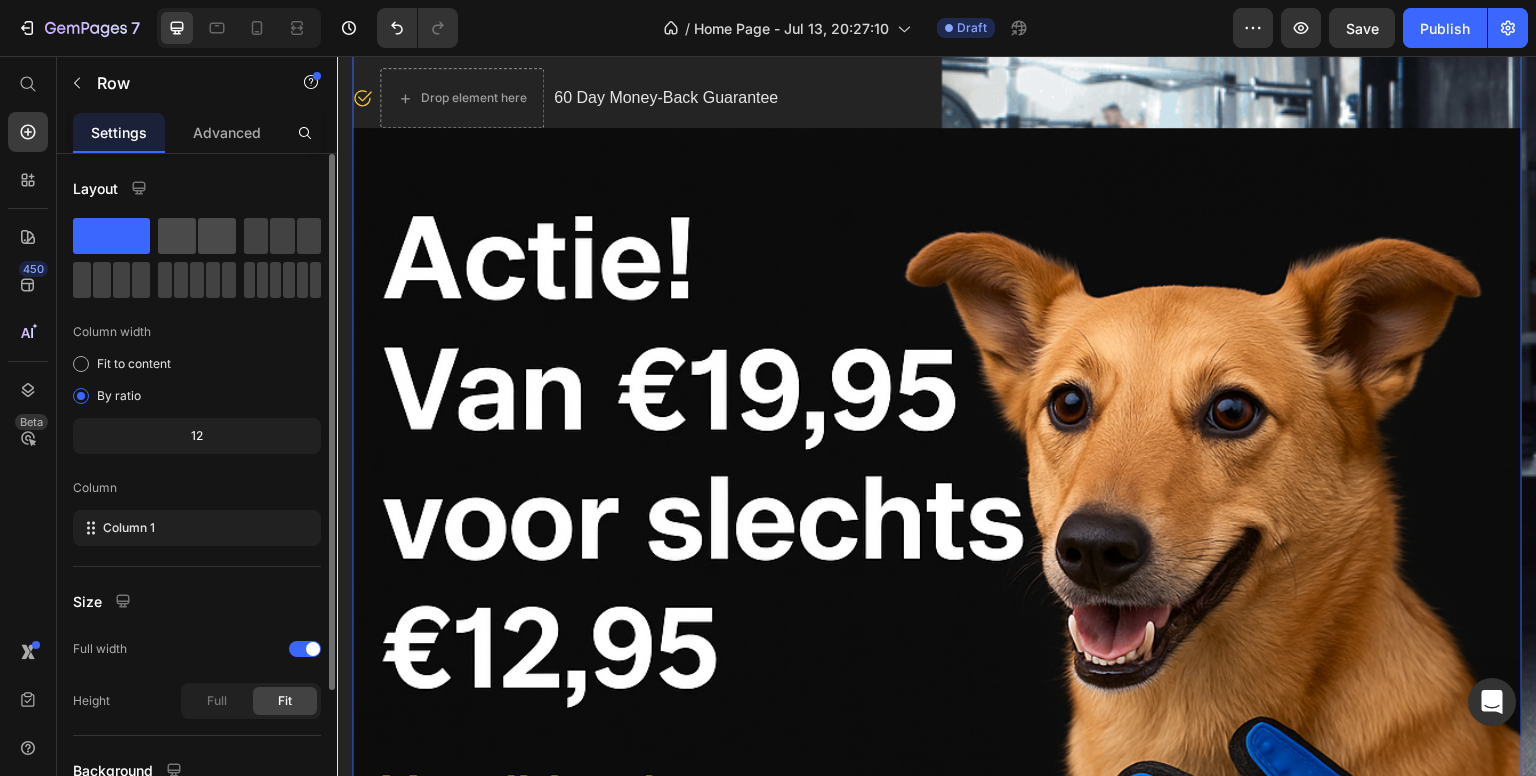 drag, startPoint x: 186, startPoint y: 237, endPoint x: 196, endPoint y: 234, distance: 10.440307 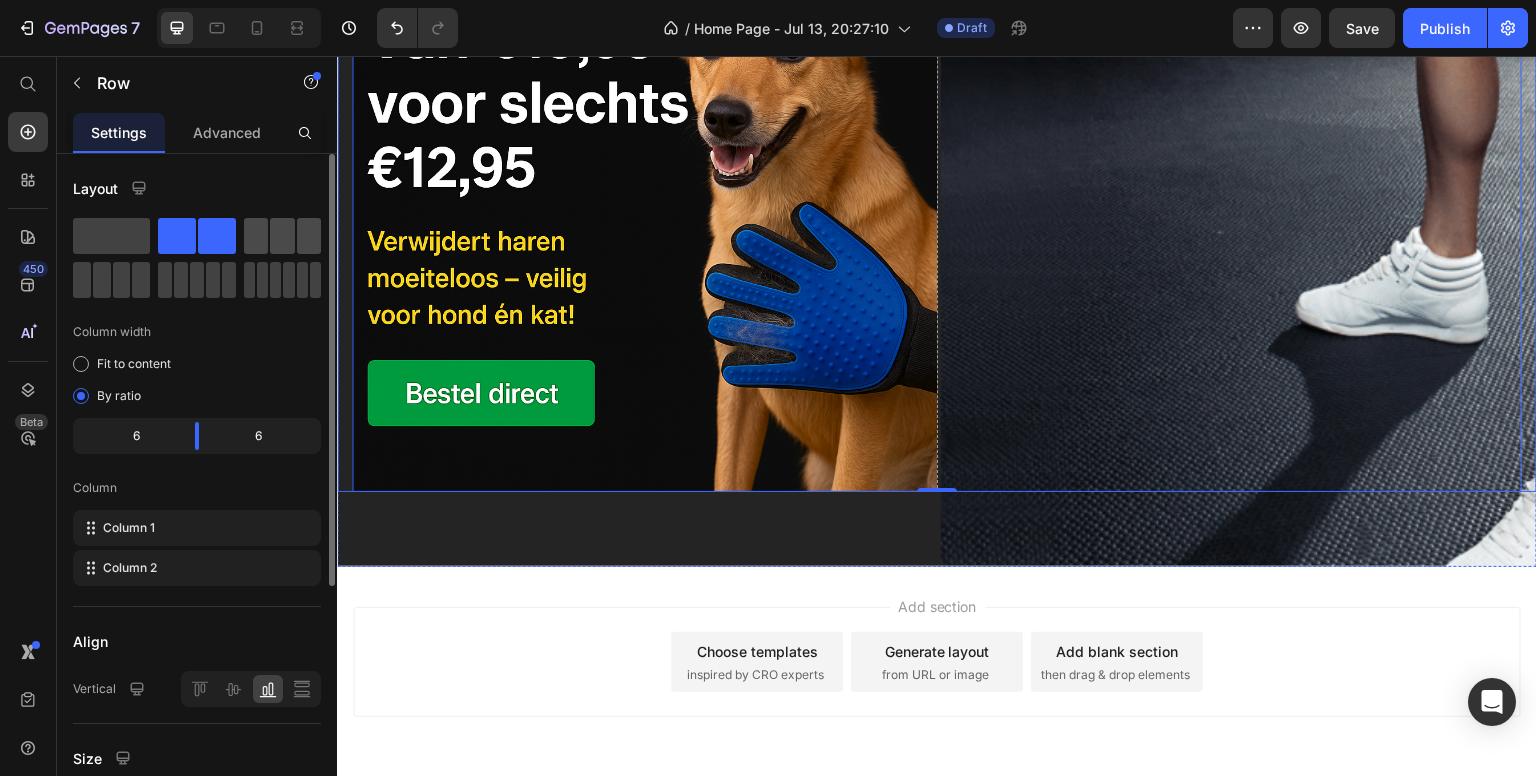 scroll, scrollTop: 1112, scrollLeft: 0, axis: vertical 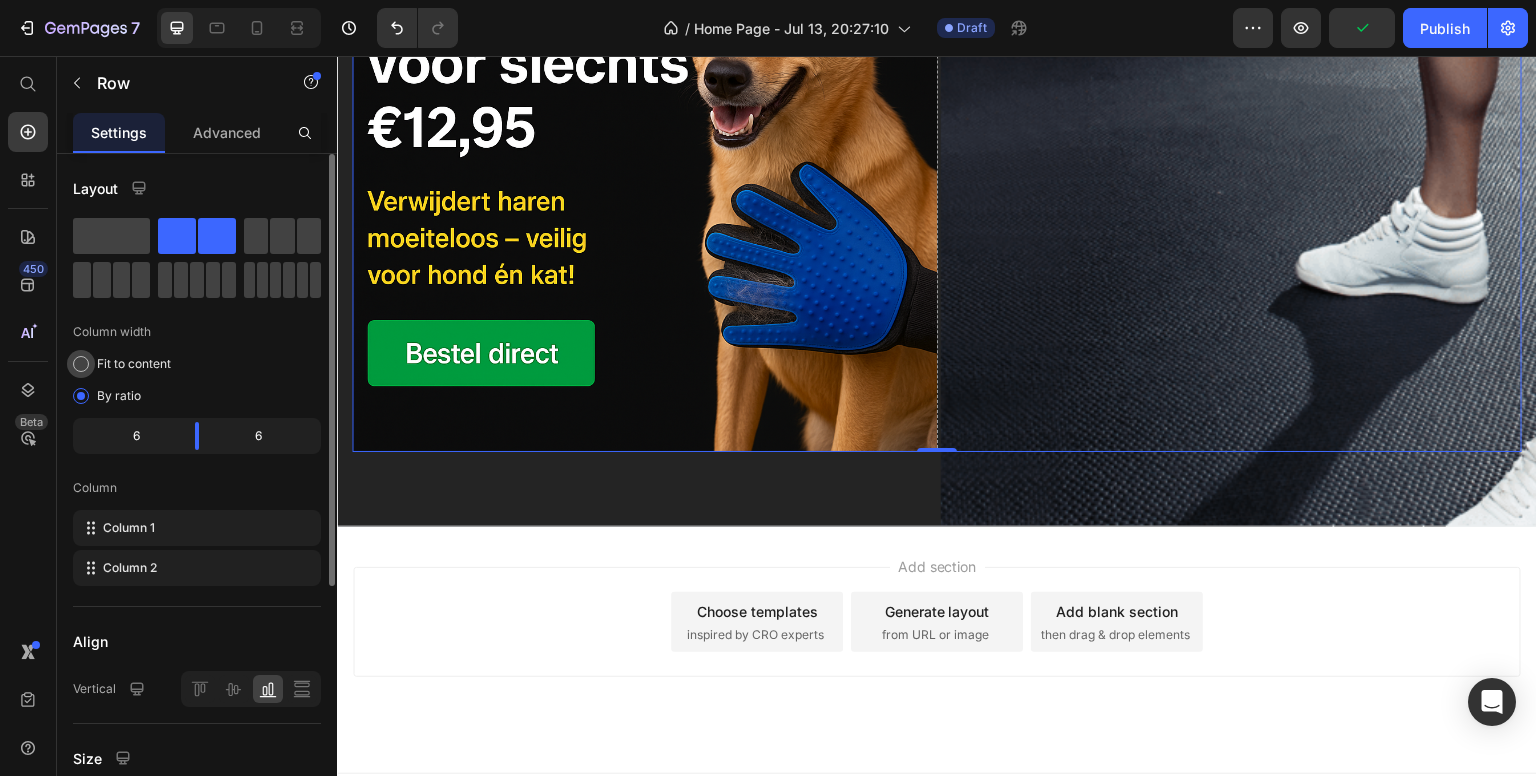 click on "Fit to content" at bounding box center (134, 364) 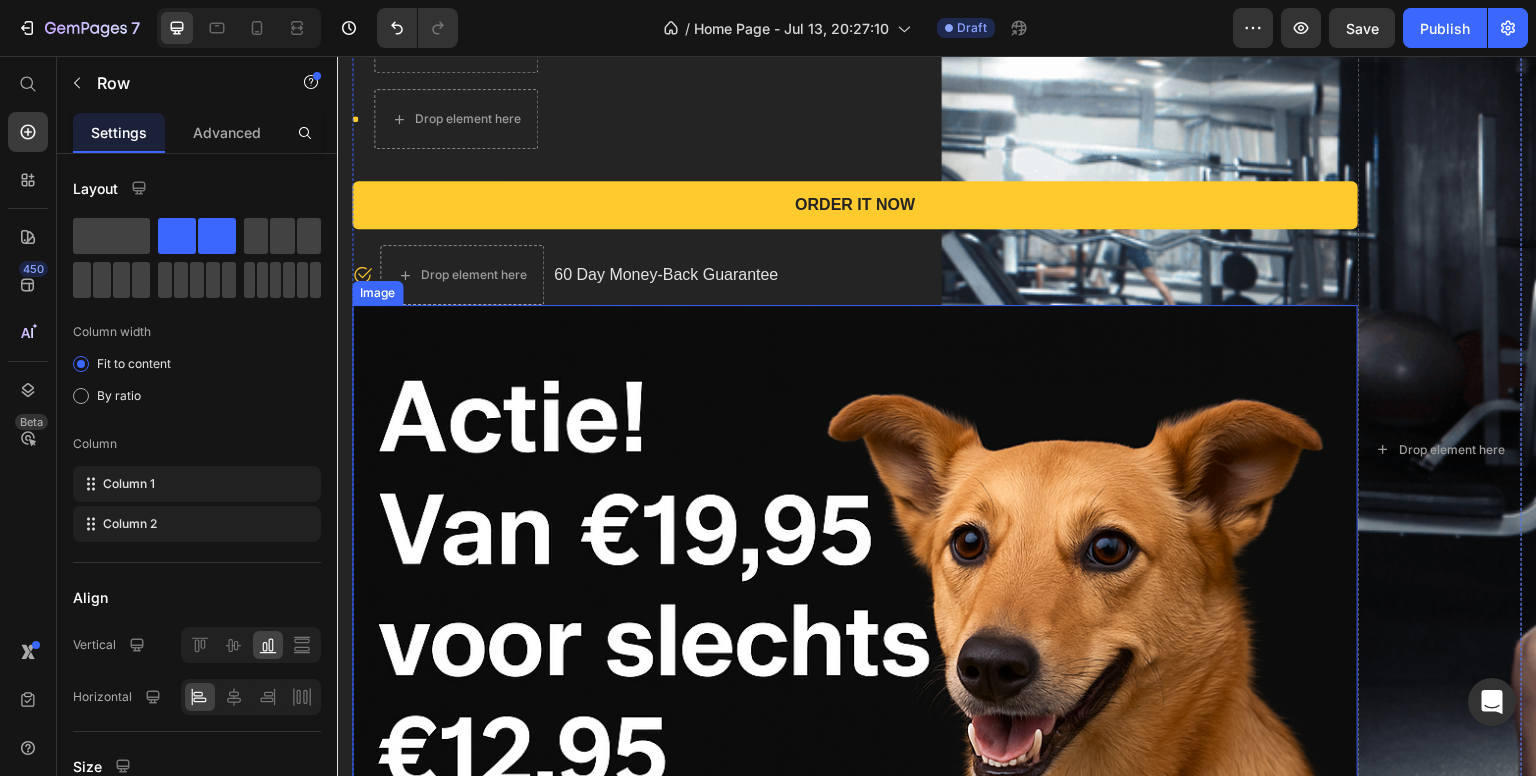 scroll, scrollTop: 600, scrollLeft: 0, axis: vertical 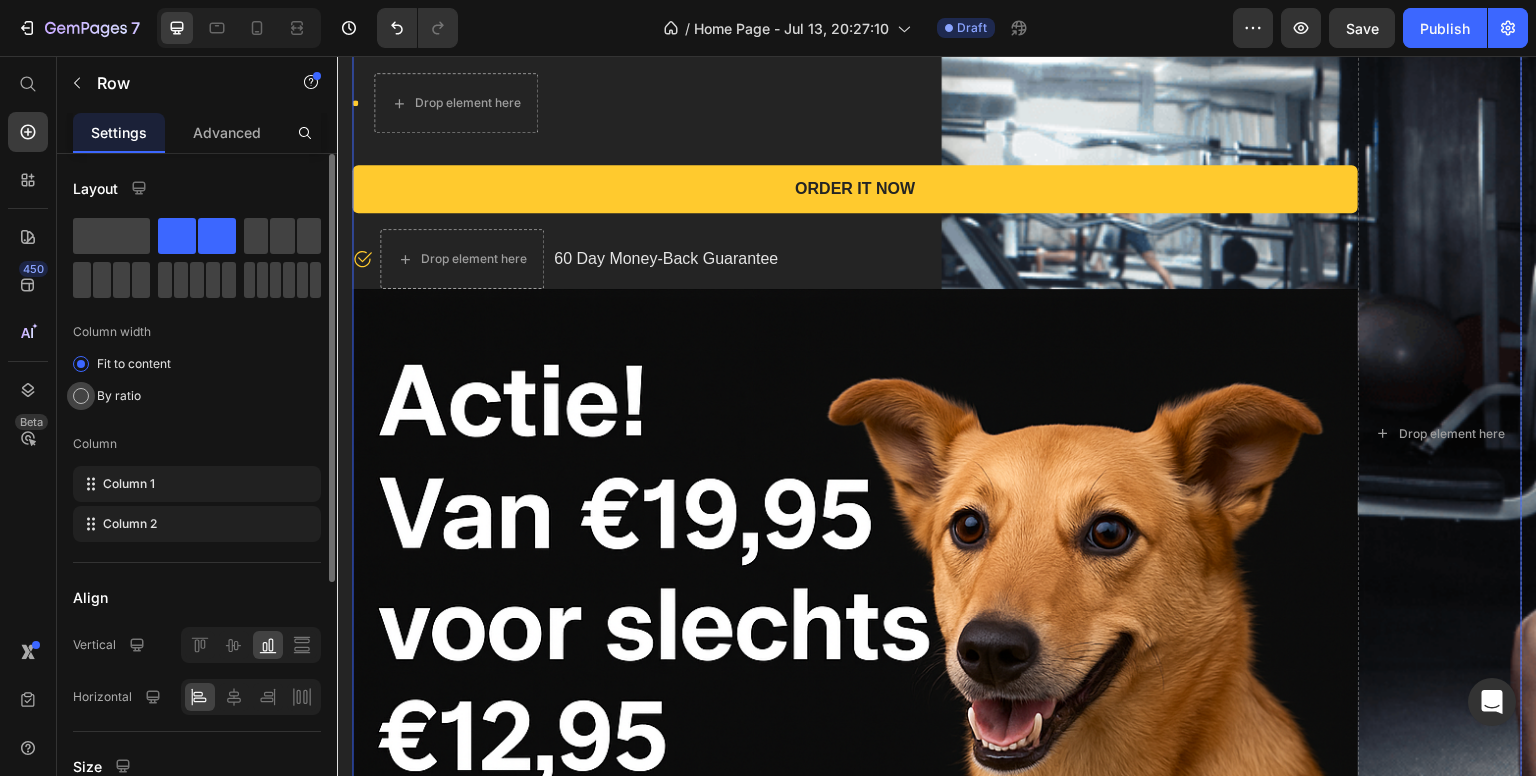 click on "By ratio" at bounding box center [119, 396] 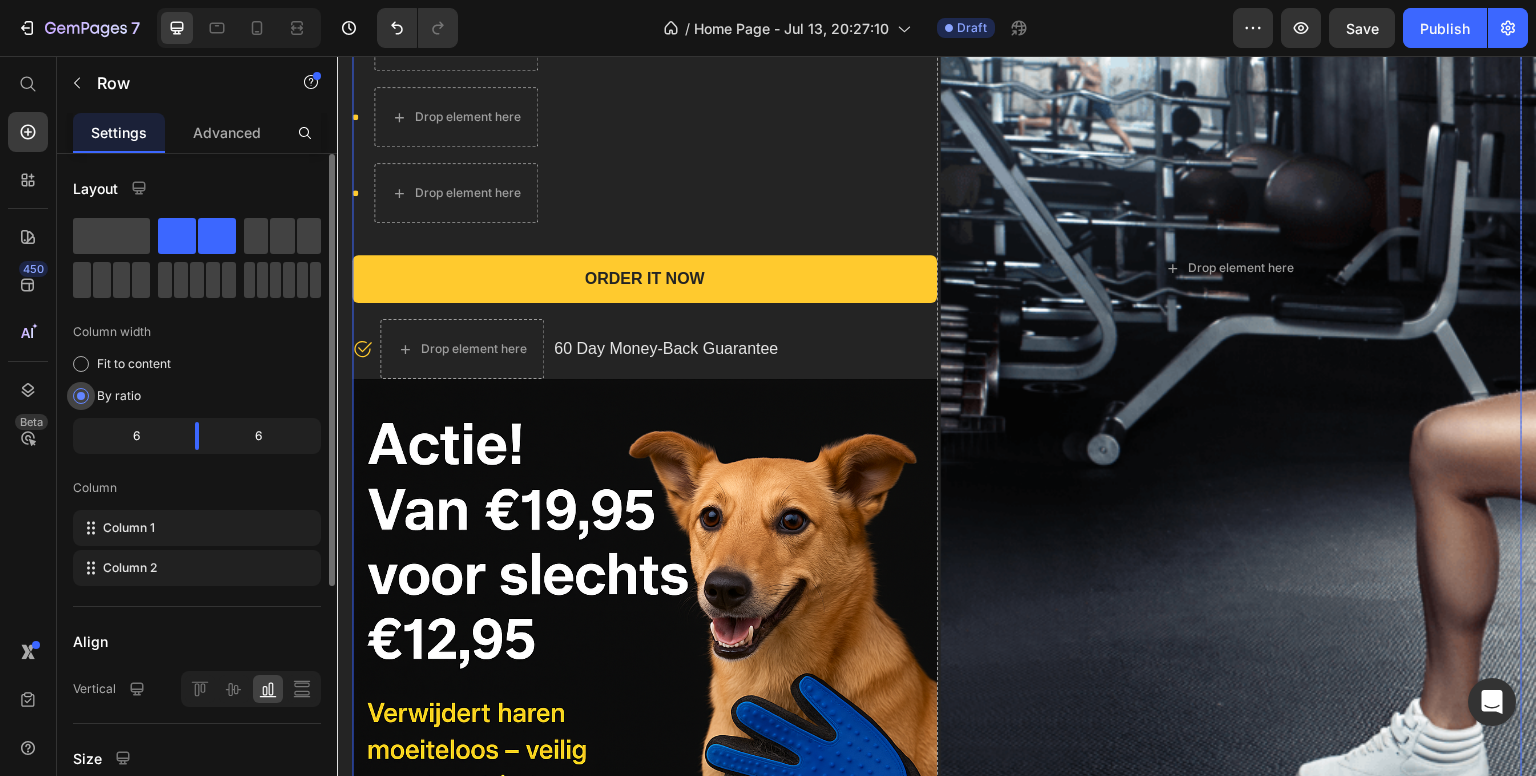 scroll, scrollTop: 751, scrollLeft: 0, axis: vertical 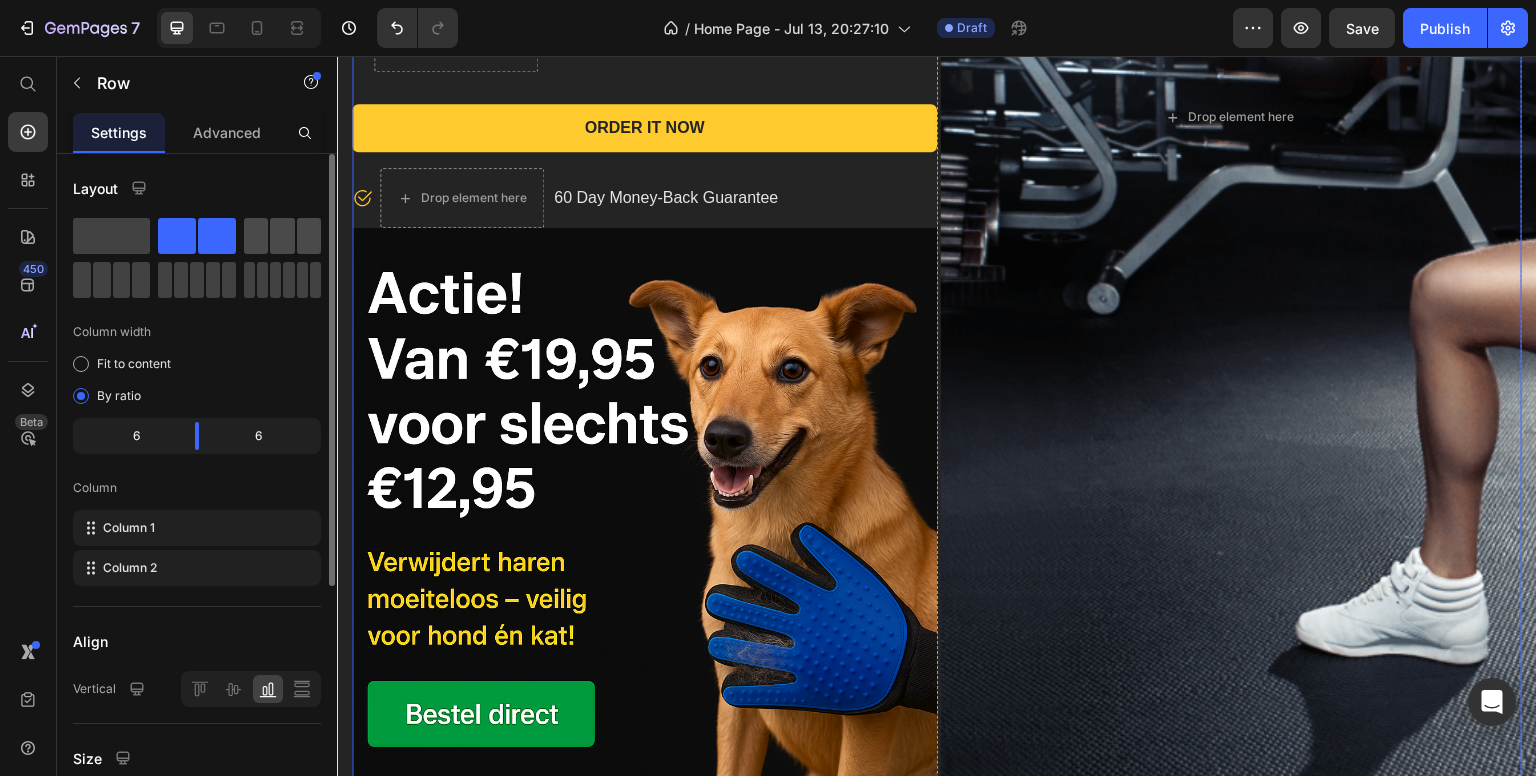 click 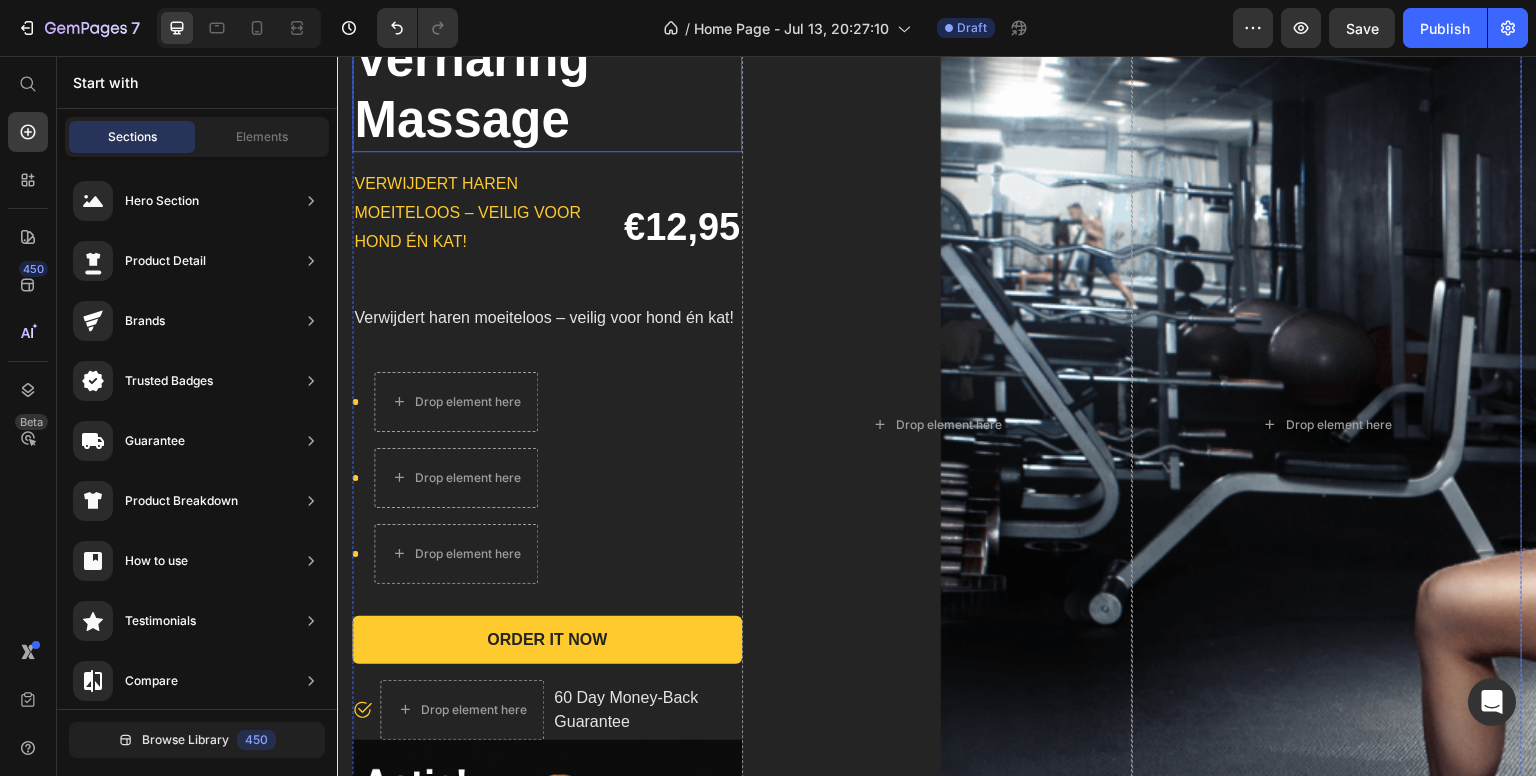 scroll, scrollTop: 500, scrollLeft: 0, axis: vertical 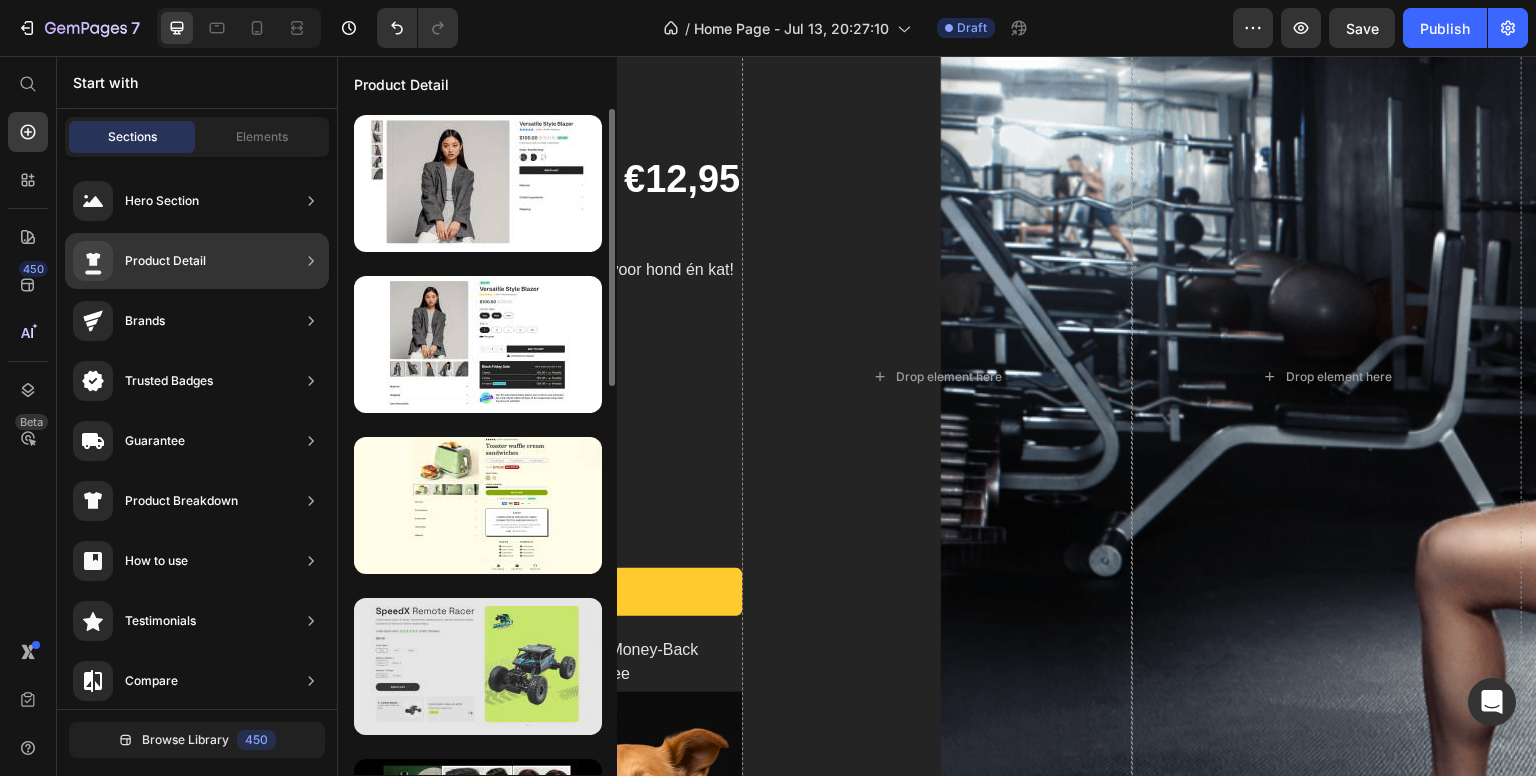click at bounding box center (478, 666) 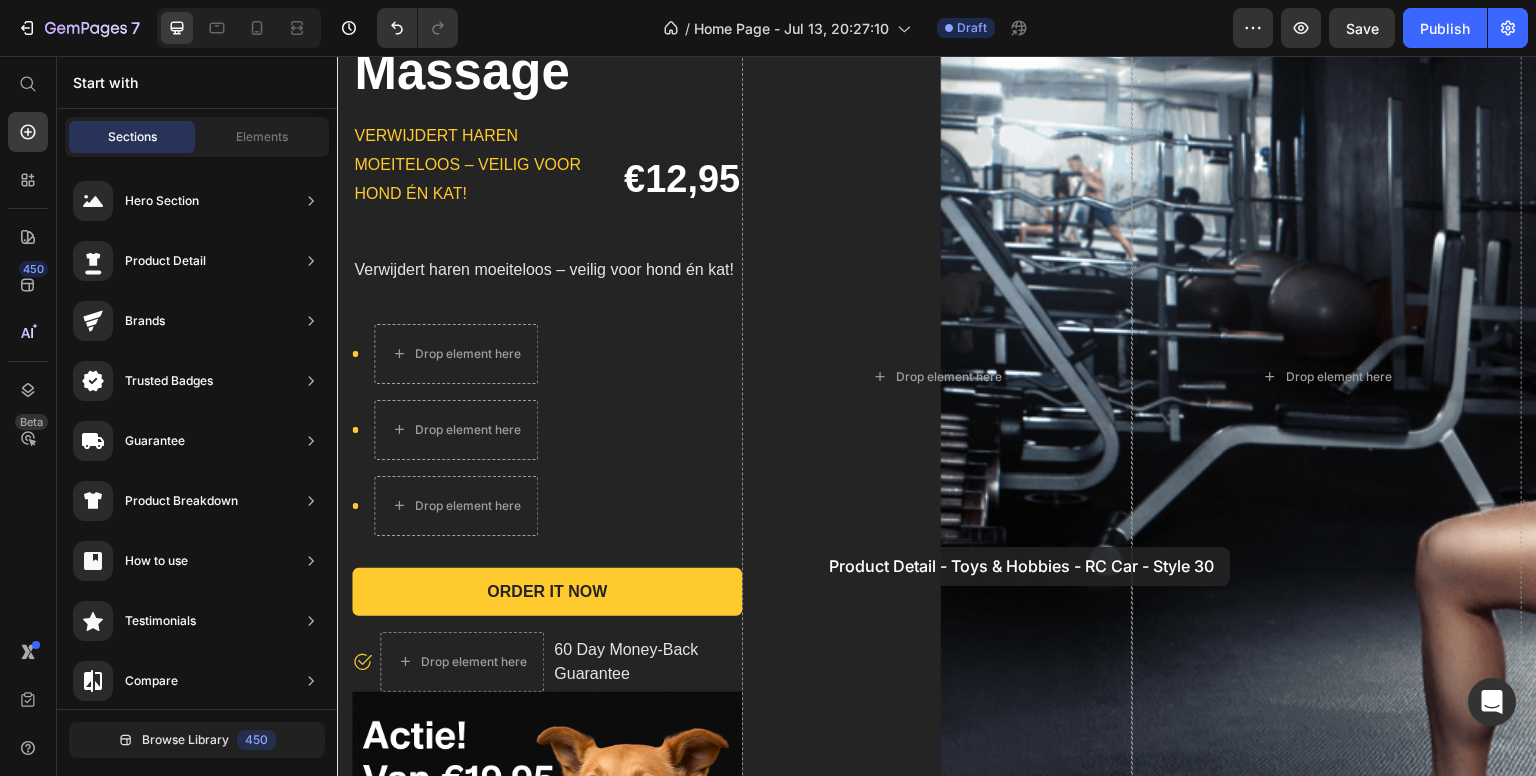 drag, startPoint x: 781, startPoint y: 705, endPoint x: 813, endPoint y: 547, distance: 161.20795 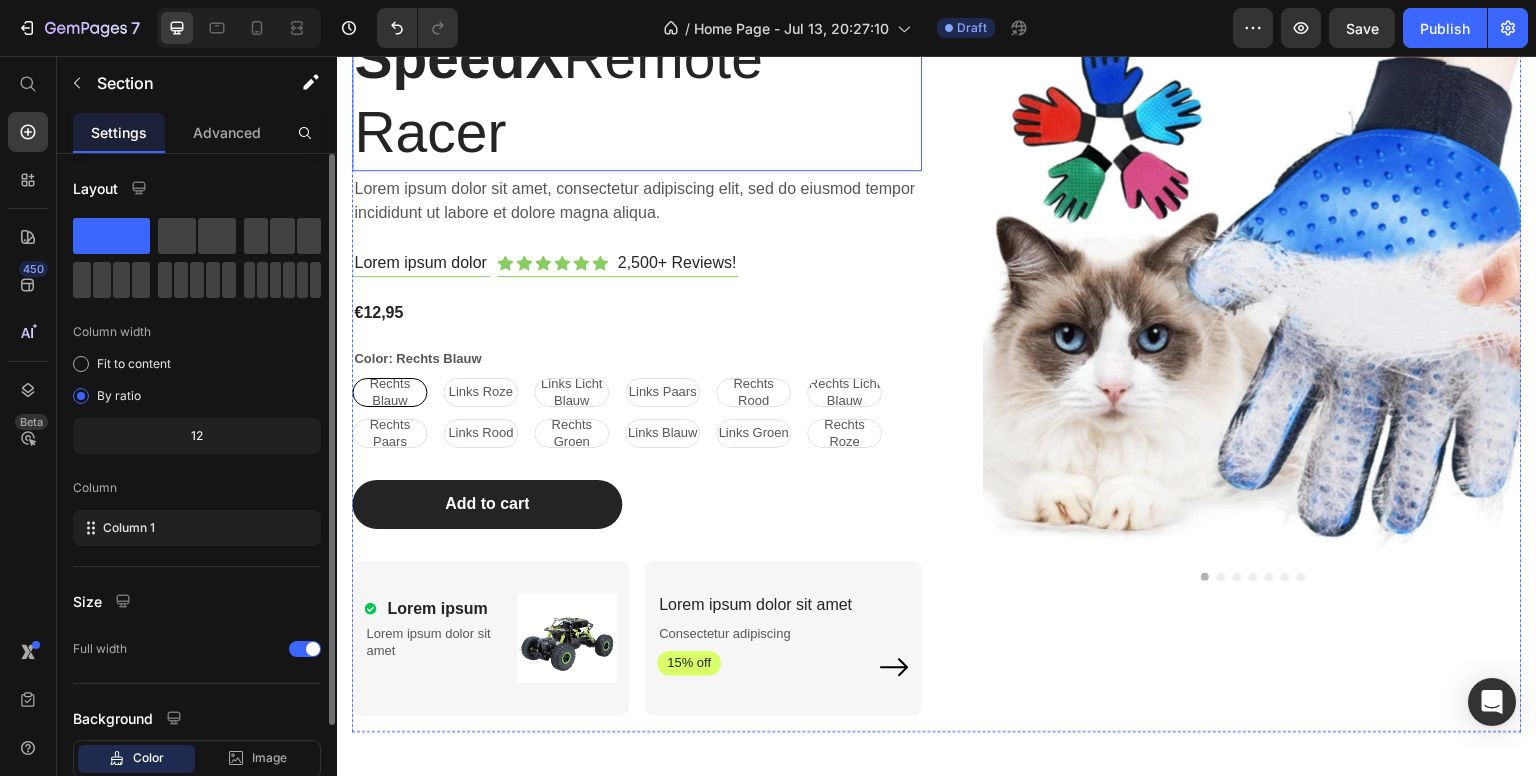 scroll, scrollTop: 1618, scrollLeft: 0, axis: vertical 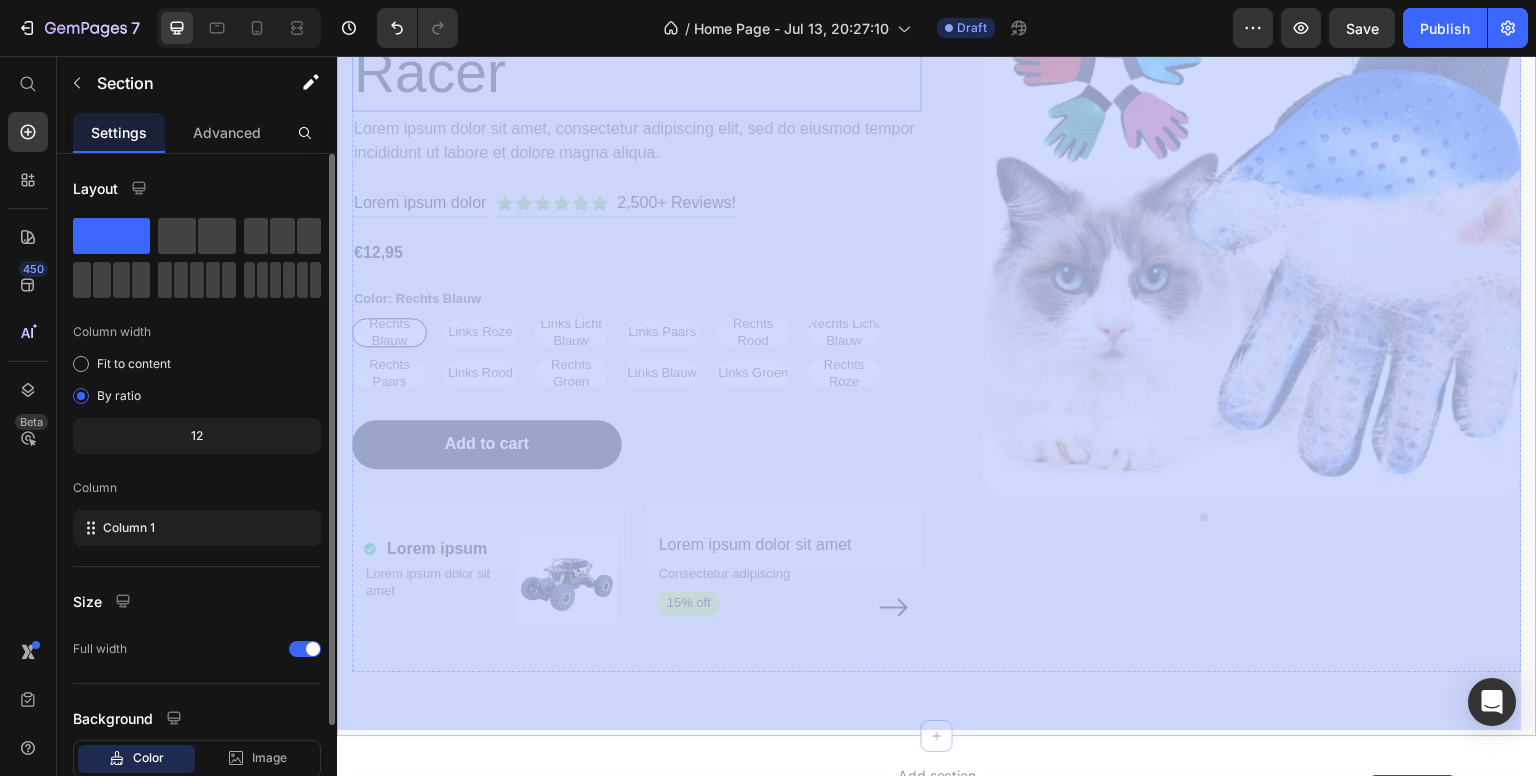 drag, startPoint x: 338, startPoint y: 66, endPoint x: 1409, endPoint y: 772, distance: 1282.7615 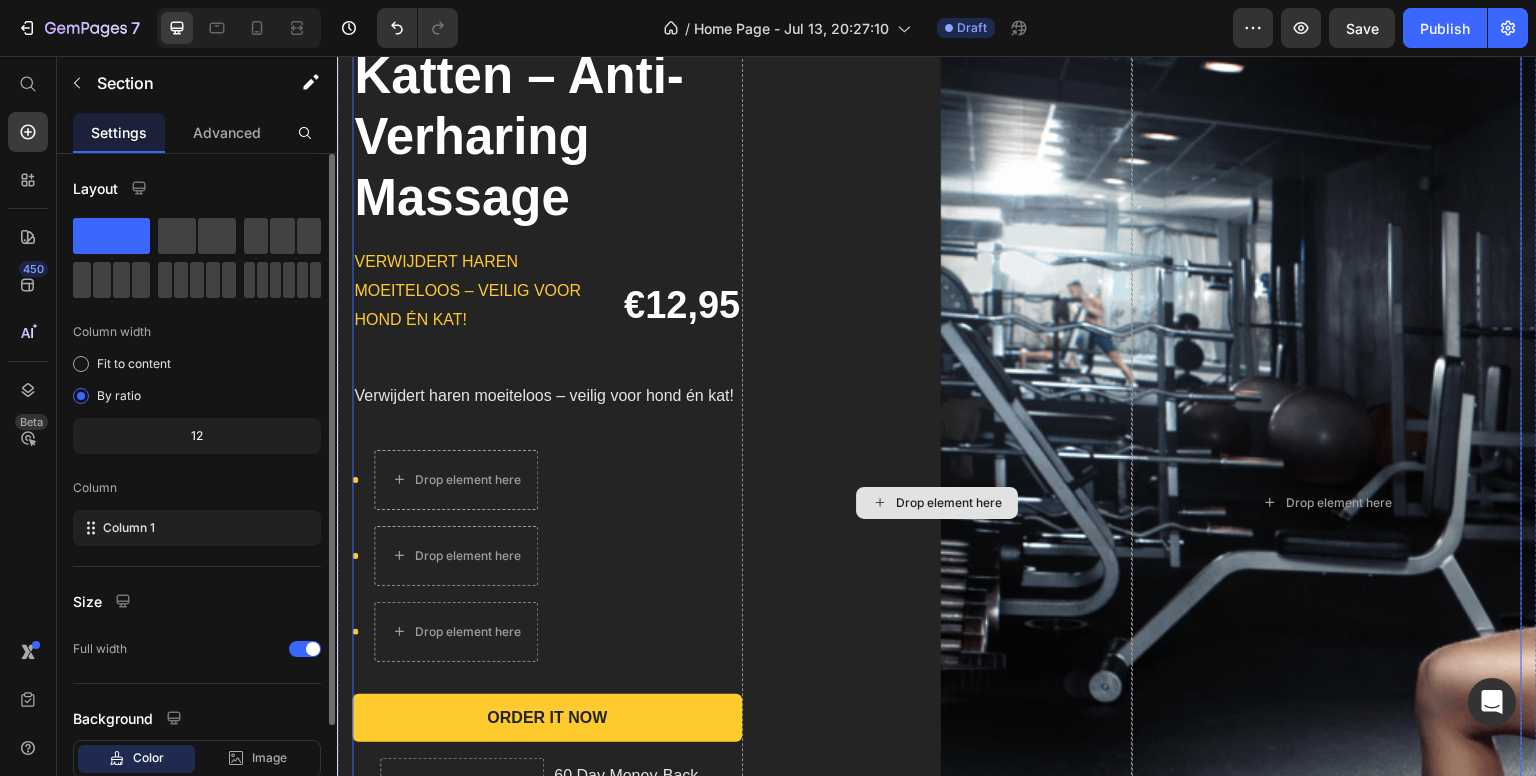 scroll, scrollTop: 274, scrollLeft: 0, axis: vertical 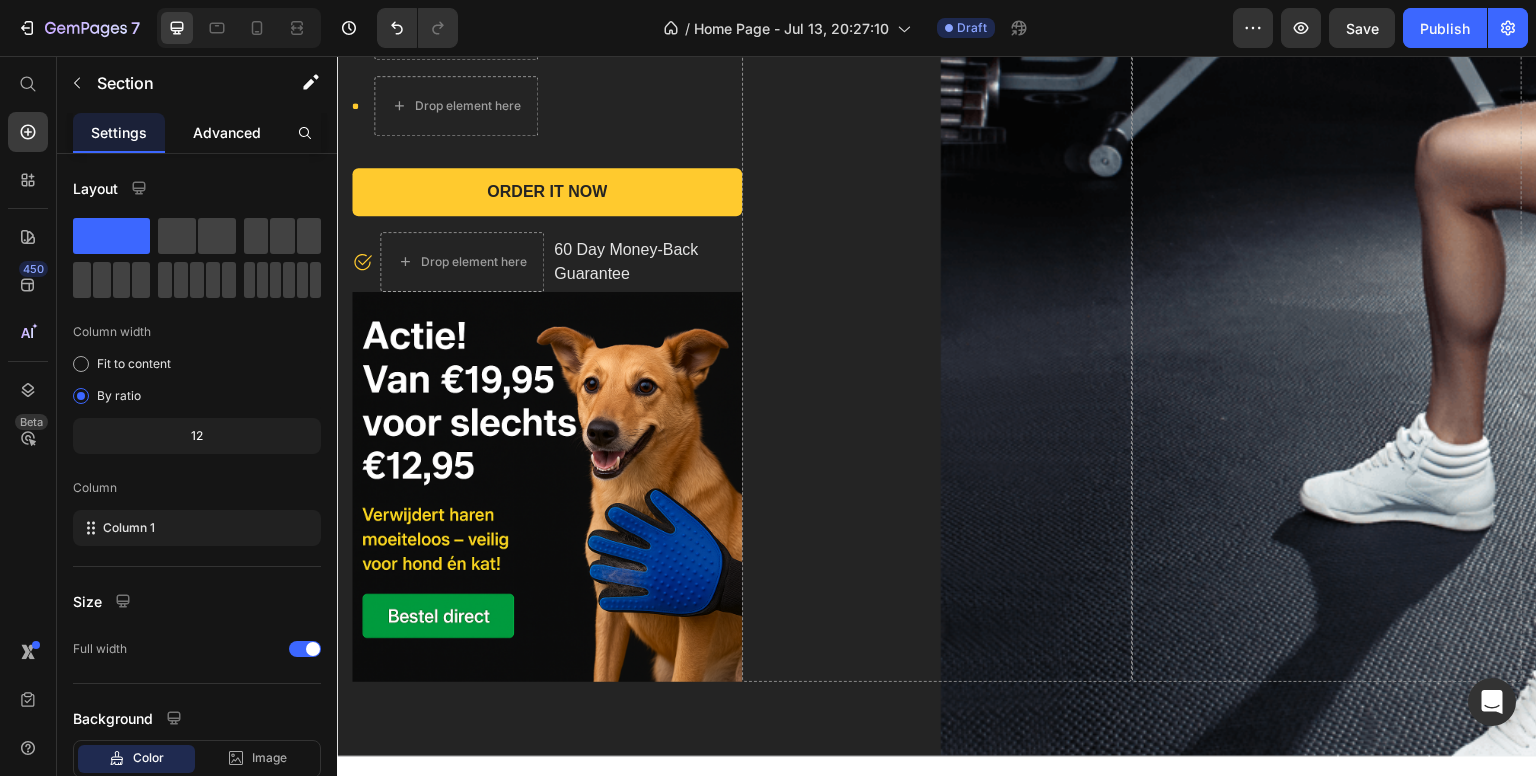 click on "Advanced" at bounding box center [227, 132] 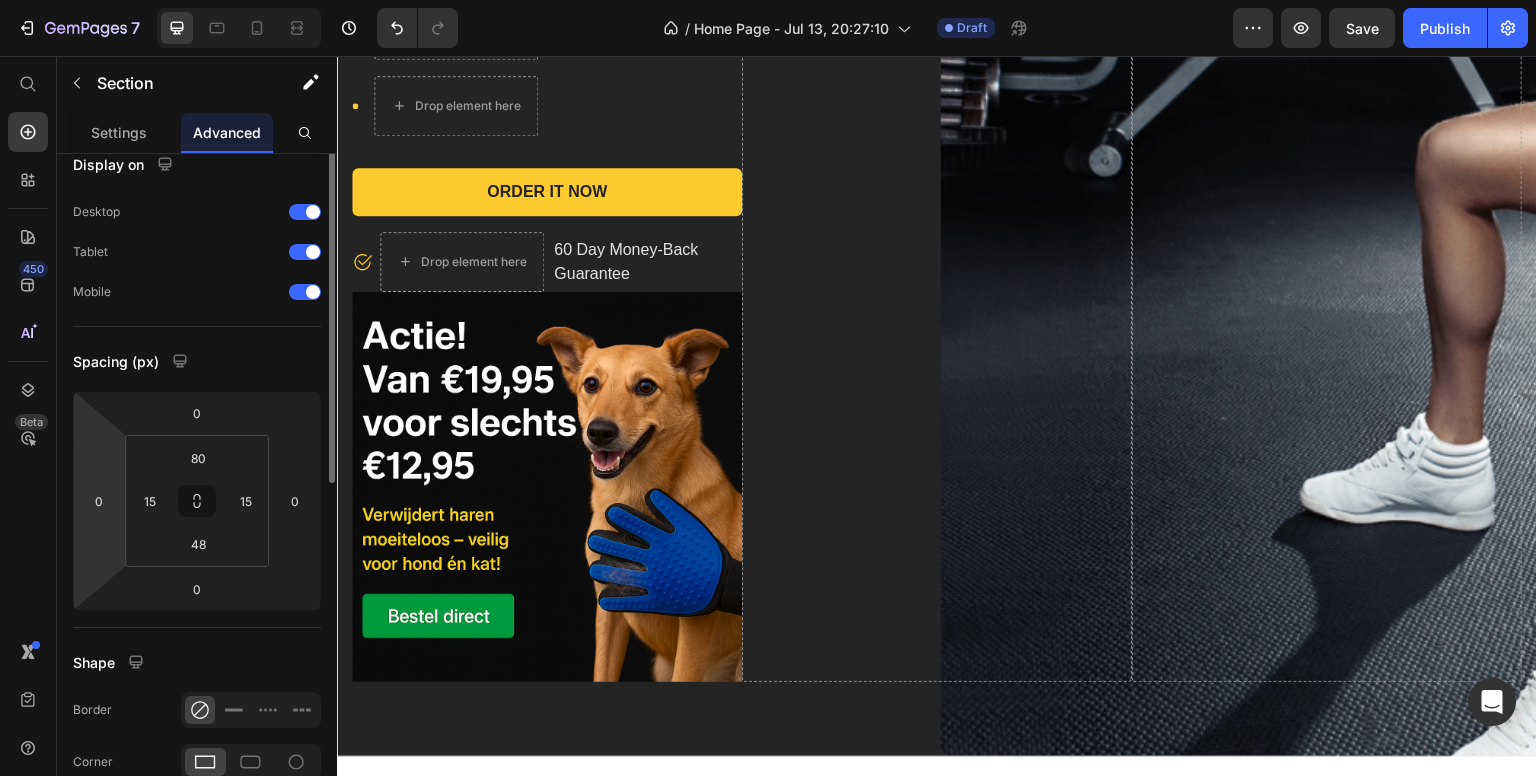 scroll, scrollTop: 0, scrollLeft: 0, axis: both 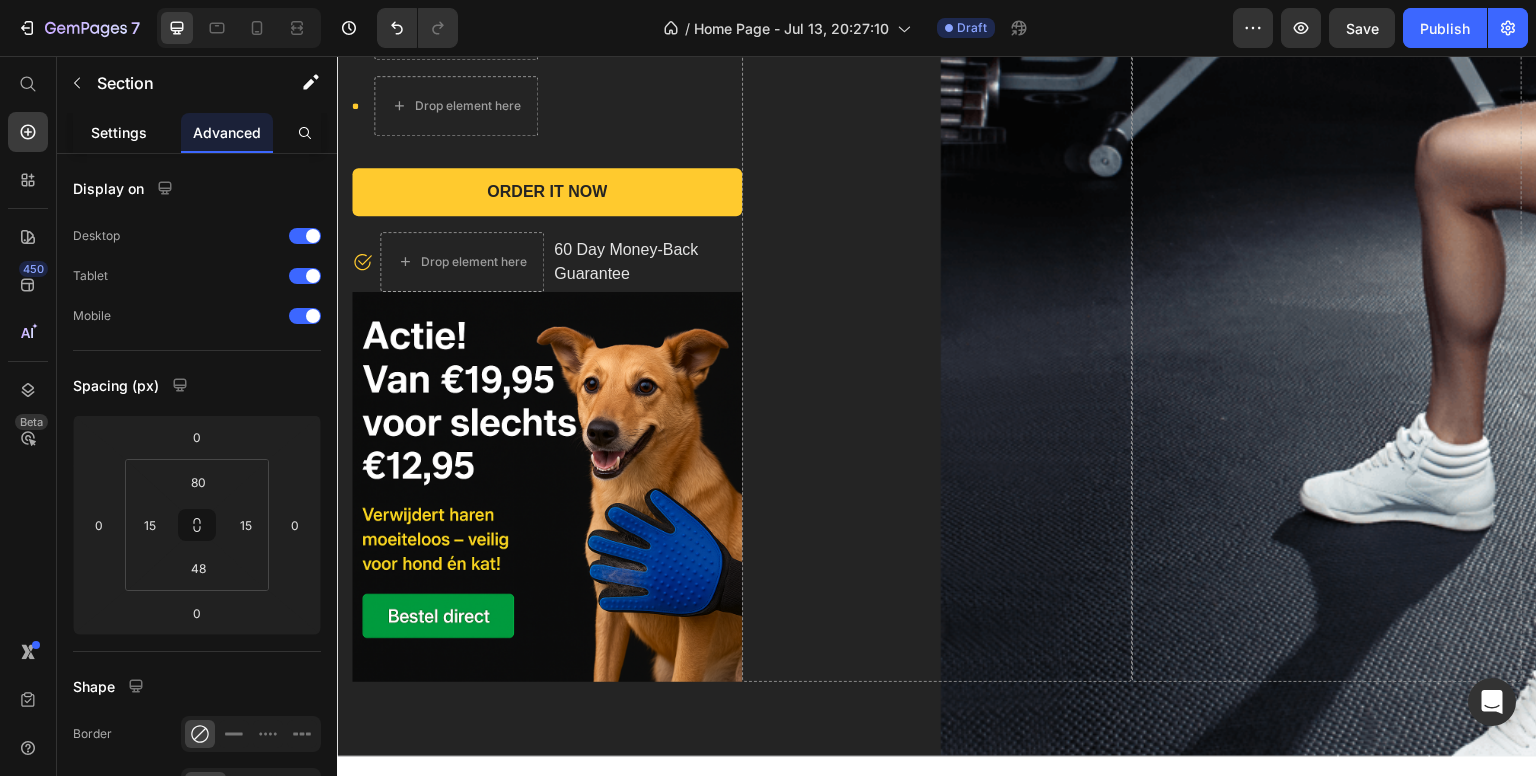 click on "Settings" at bounding box center [119, 132] 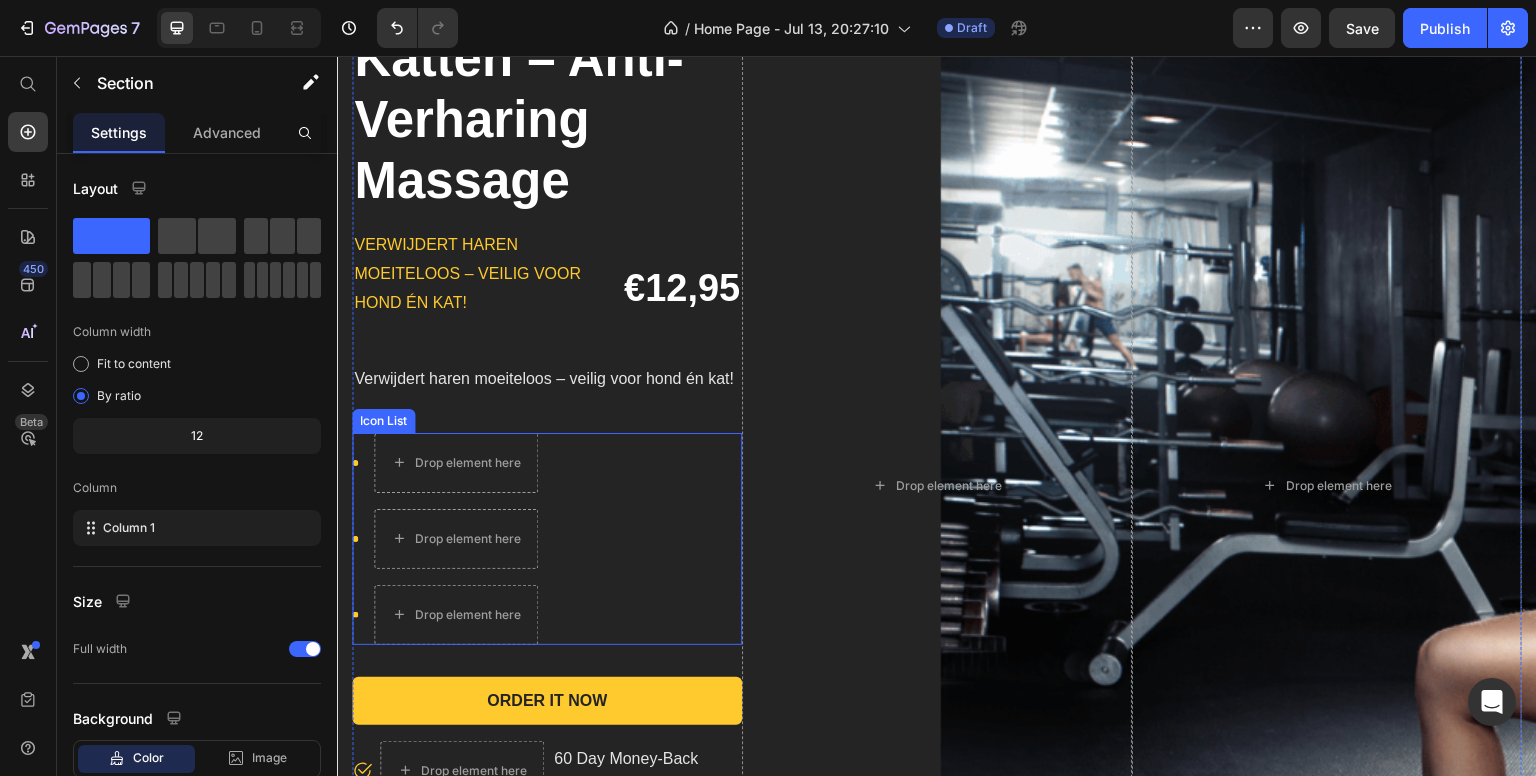 scroll, scrollTop: 400, scrollLeft: 0, axis: vertical 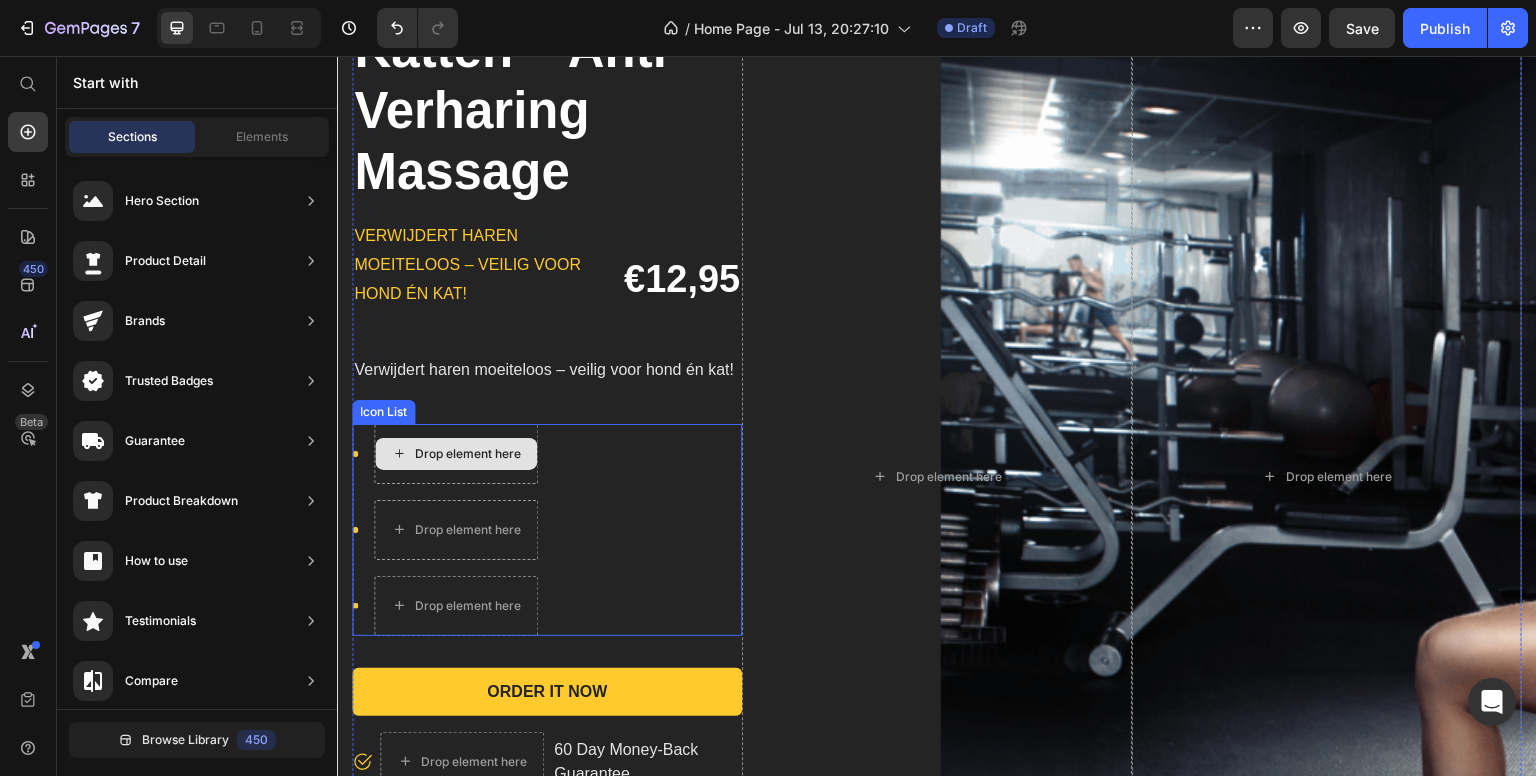 click on "Drop element here" at bounding box center [468, 454] 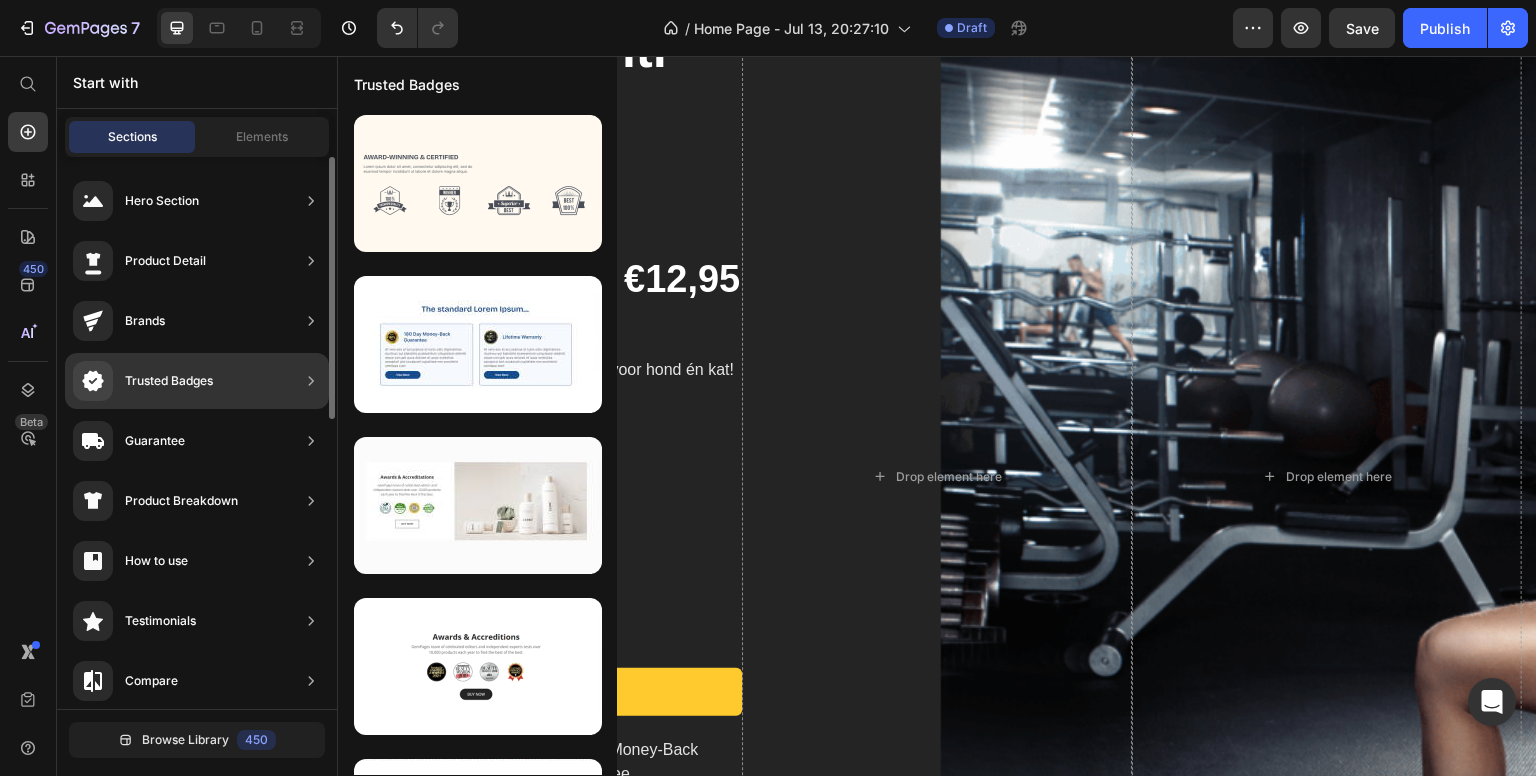 click on "Trusted Badges" 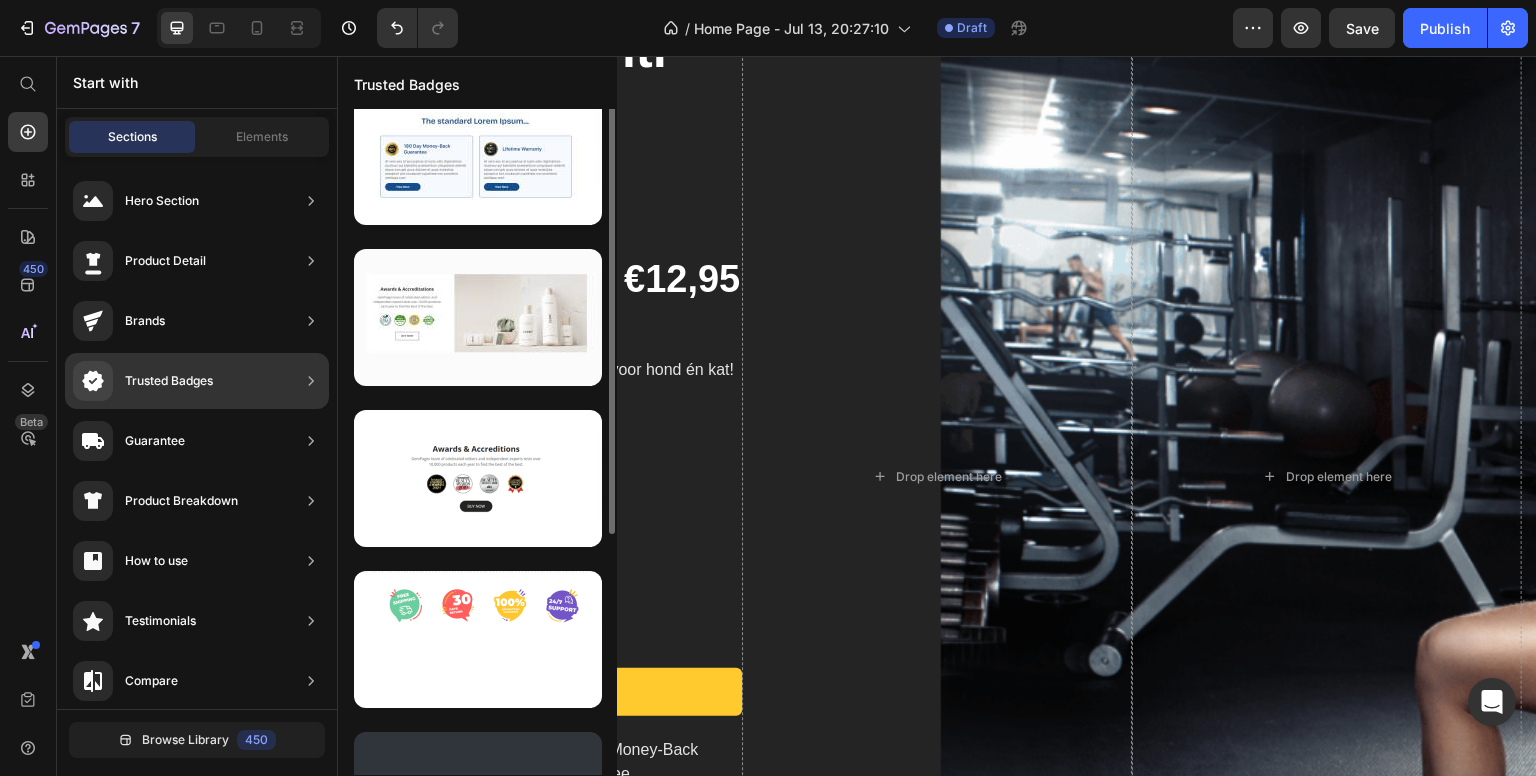 scroll, scrollTop: 0, scrollLeft: 0, axis: both 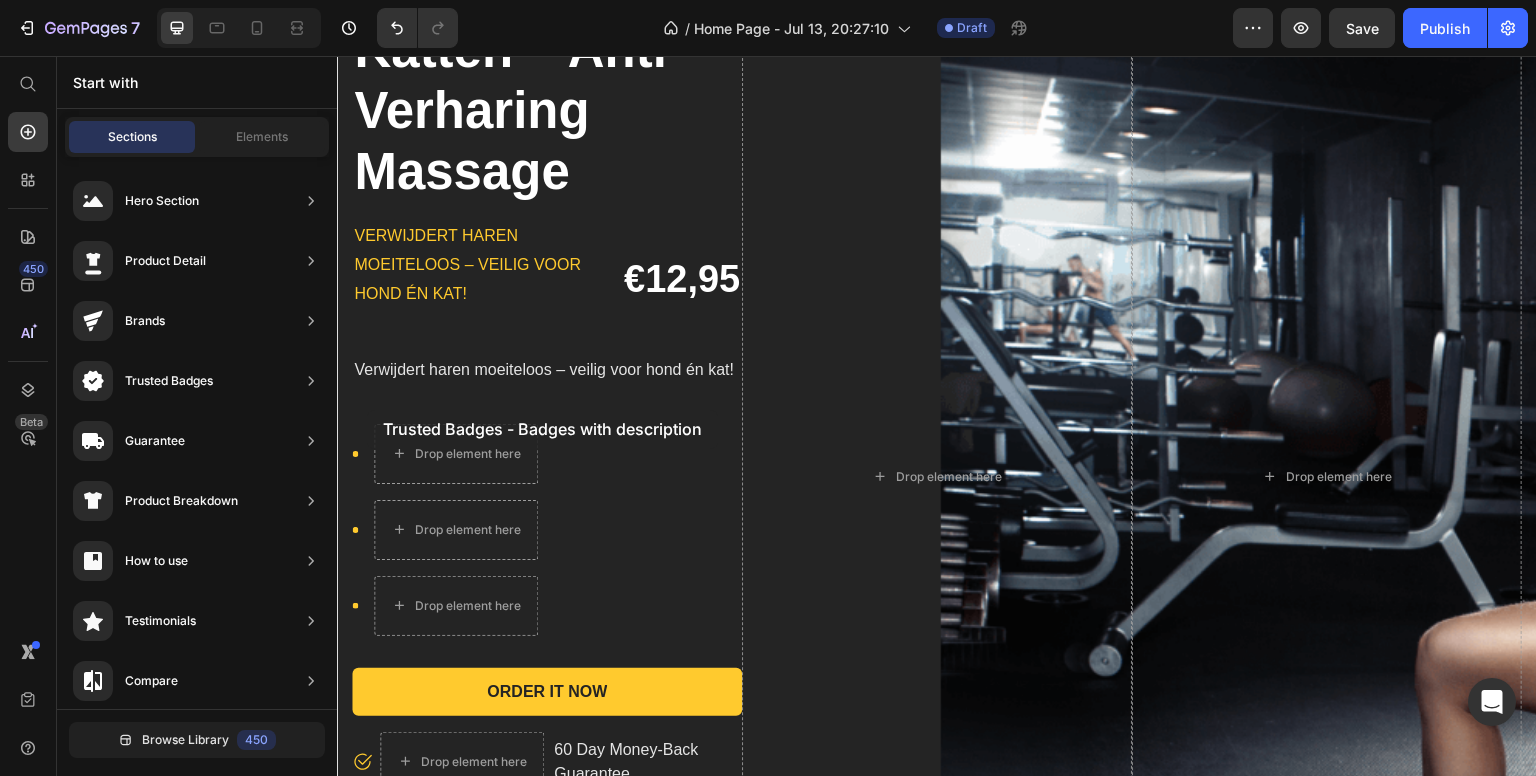 drag, startPoint x: 770, startPoint y: 413, endPoint x: 367, endPoint y: 410, distance: 403.01117 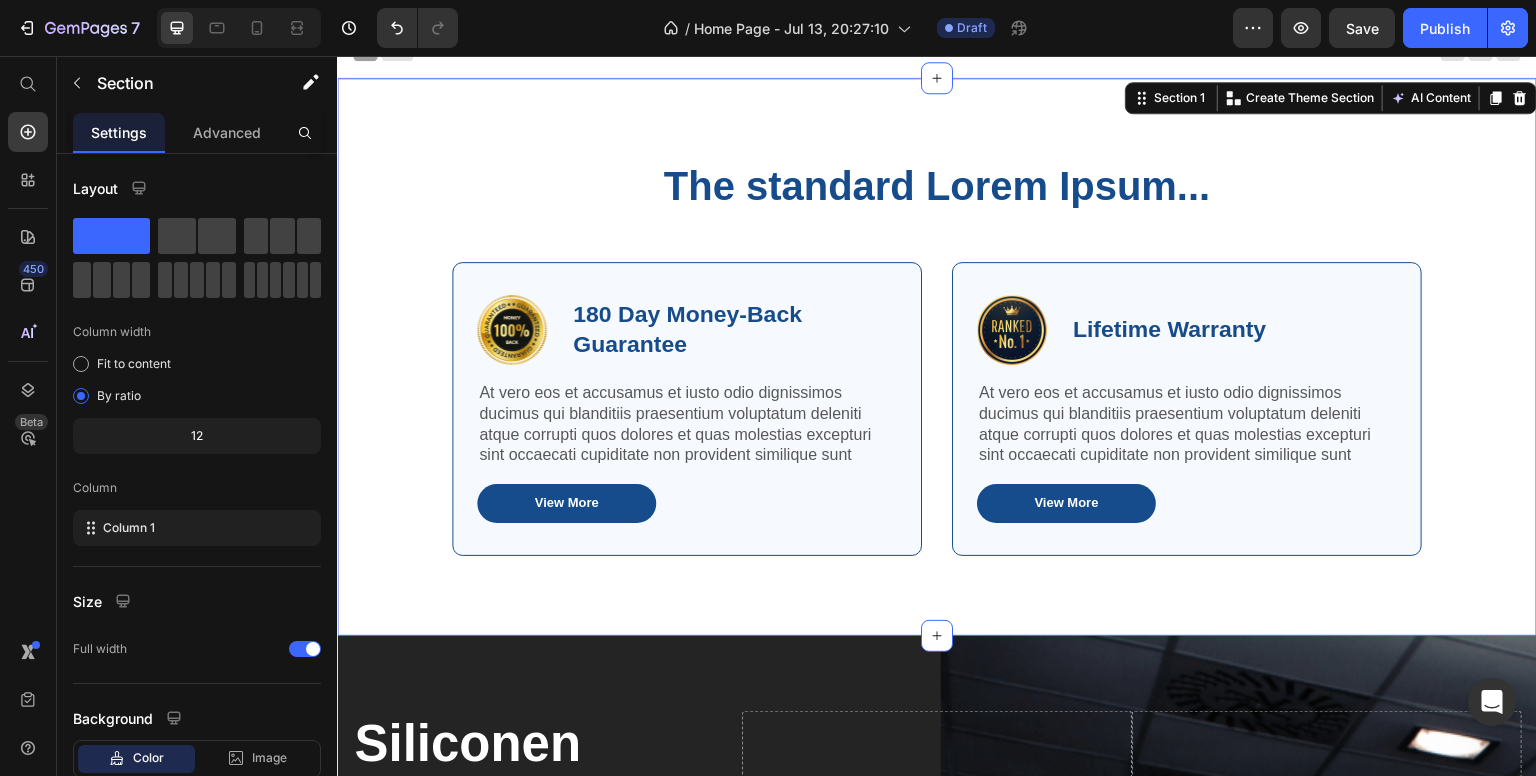 scroll, scrollTop: 0, scrollLeft: 0, axis: both 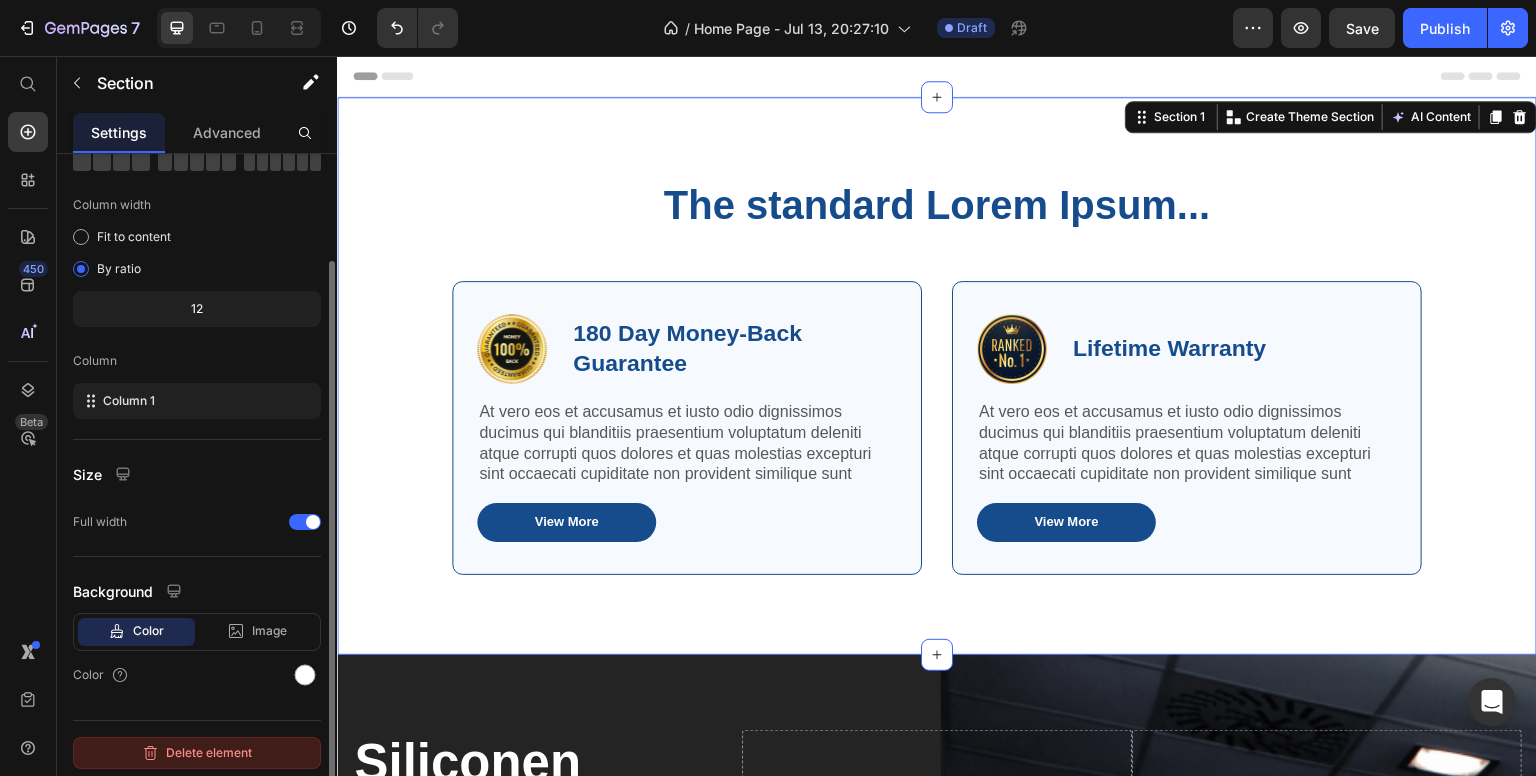 click on "Delete element" at bounding box center (197, 753) 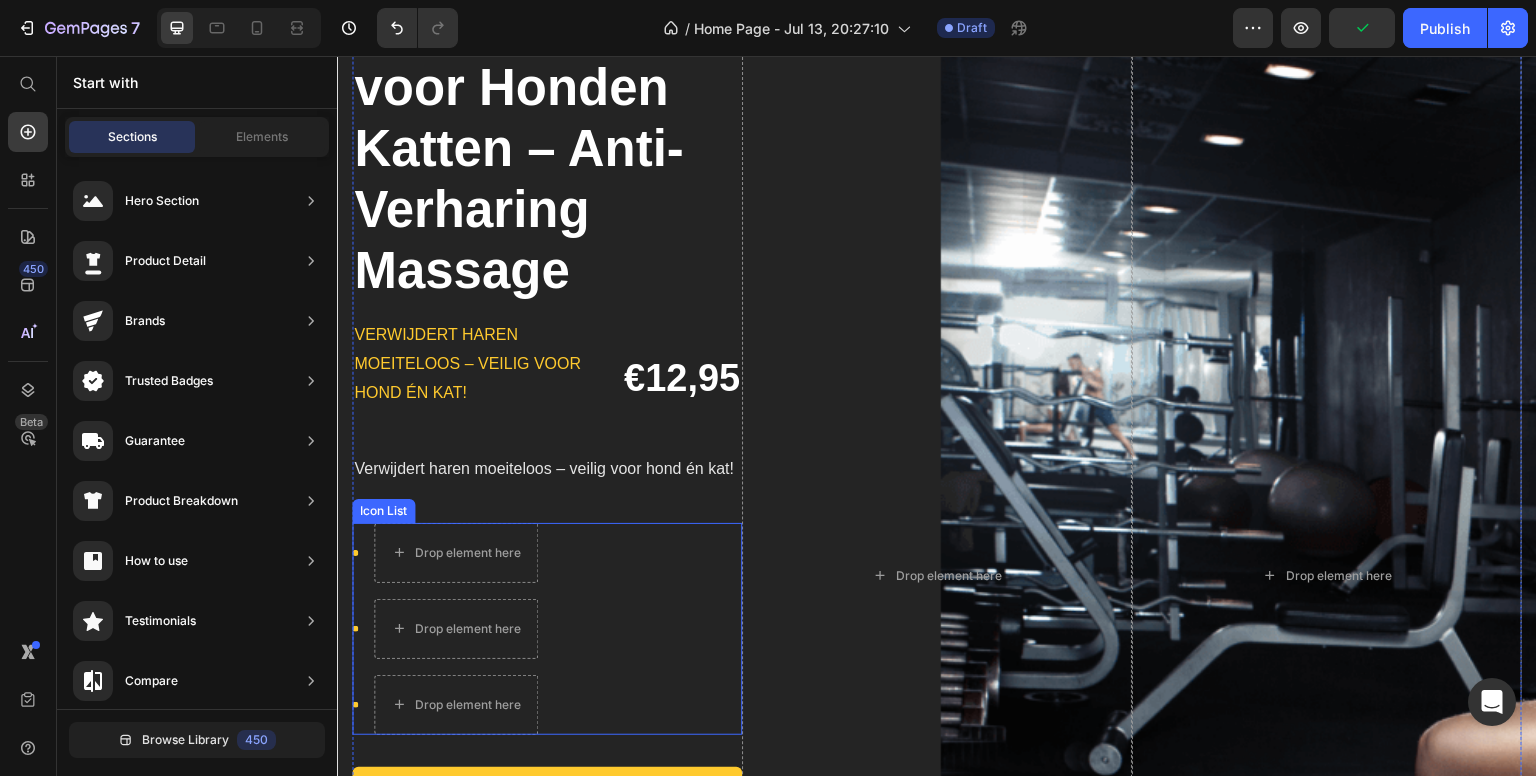 scroll, scrollTop: 500, scrollLeft: 0, axis: vertical 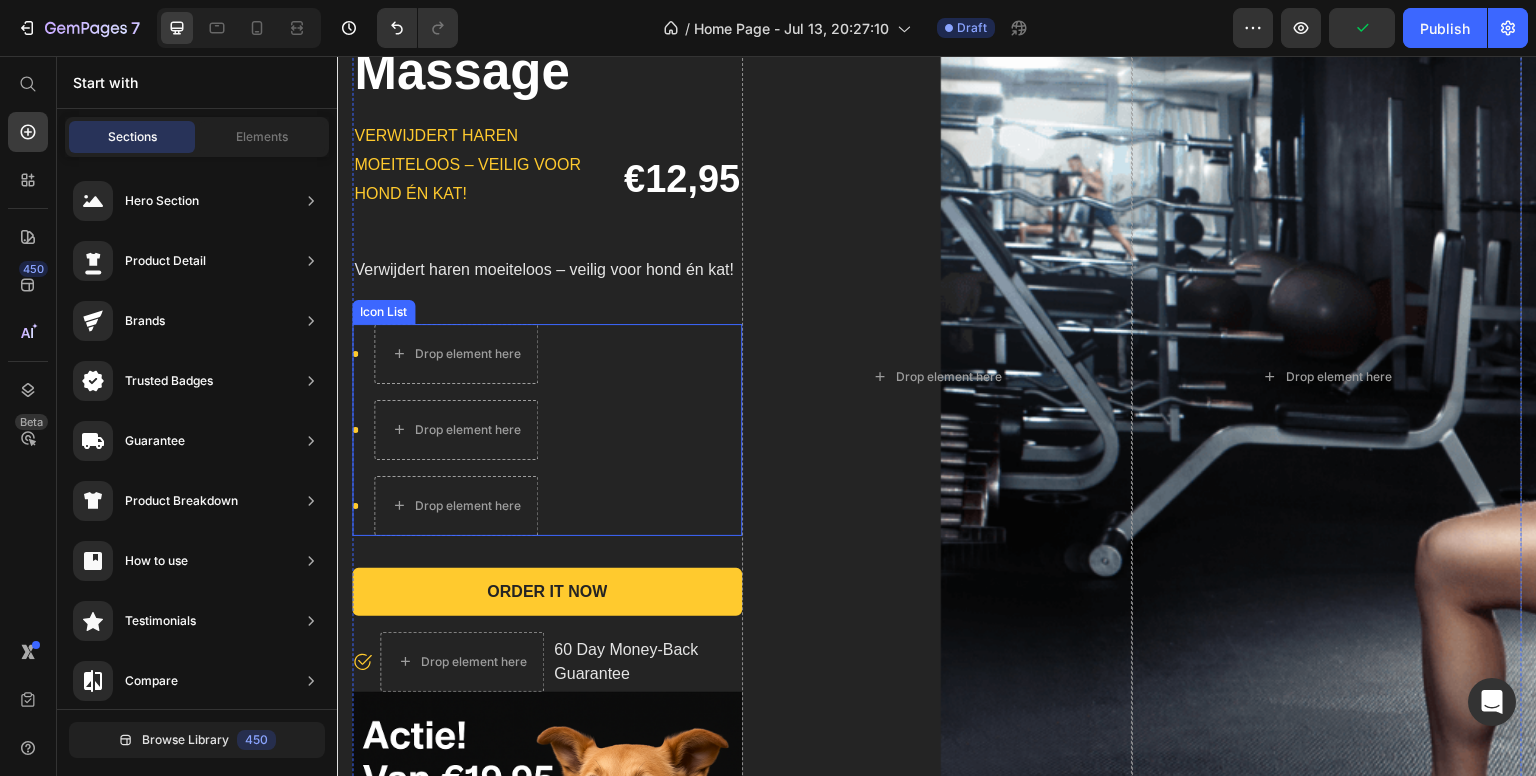 click on "Icon               Icon               Icon" at bounding box center (547, 430) 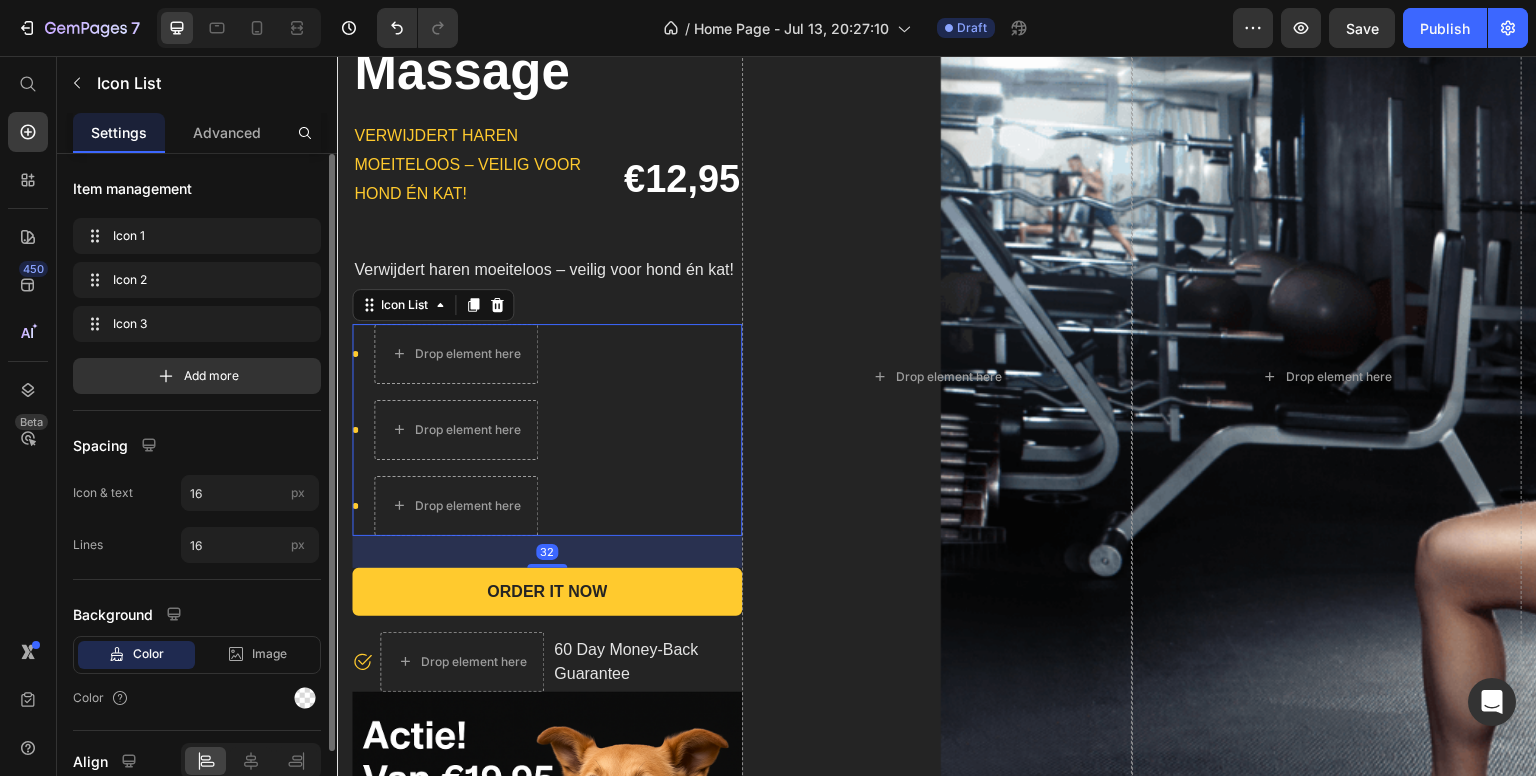 scroll, scrollTop: 92, scrollLeft: 0, axis: vertical 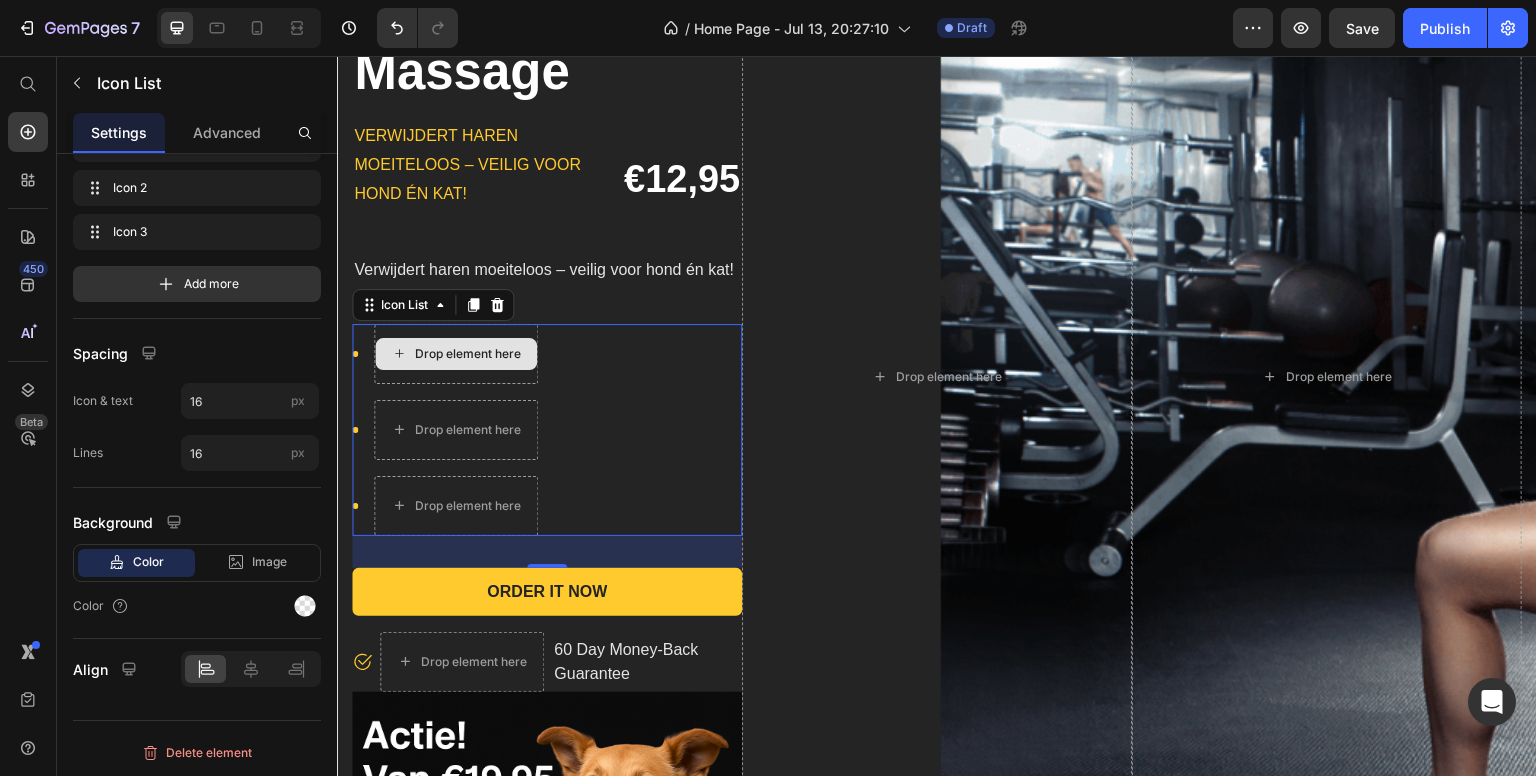 click on "Drop element here" at bounding box center (456, 354) 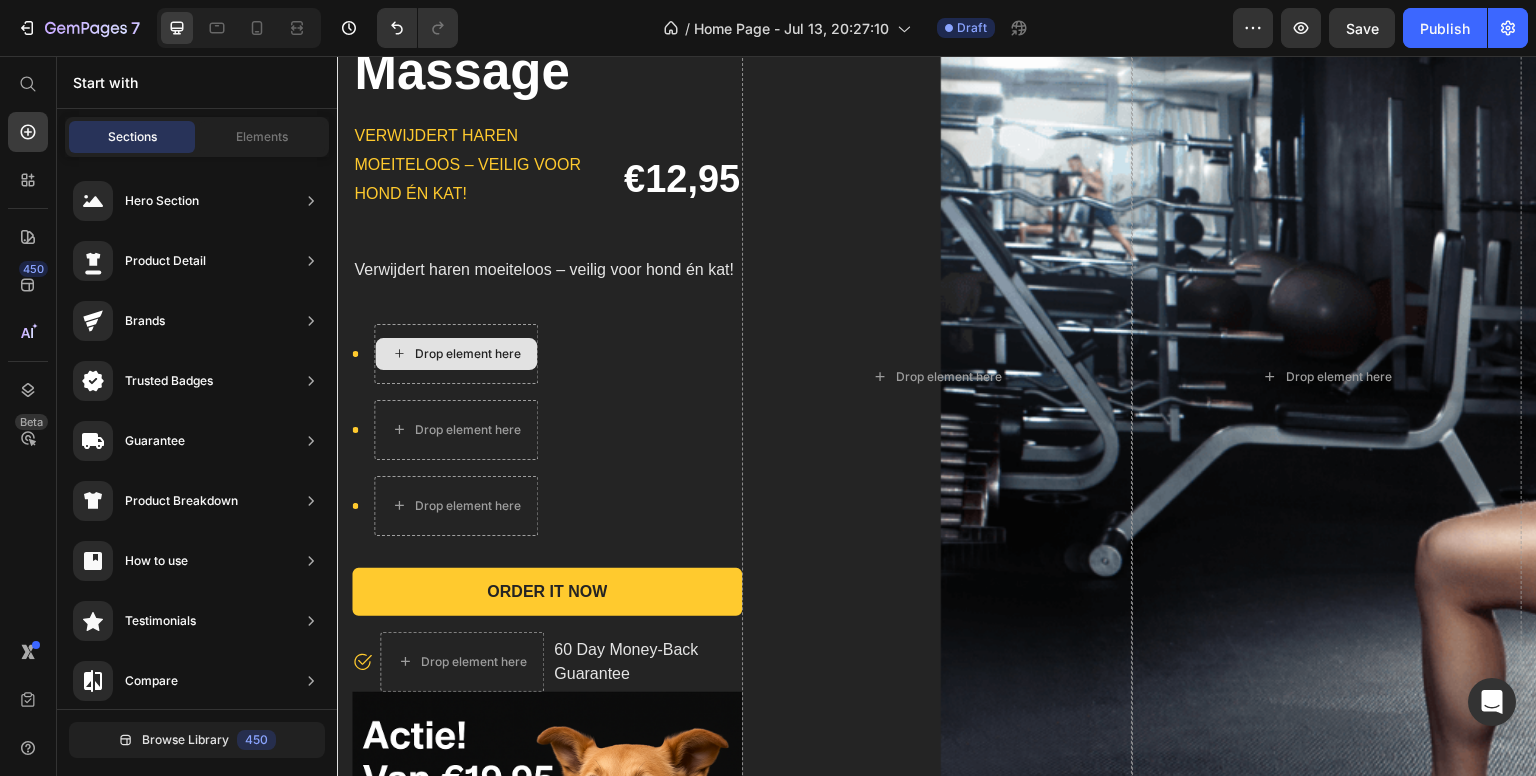 click on "Drop element here" at bounding box center [456, 354] 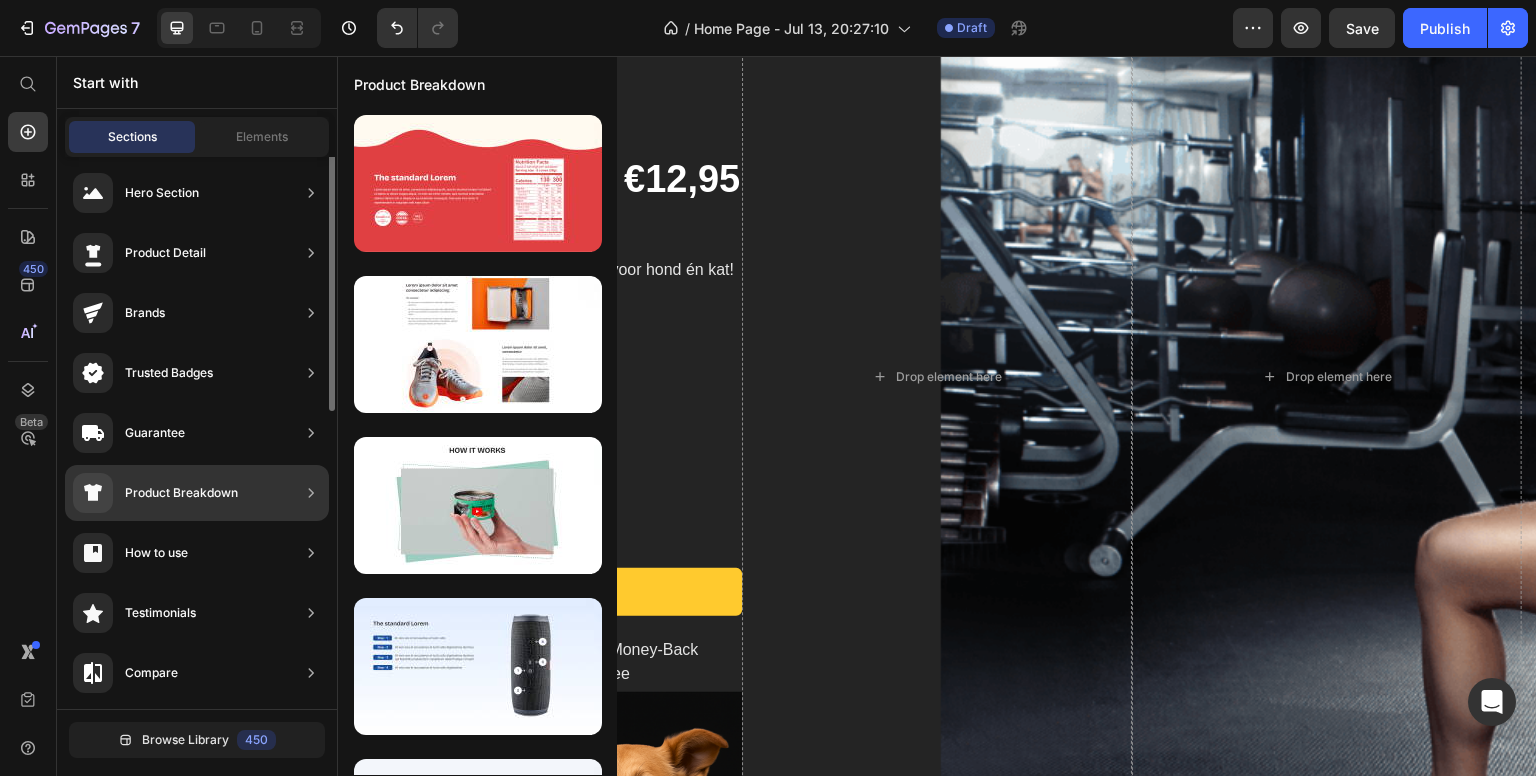 scroll, scrollTop: 0, scrollLeft: 0, axis: both 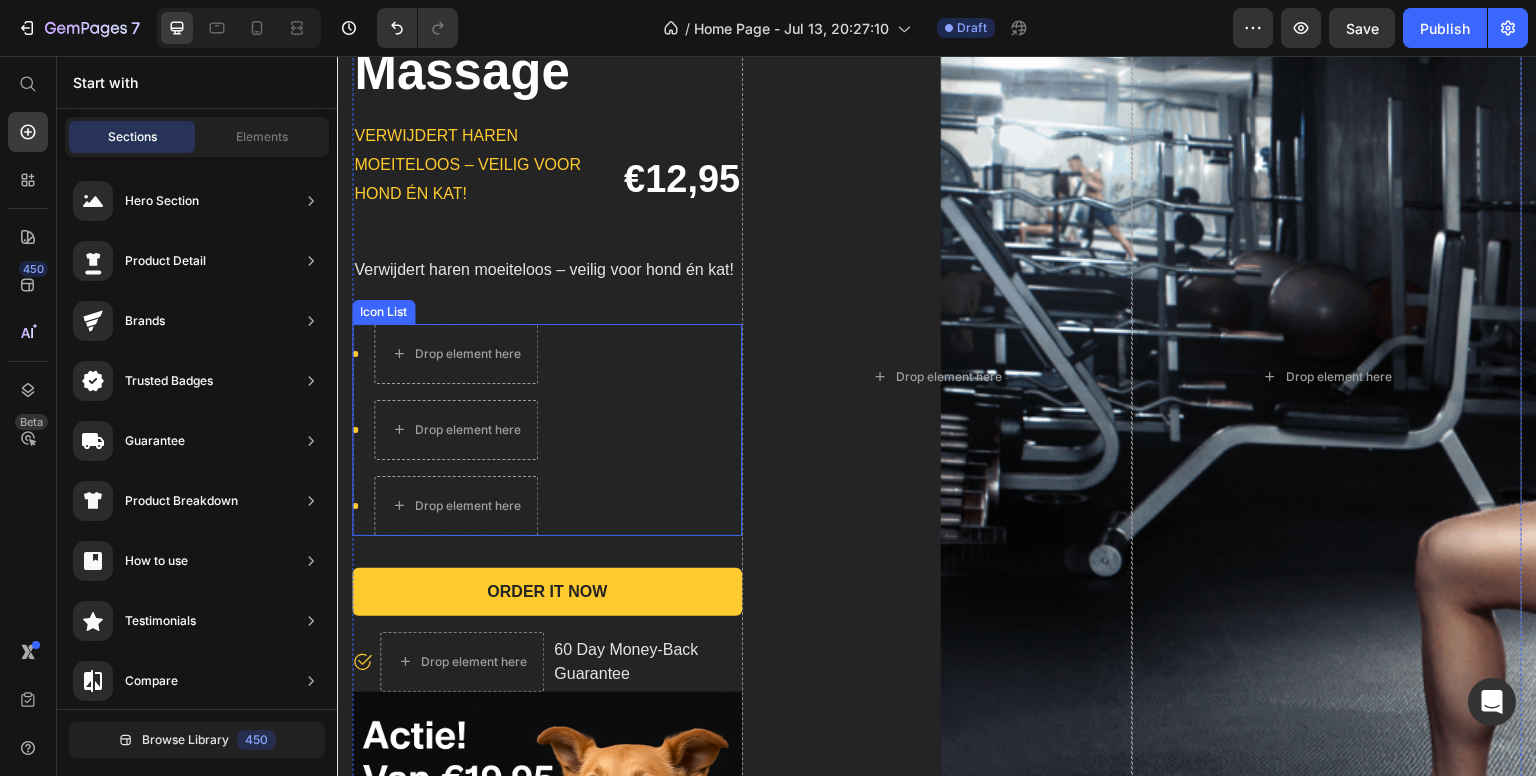 click on "Icon               Icon               Icon" at bounding box center [547, 430] 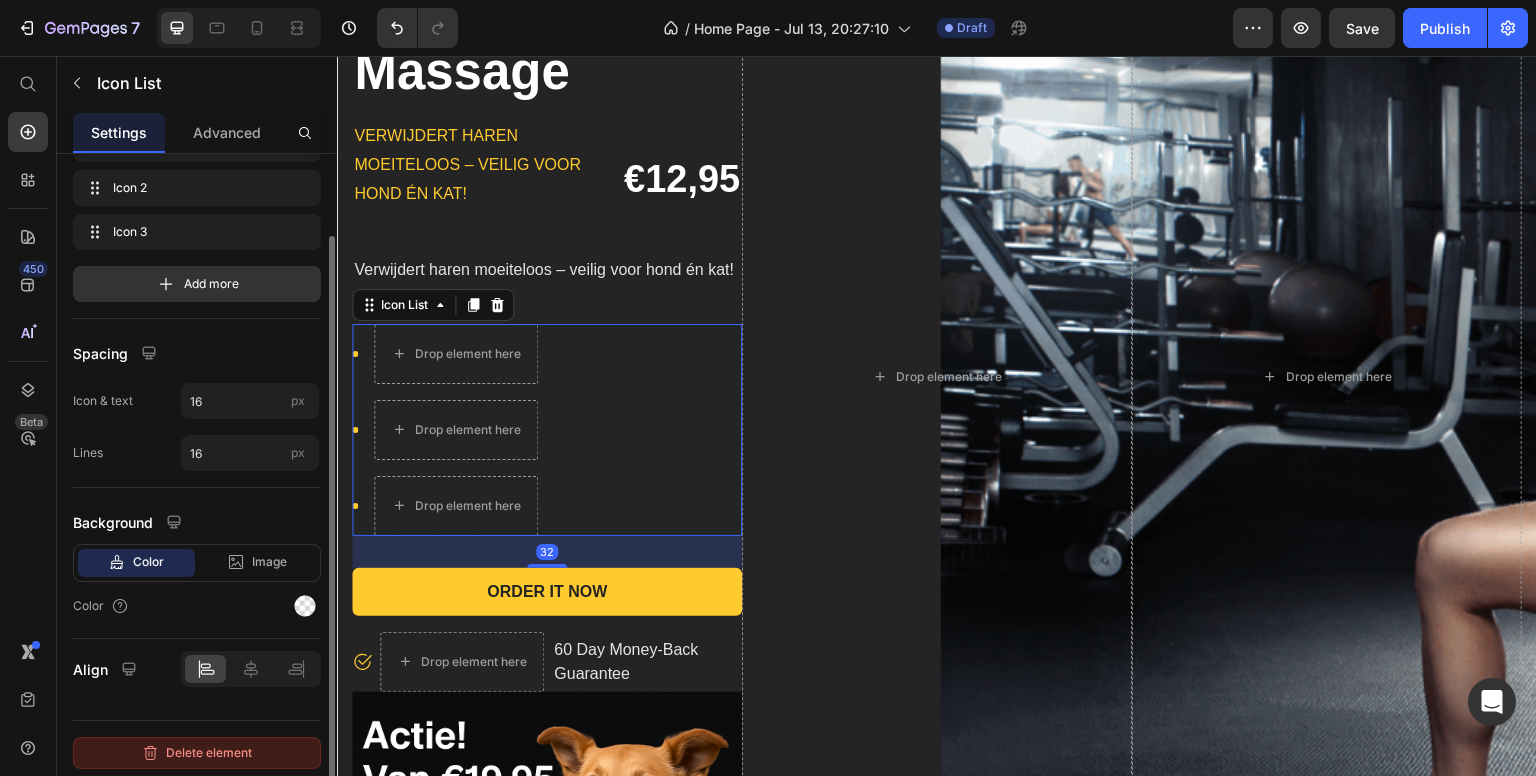 click on "Delete element" at bounding box center (197, 753) 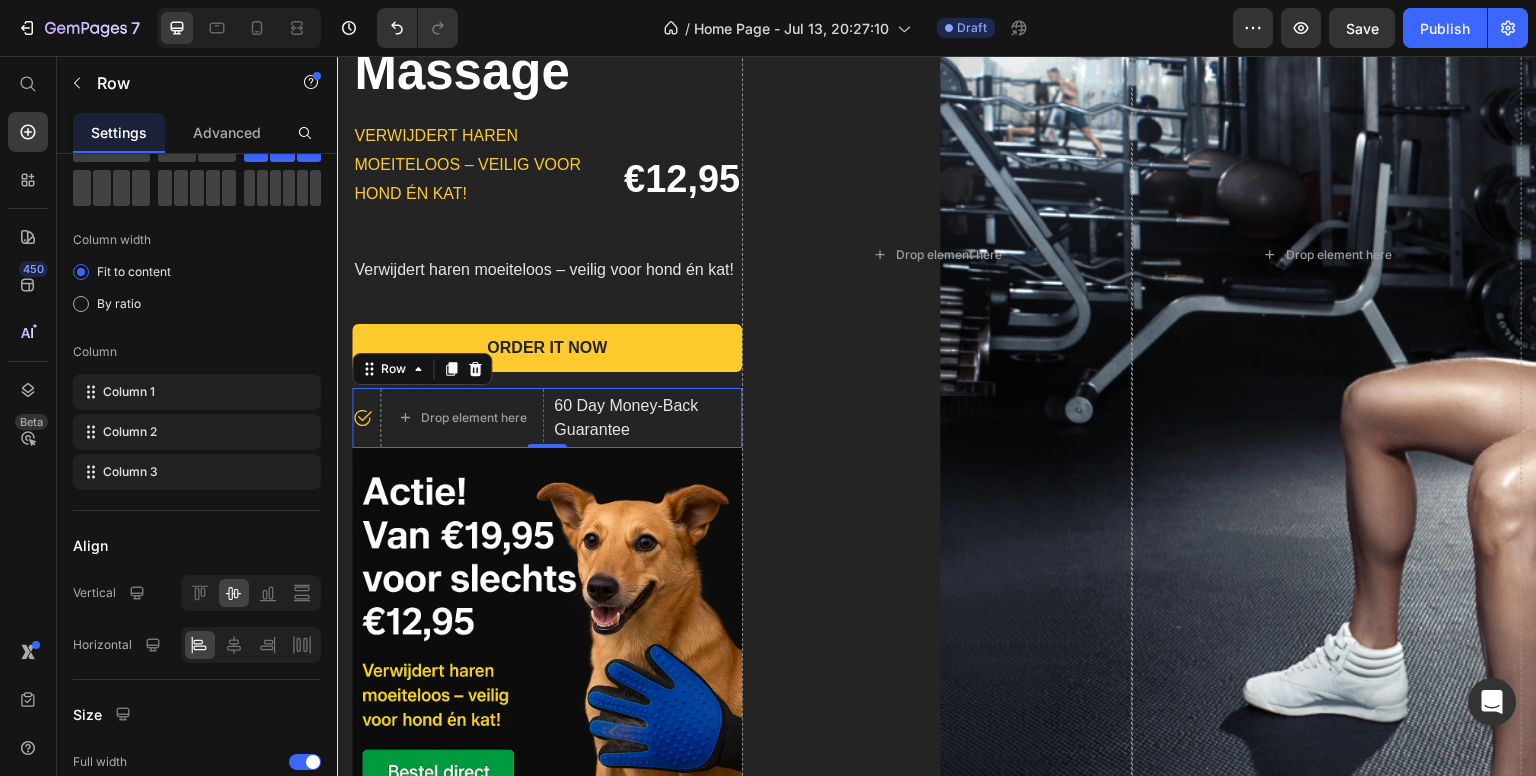 click on "Icon               60 Day Money-Back Guarantee Text block Row   0" at bounding box center [547, 418] 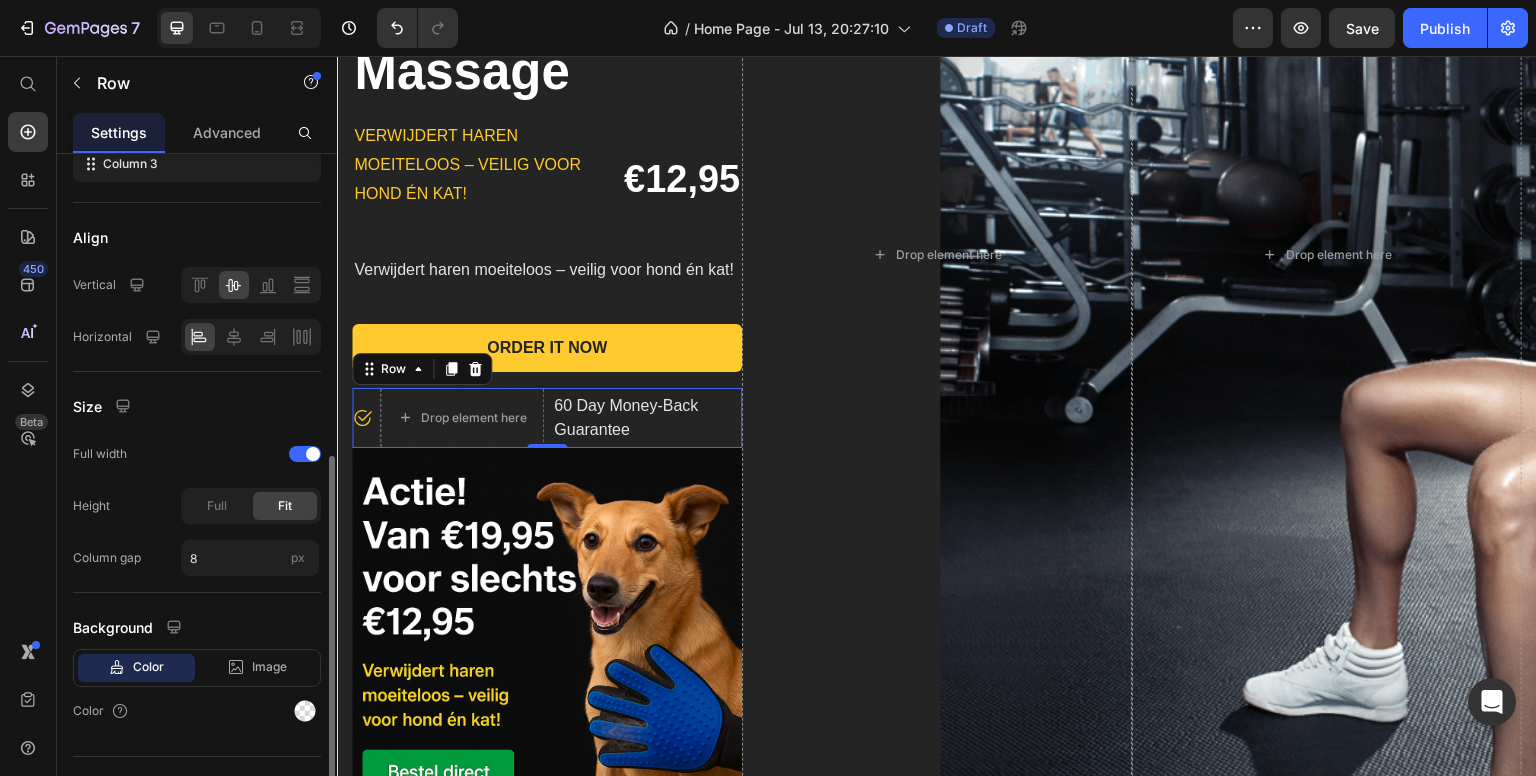 scroll, scrollTop: 436, scrollLeft: 0, axis: vertical 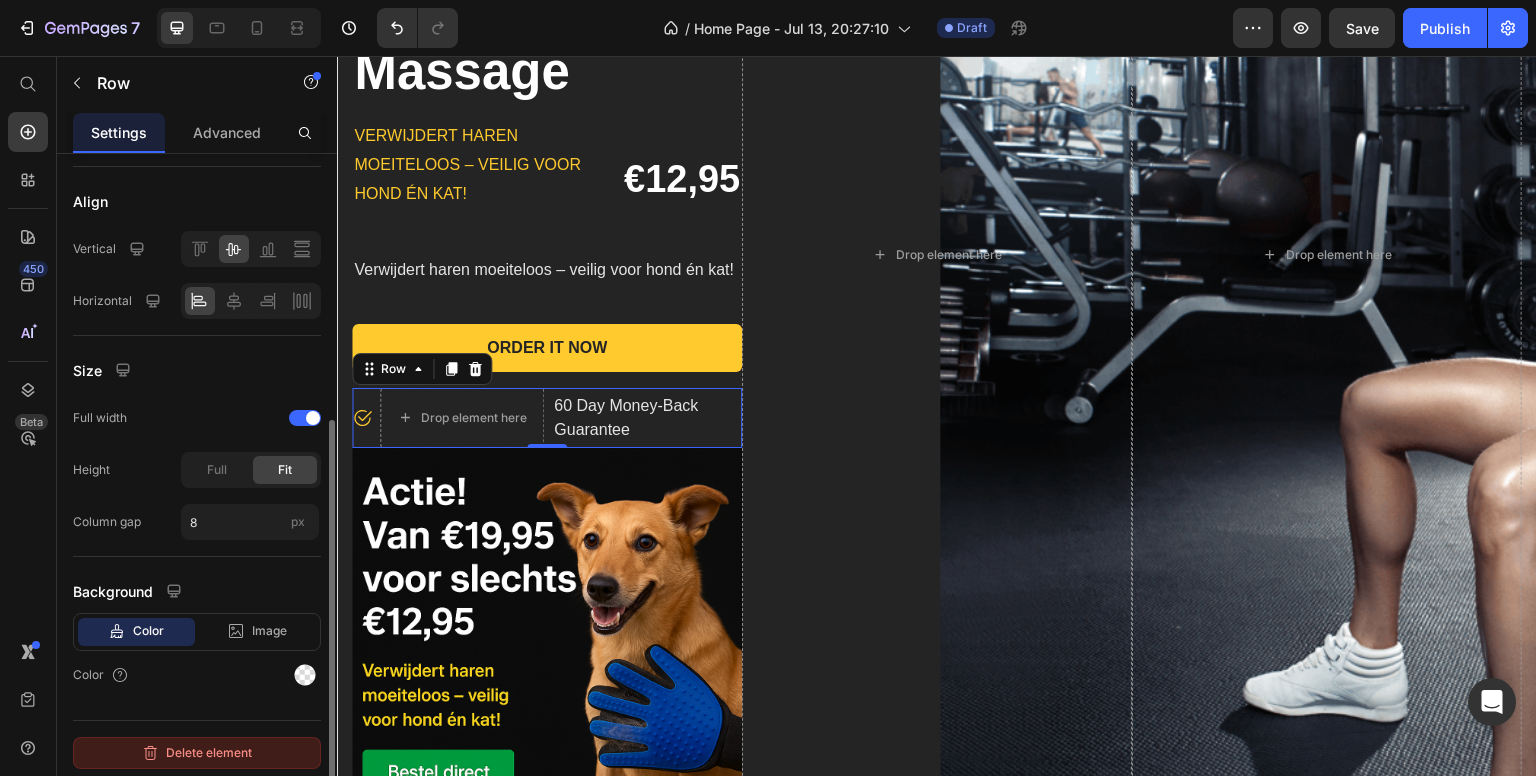 click on "Delete element" at bounding box center (197, 753) 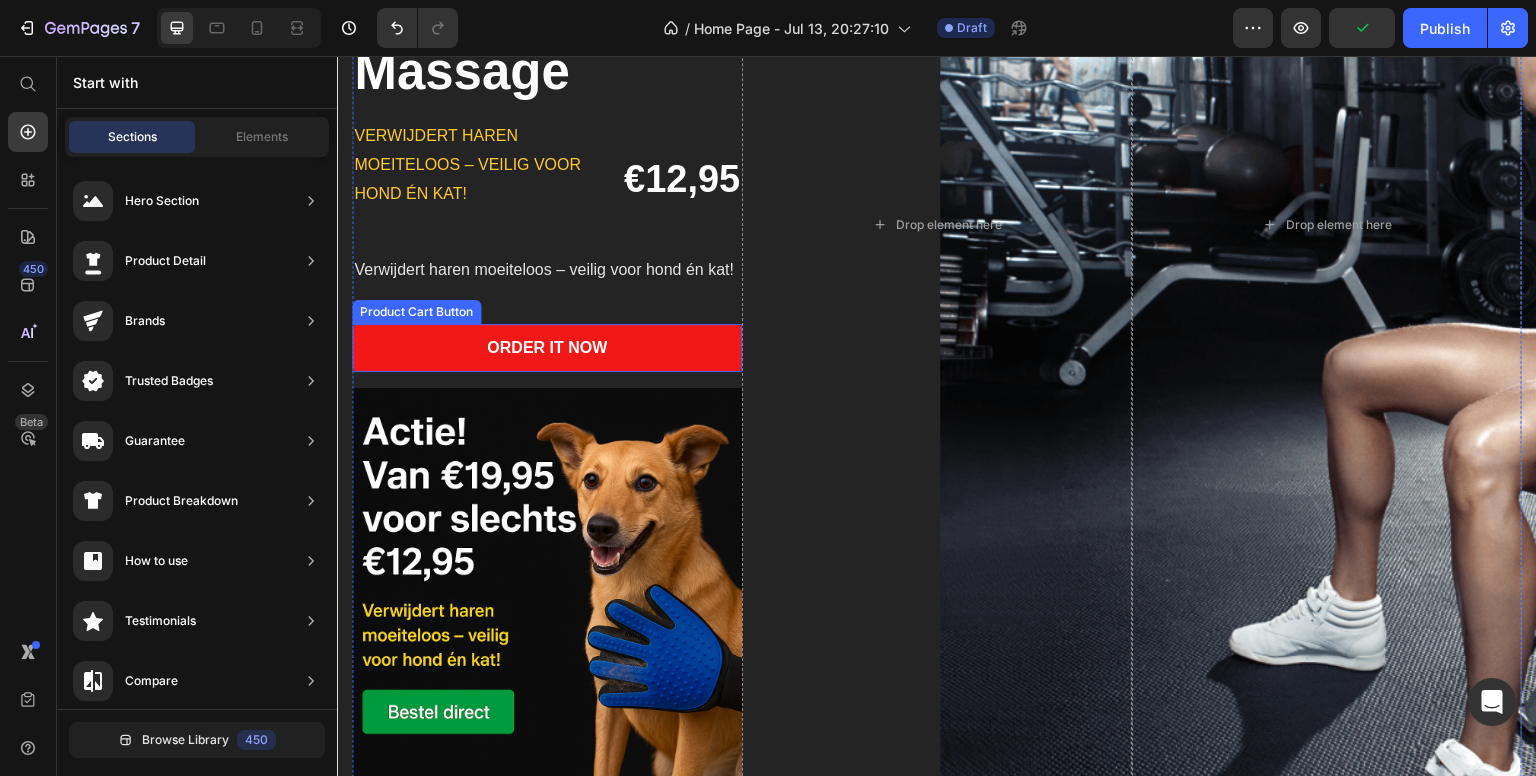click on "Order It Now" at bounding box center (547, 348) 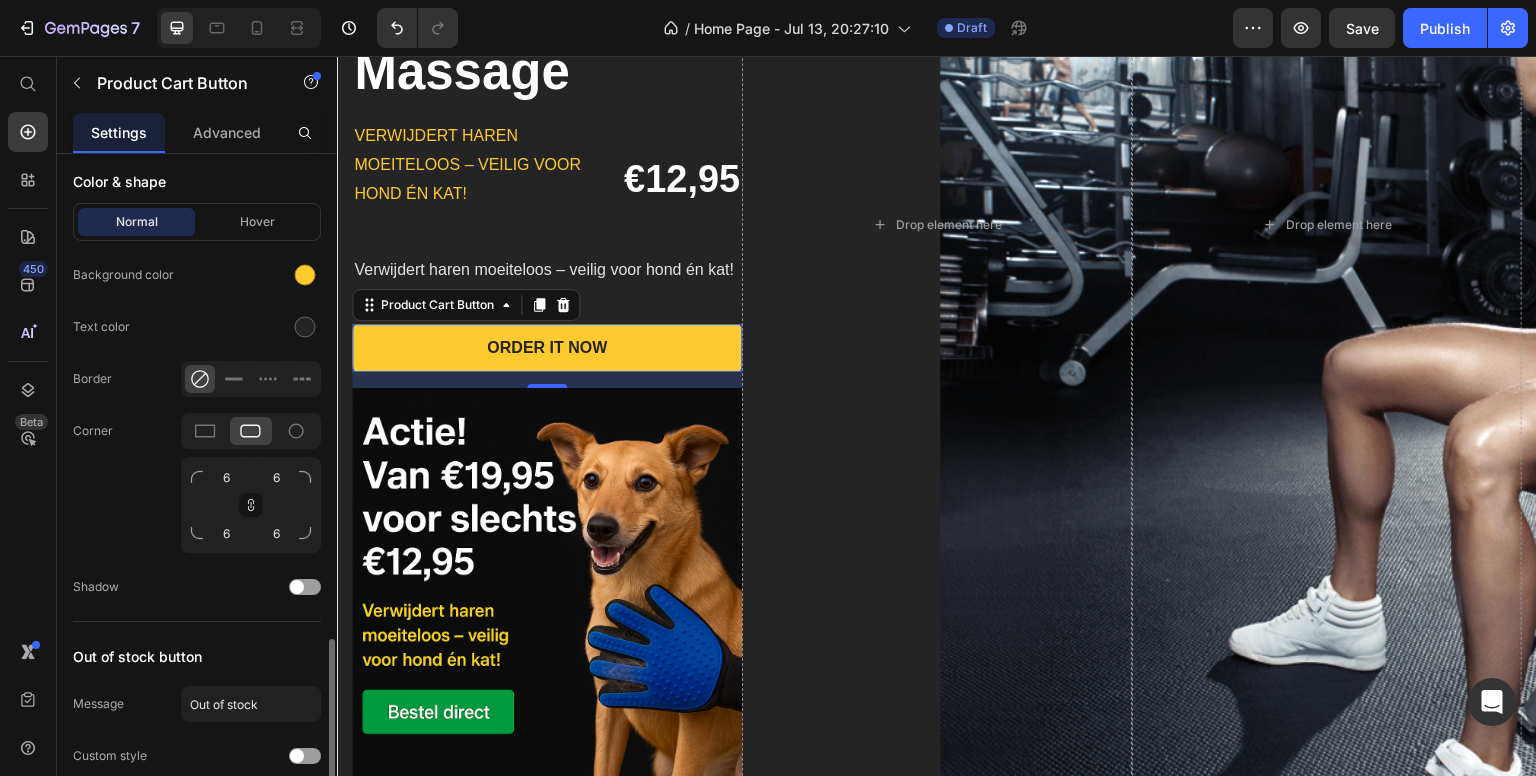 scroll, scrollTop: 1985, scrollLeft: 0, axis: vertical 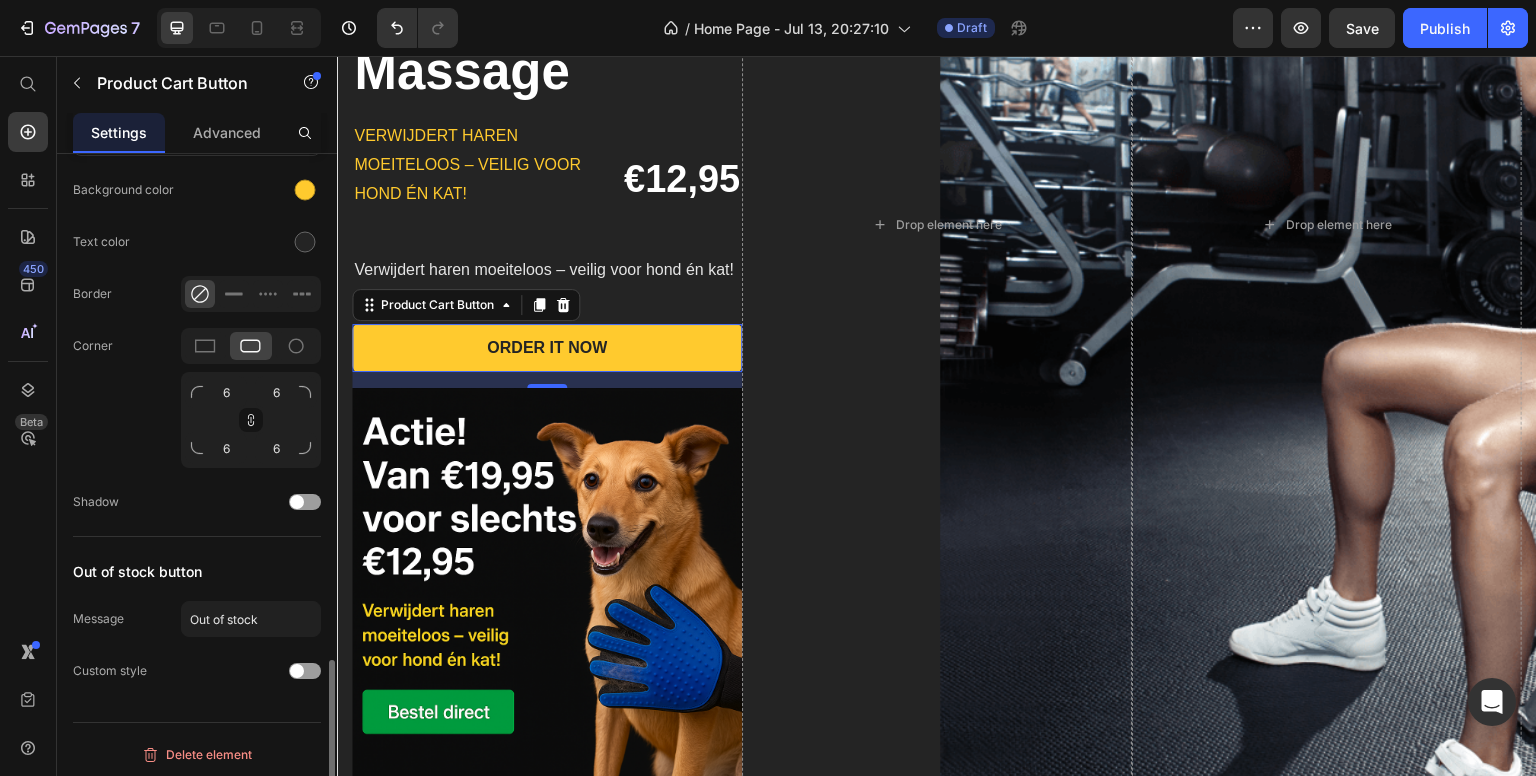 click on "Delete element" at bounding box center [197, 755] 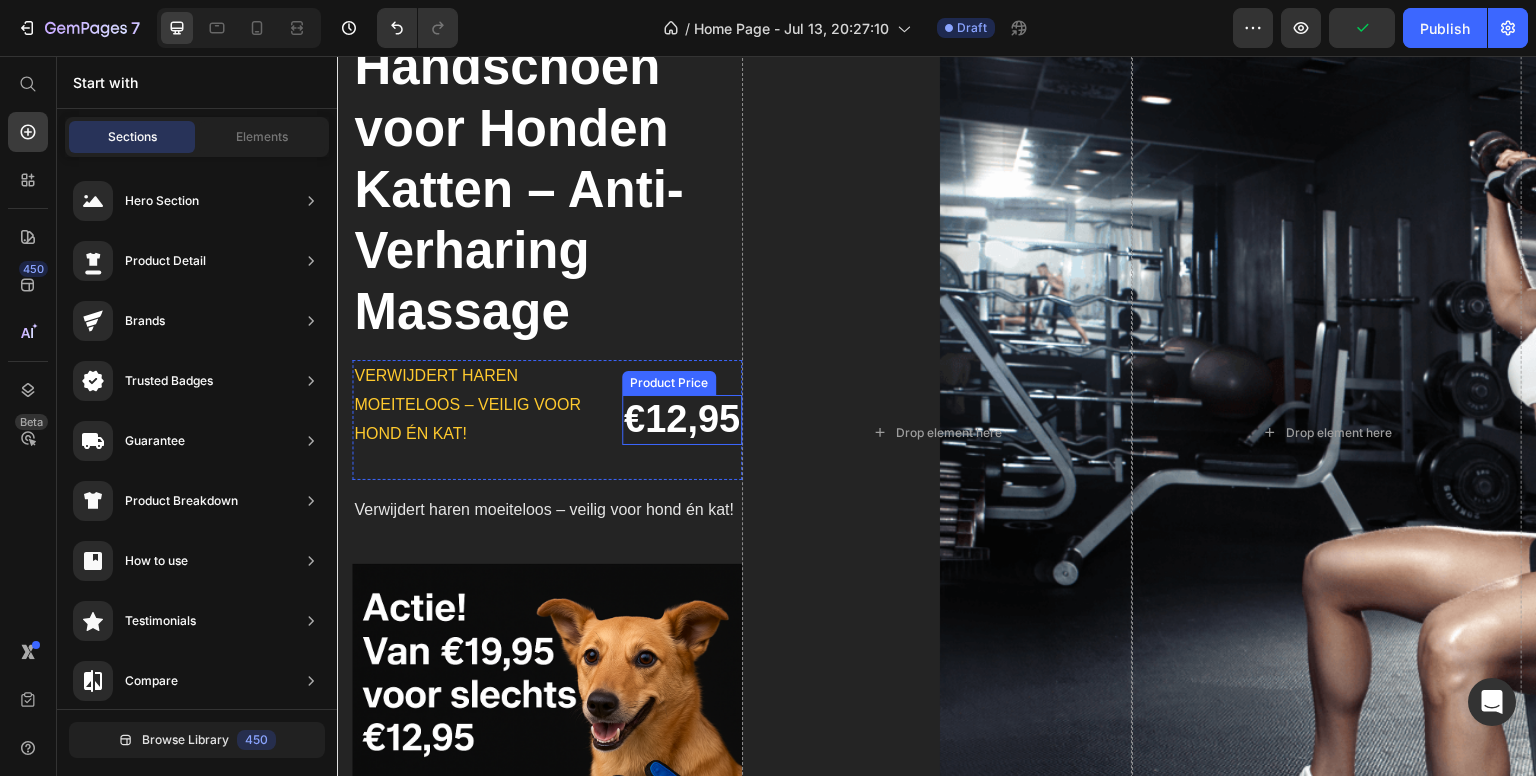 scroll, scrollTop: 100, scrollLeft: 0, axis: vertical 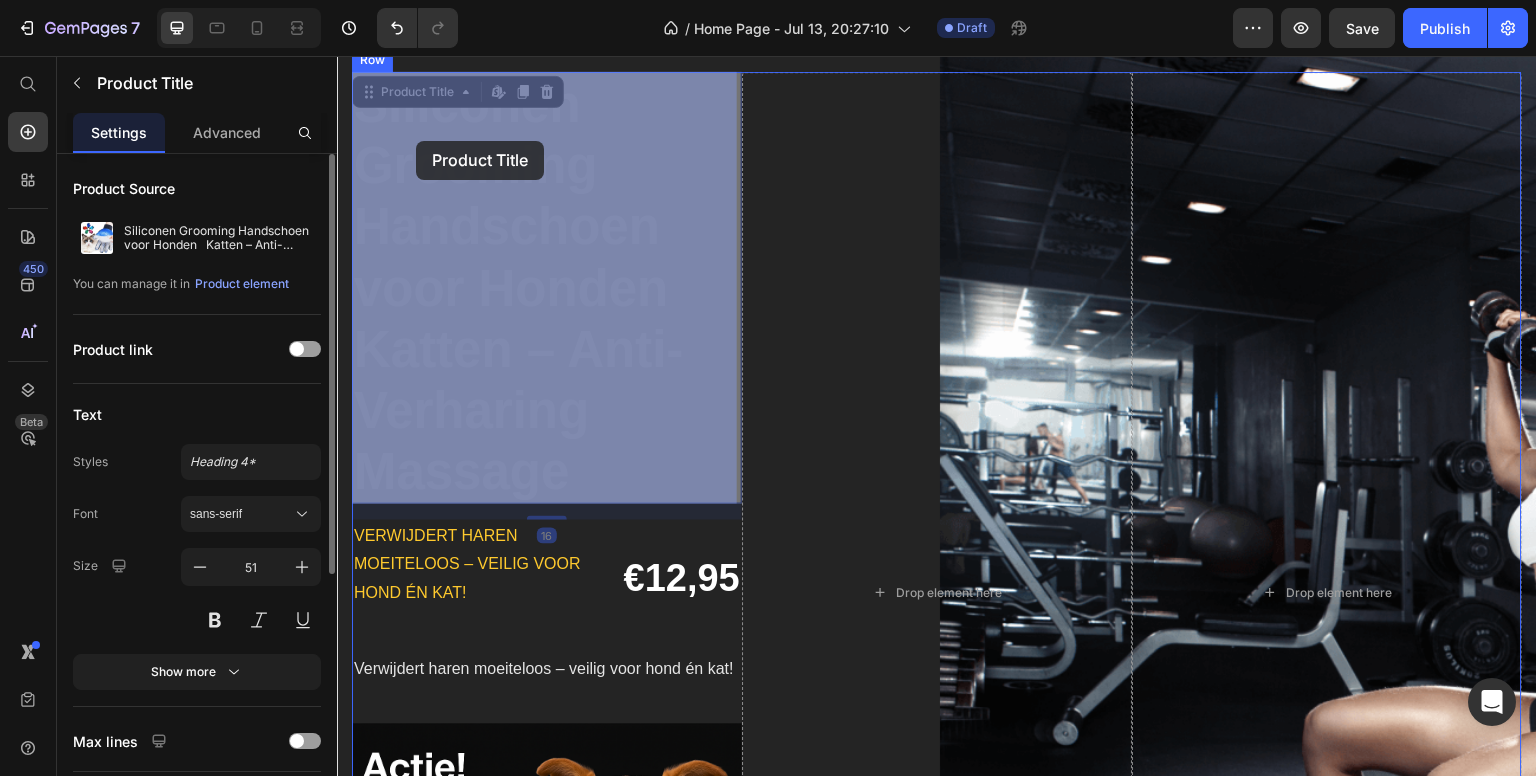 drag, startPoint x: 593, startPoint y: 465, endPoint x: 416, endPoint y: 141, distance: 369.19507 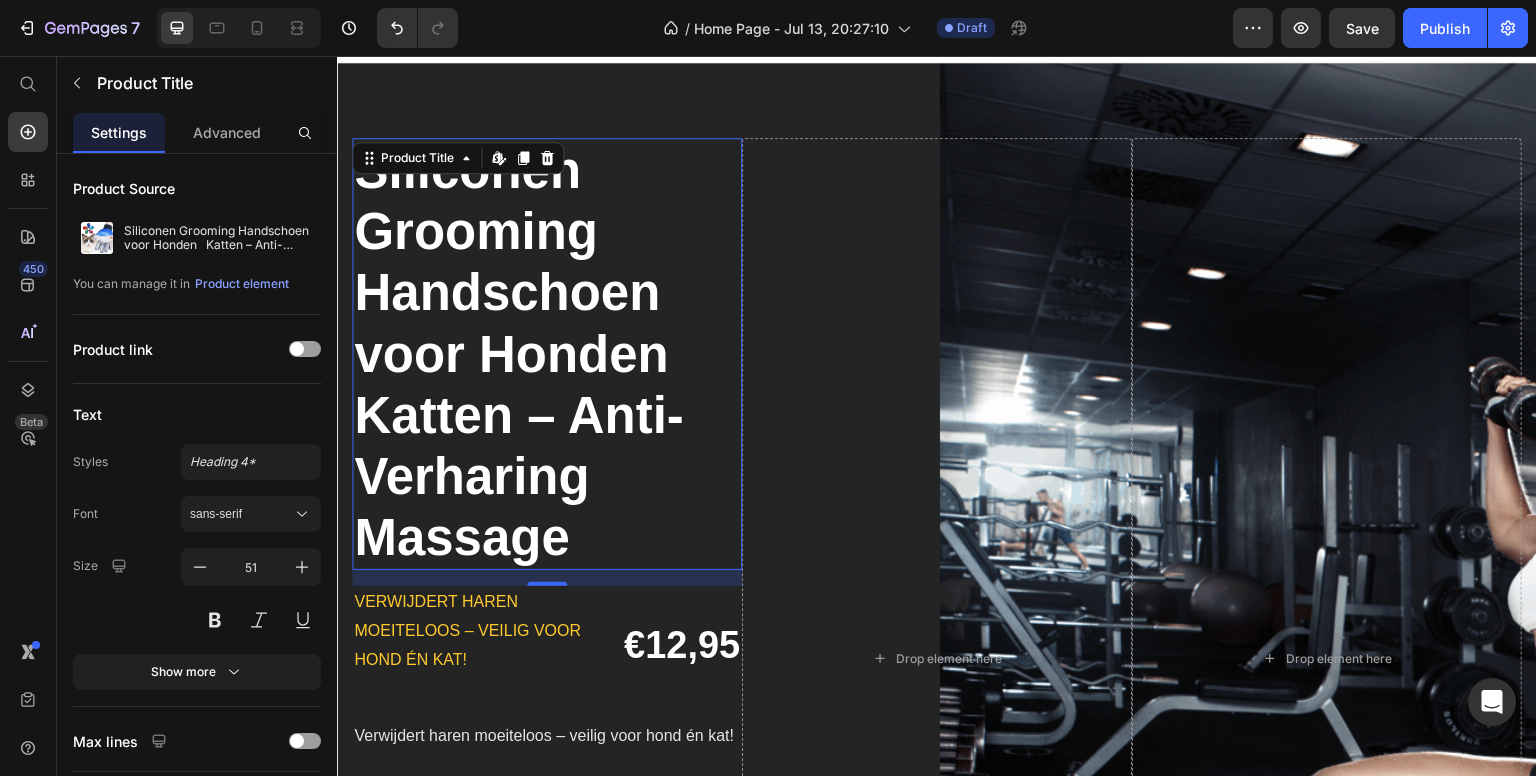 scroll, scrollTop: 0, scrollLeft: 0, axis: both 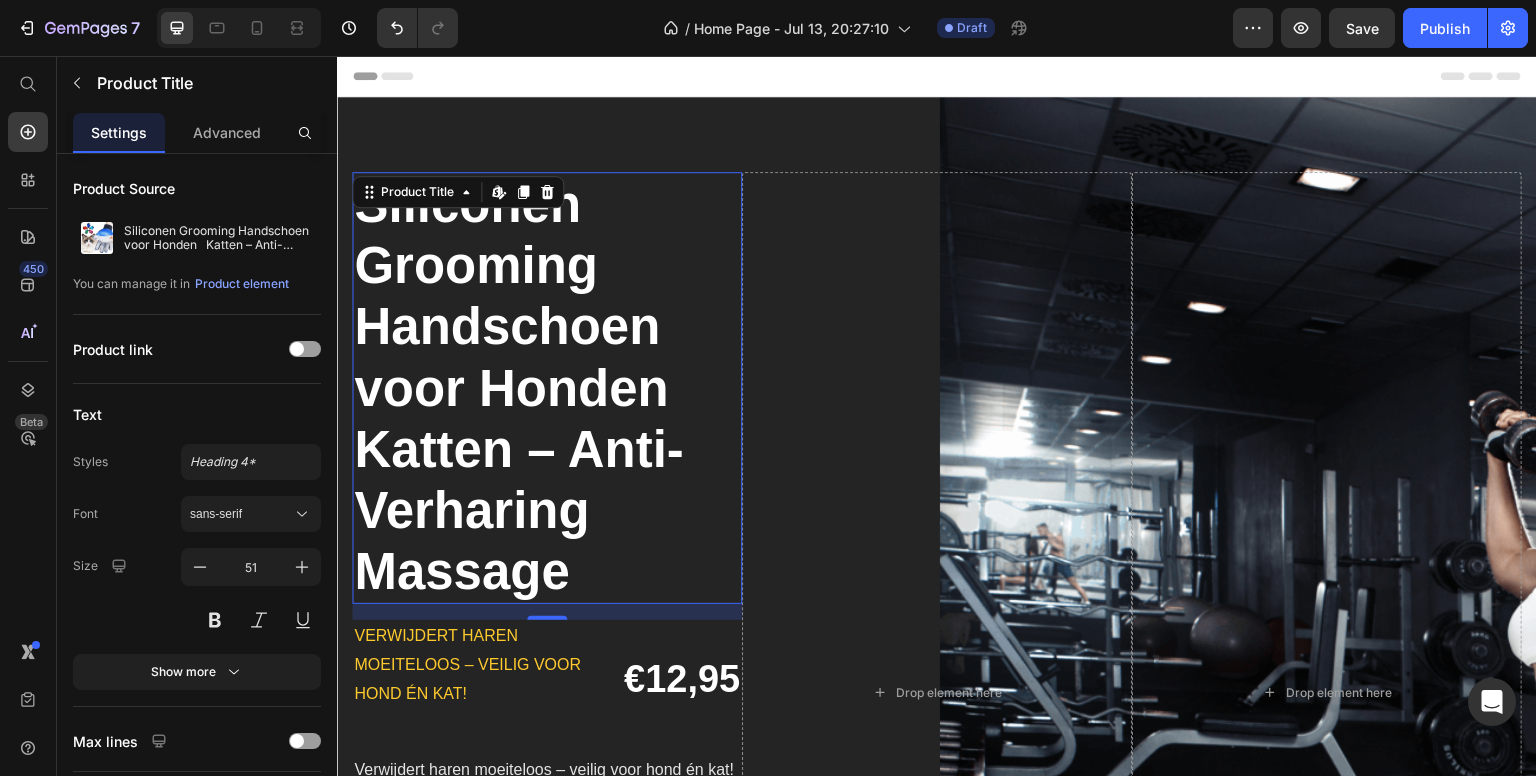 click on "Siliconen Grooming Handschoen voor Honden   Katten – Anti-Verharing   Massage" at bounding box center [547, 388] 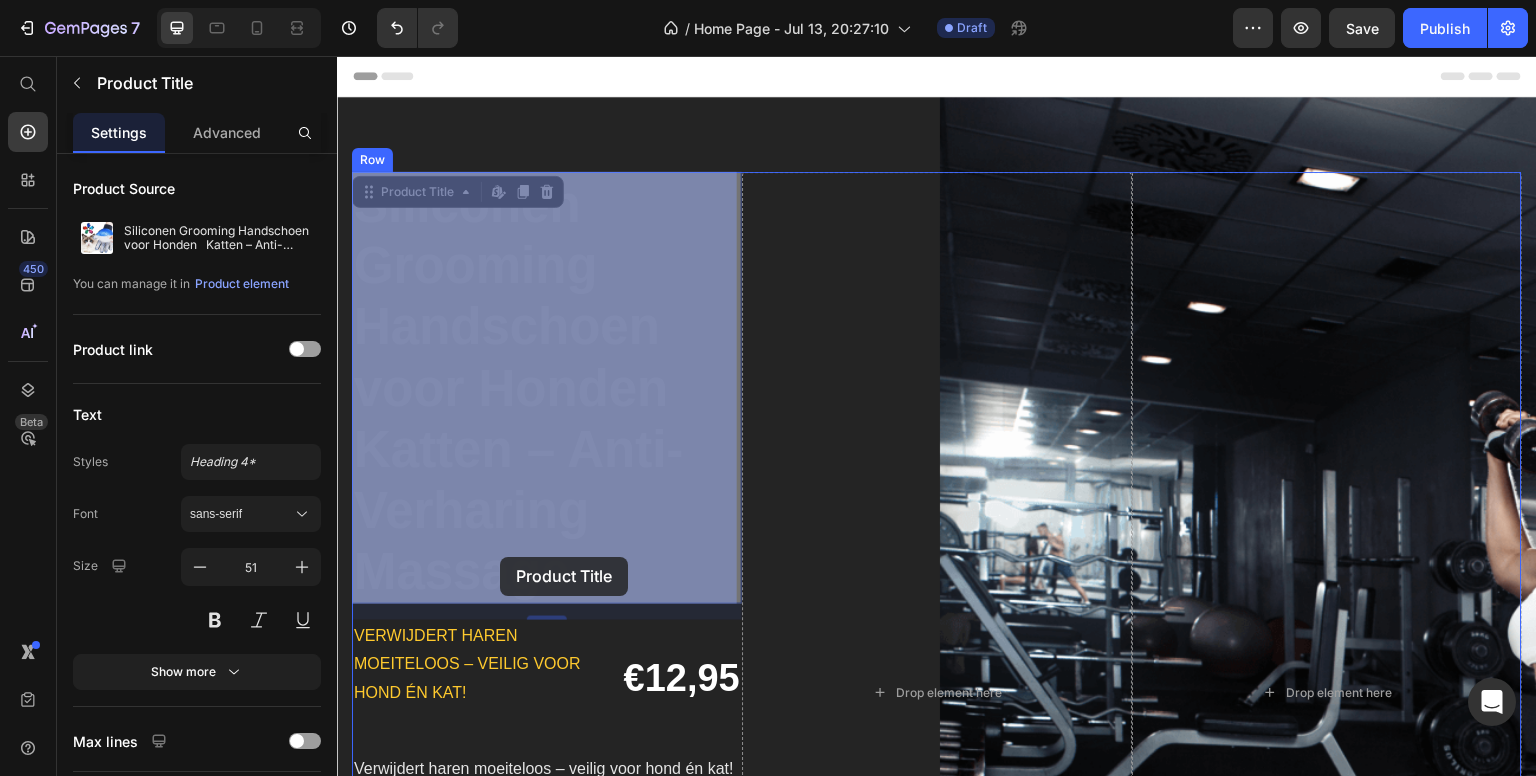 drag, startPoint x: 559, startPoint y: 571, endPoint x: 498, endPoint y: 555, distance: 63.06346 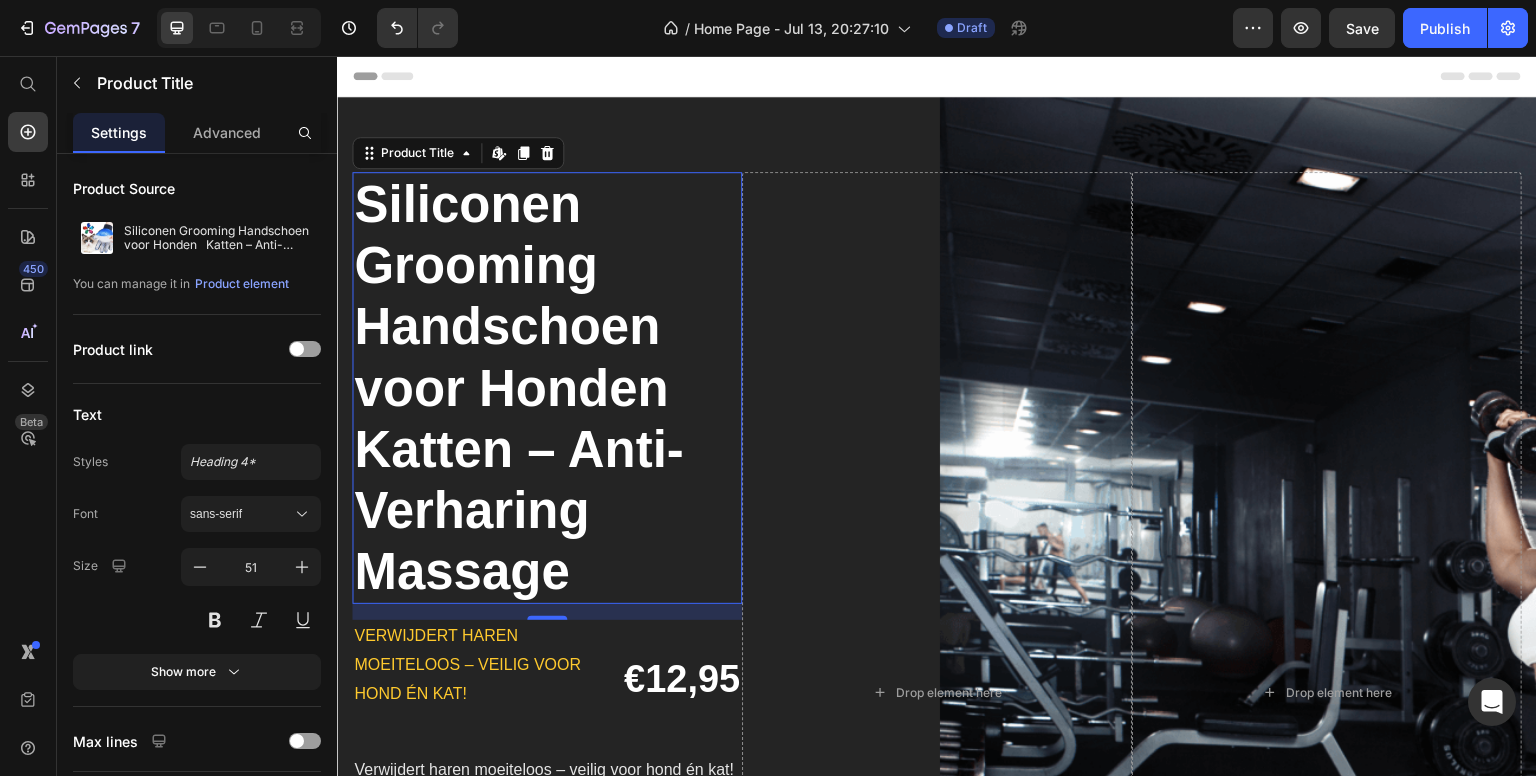 click on "Siliconen Grooming Handschoen voor Honden   Katten – Anti-Verharing   Massage" at bounding box center (547, 388) 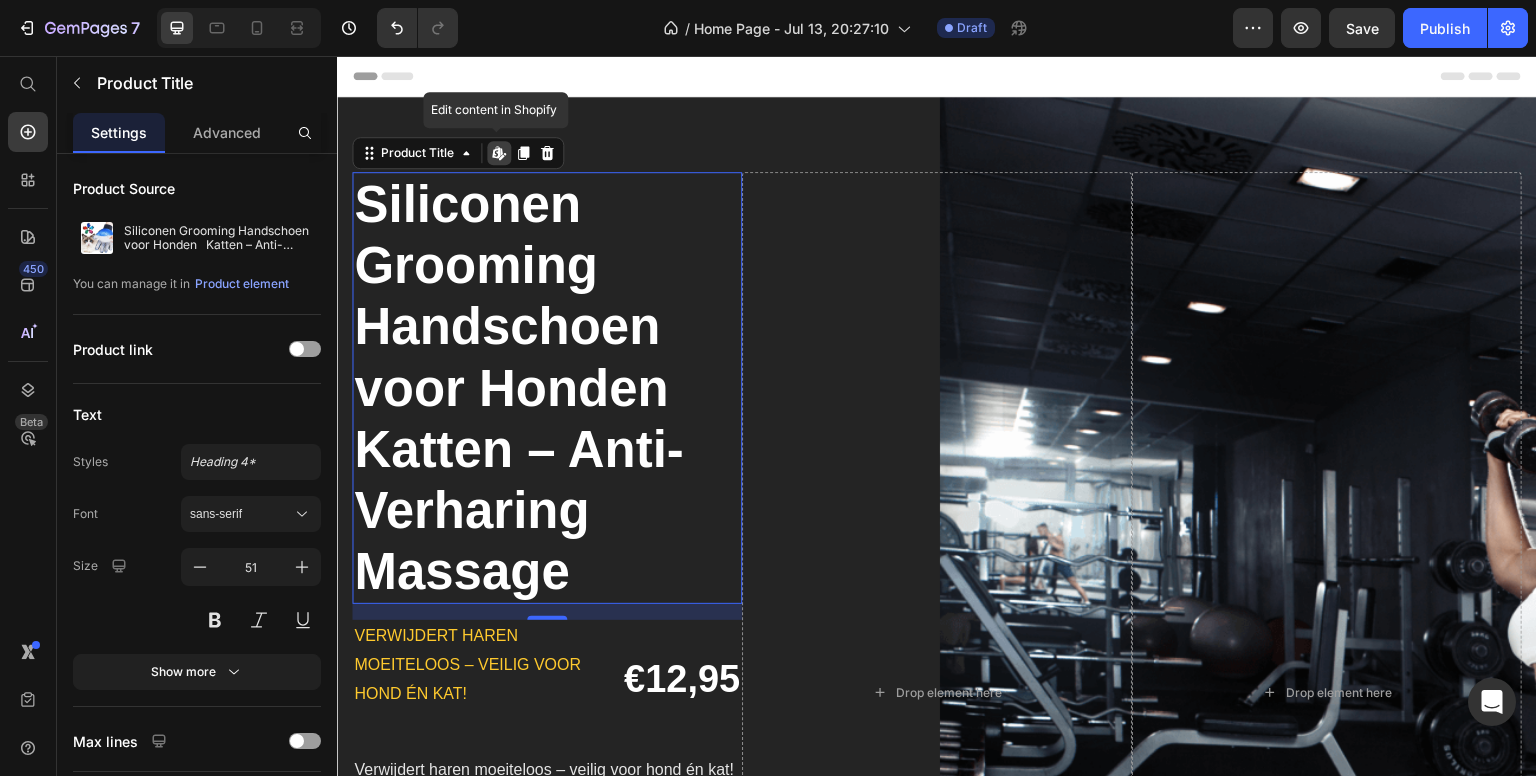 click on "Siliconen Grooming Handschoen voor Honden   Katten – Anti-Verharing   Massage" at bounding box center (547, 388) 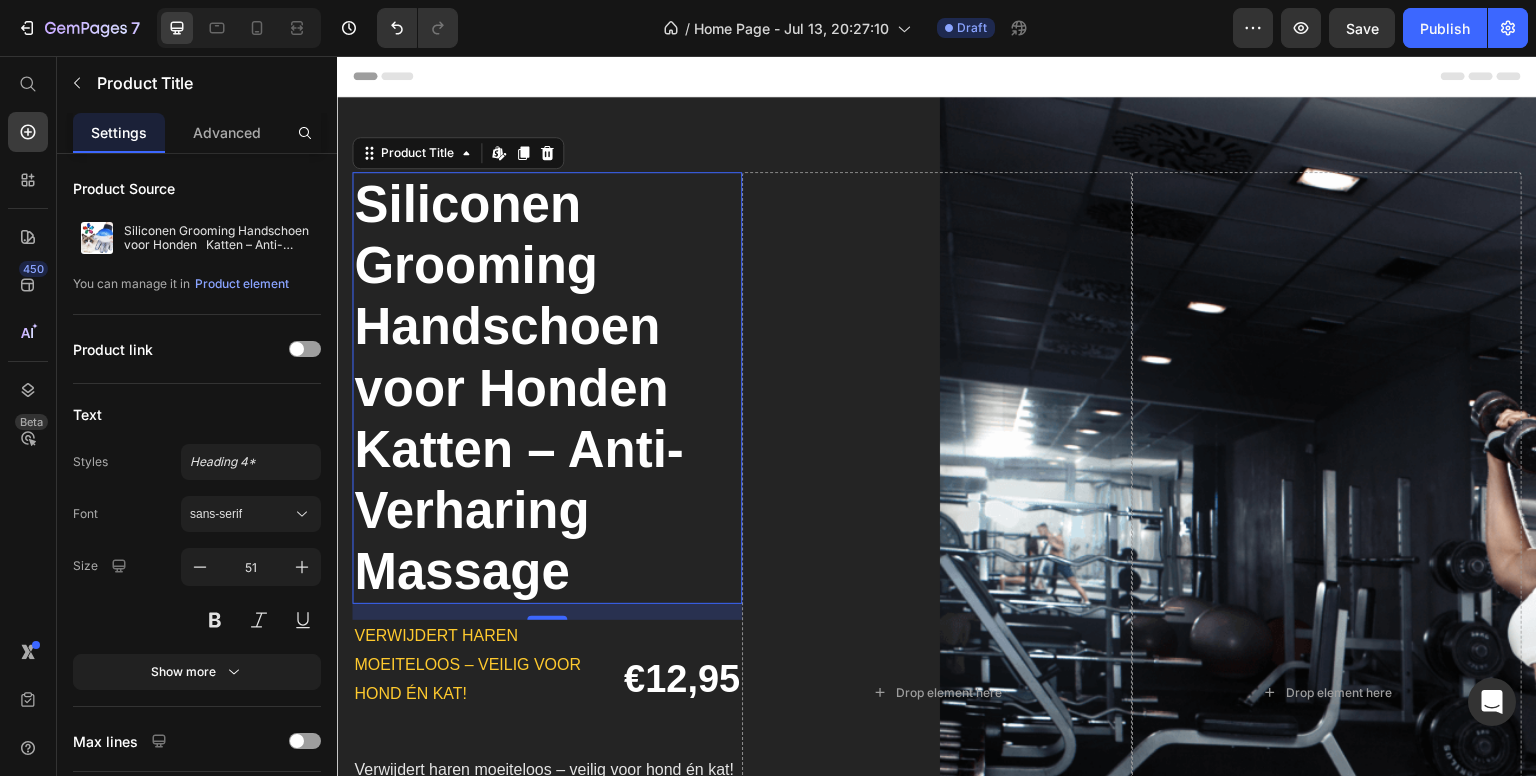 click on "Siliconen Grooming Handschoen voor Honden   Katten – Anti-Verharing   Massage" at bounding box center [547, 388] 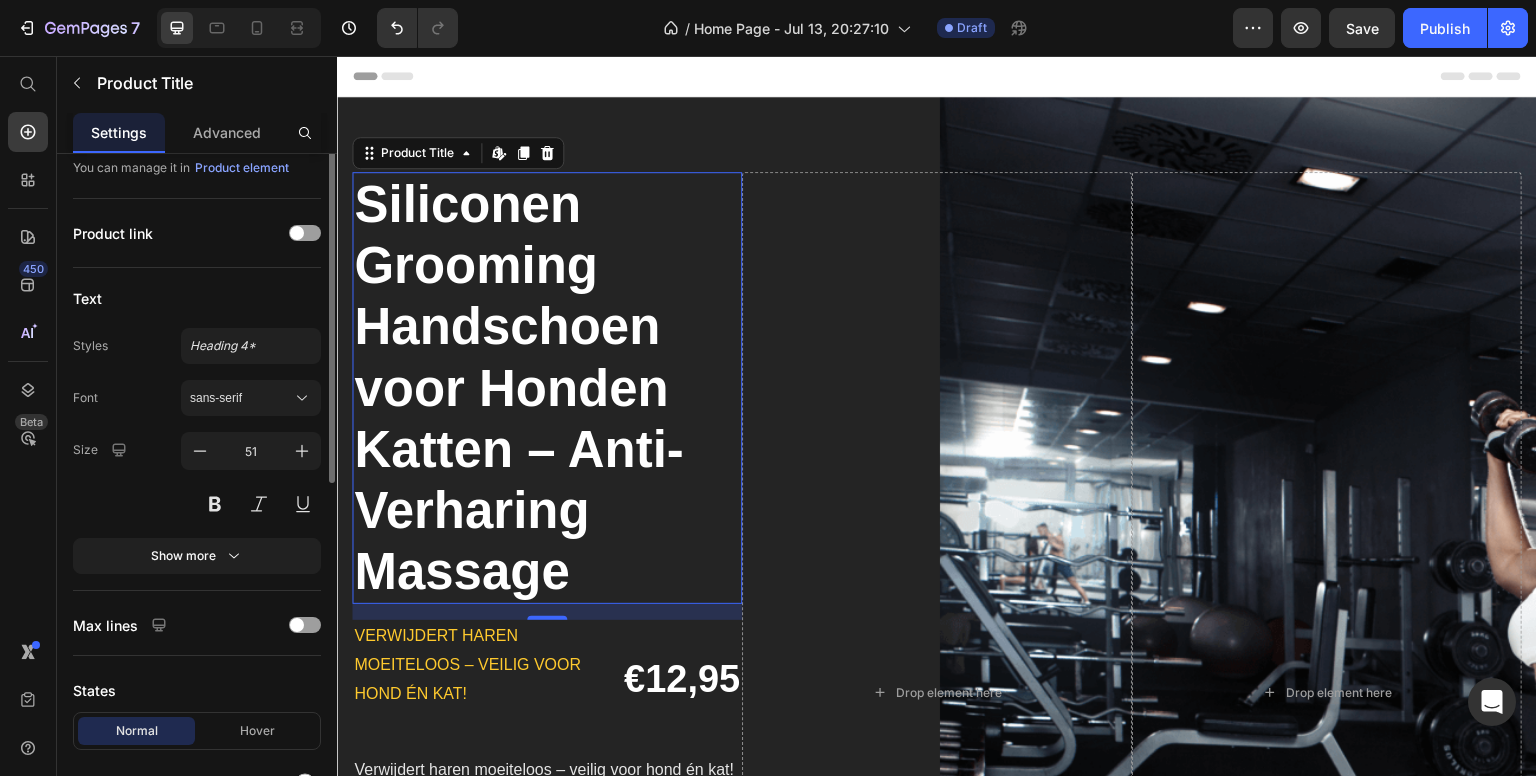 scroll, scrollTop: 0, scrollLeft: 0, axis: both 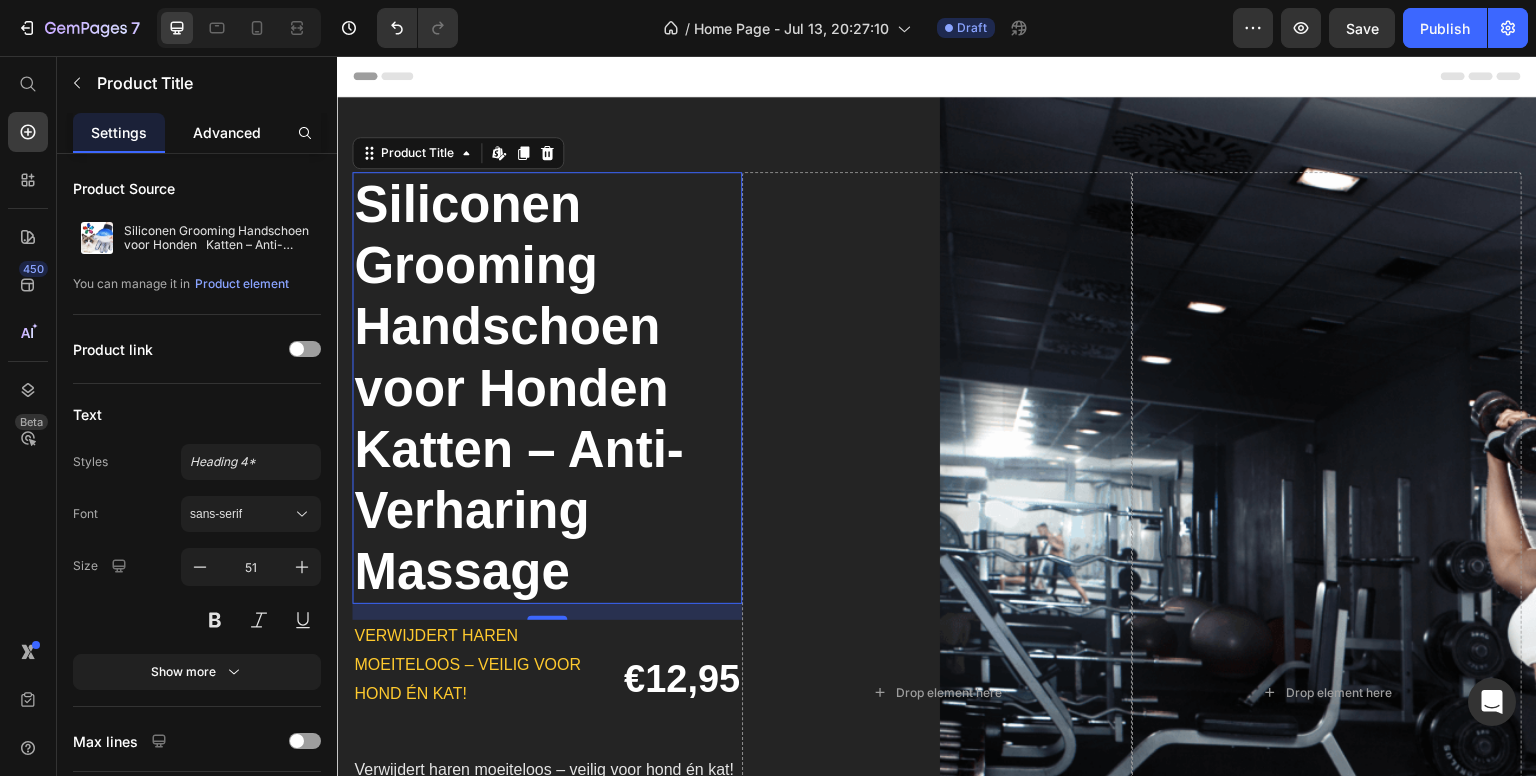 click on "Advanced" 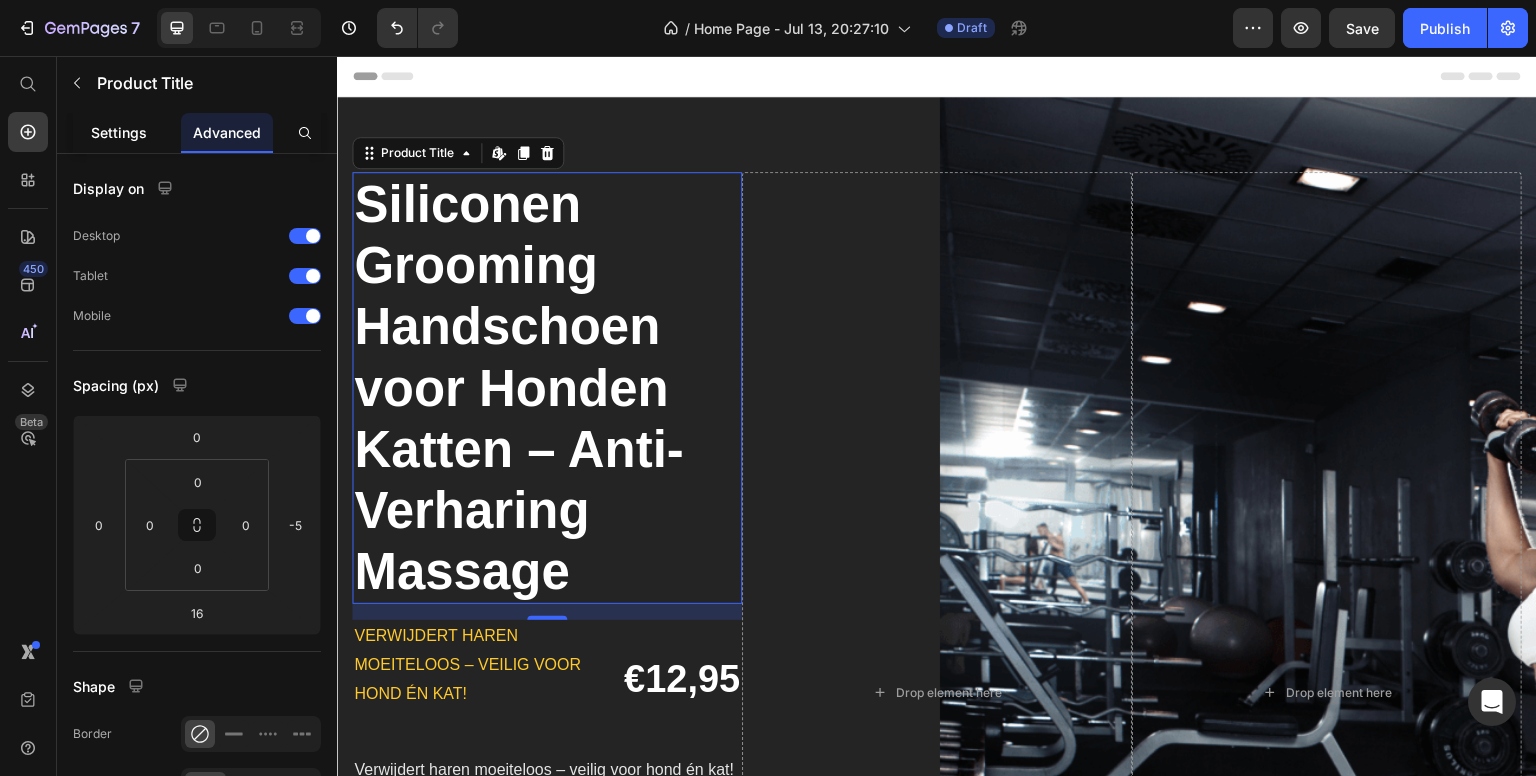 click on "Settings" at bounding box center (119, 132) 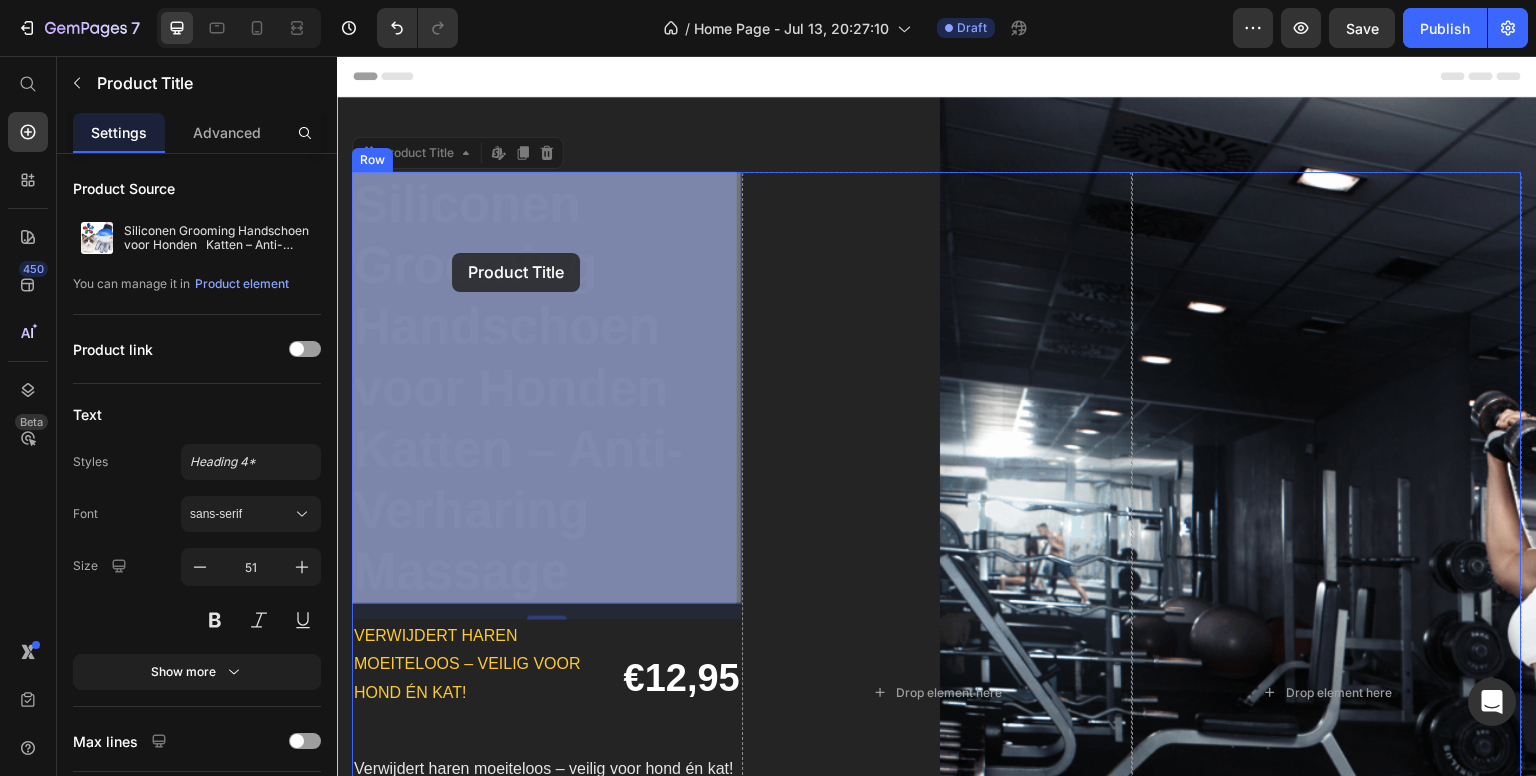 drag, startPoint x: 376, startPoint y: 196, endPoint x: 420, endPoint y: 232, distance: 56.85068 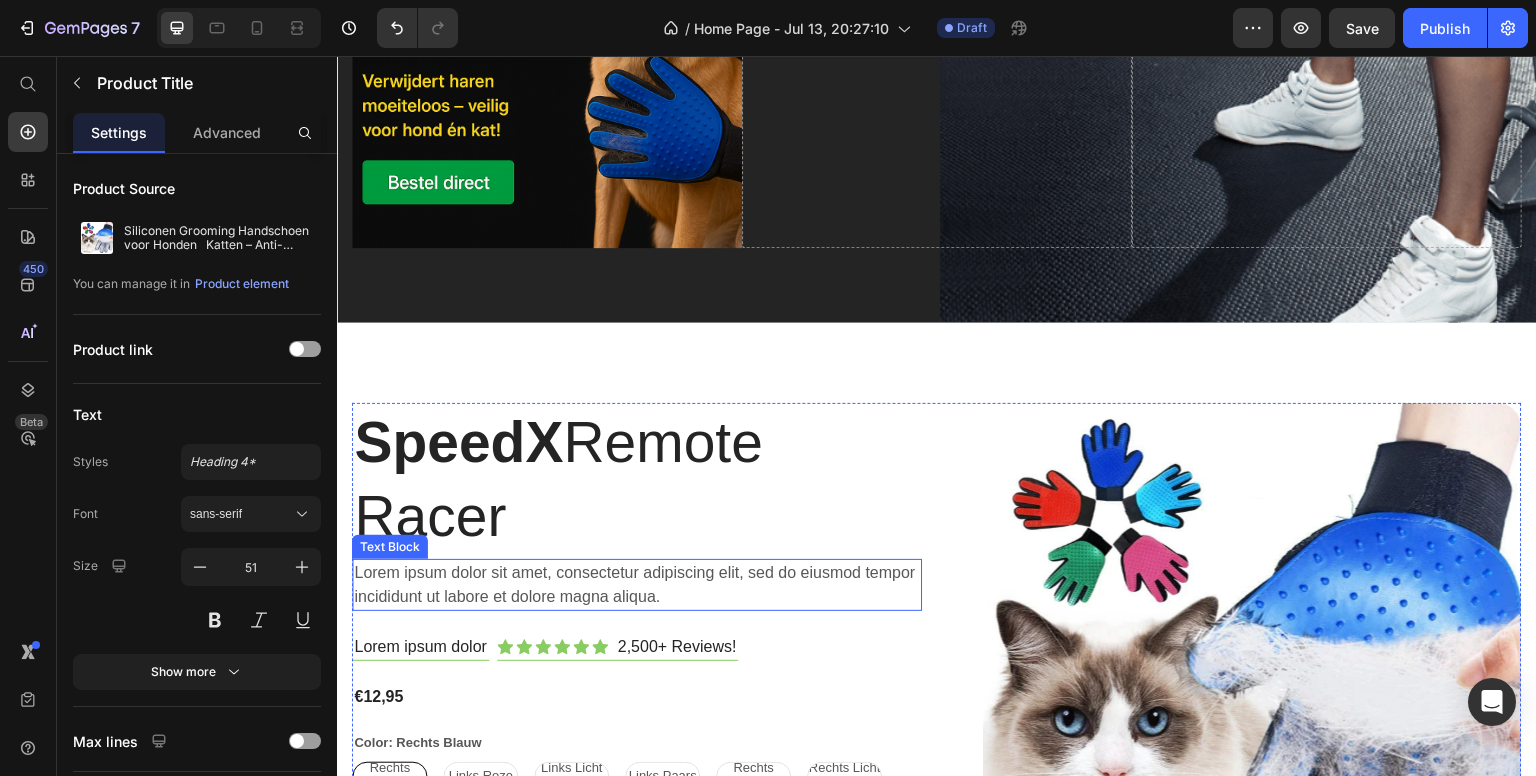 scroll, scrollTop: 700, scrollLeft: 0, axis: vertical 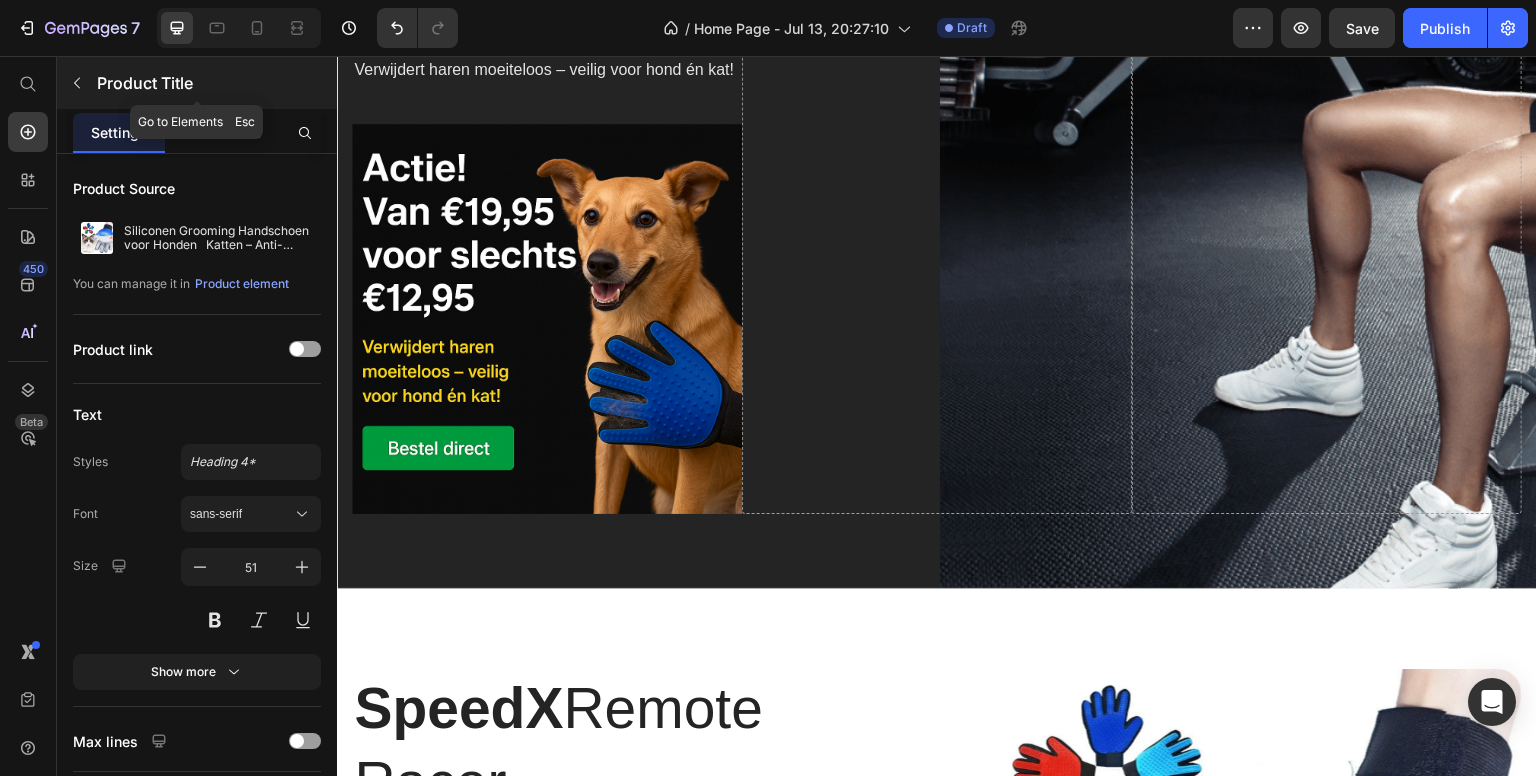 click 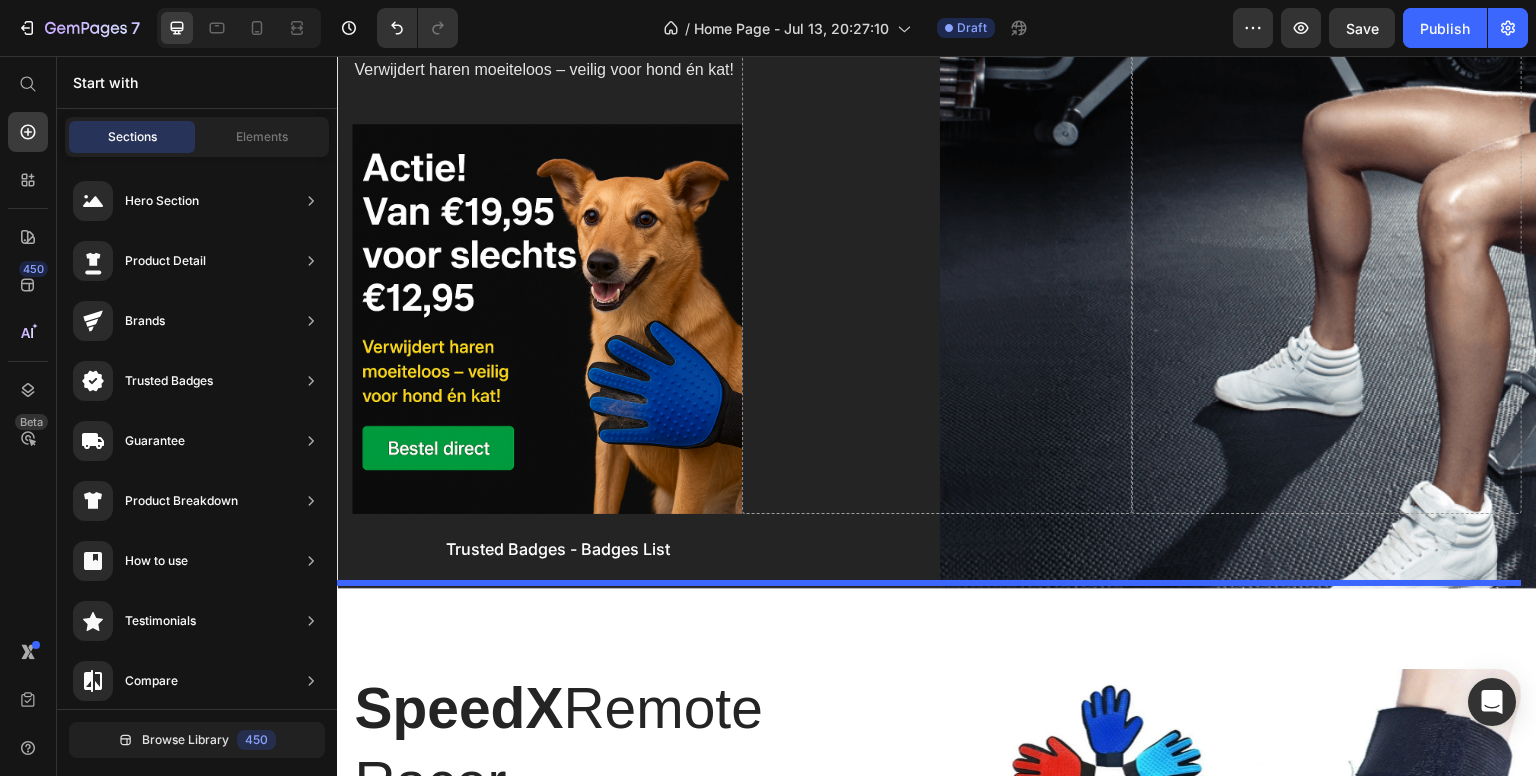 drag, startPoint x: 769, startPoint y: 272, endPoint x: 430, endPoint y: 530, distance: 426.01056 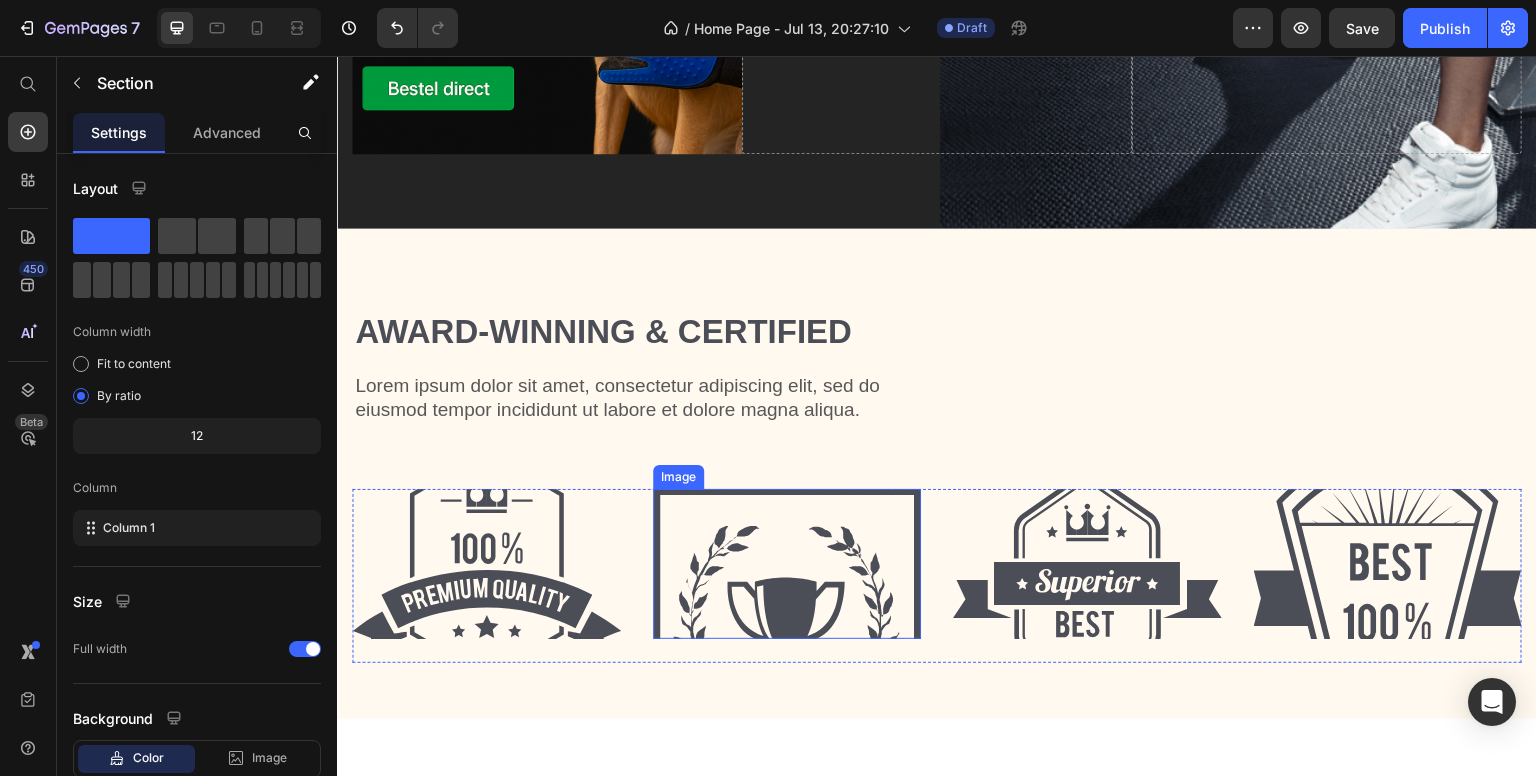 scroll, scrollTop: 1157, scrollLeft: 0, axis: vertical 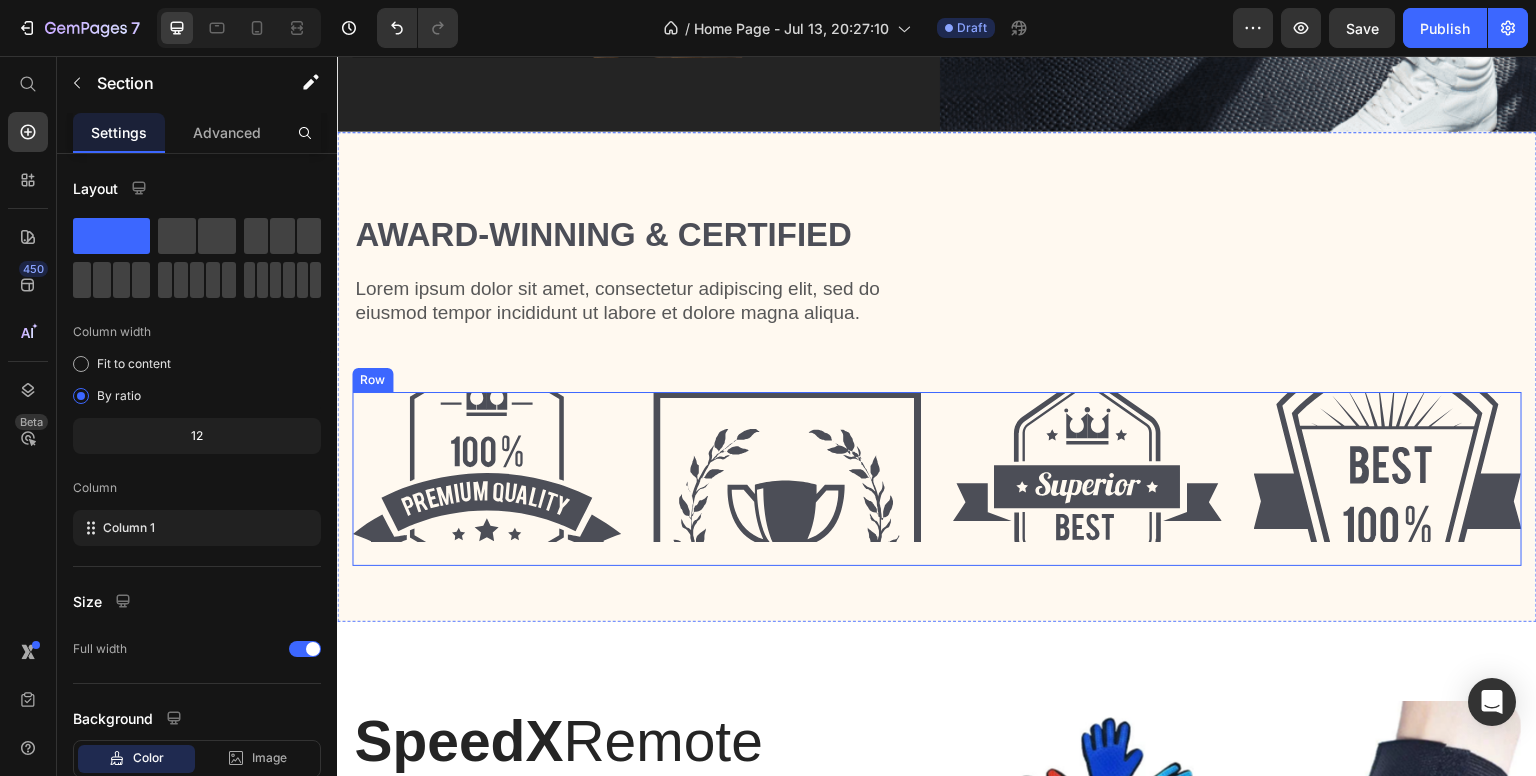 click on "Image Image Image Image Row" at bounding box center [937, 479] 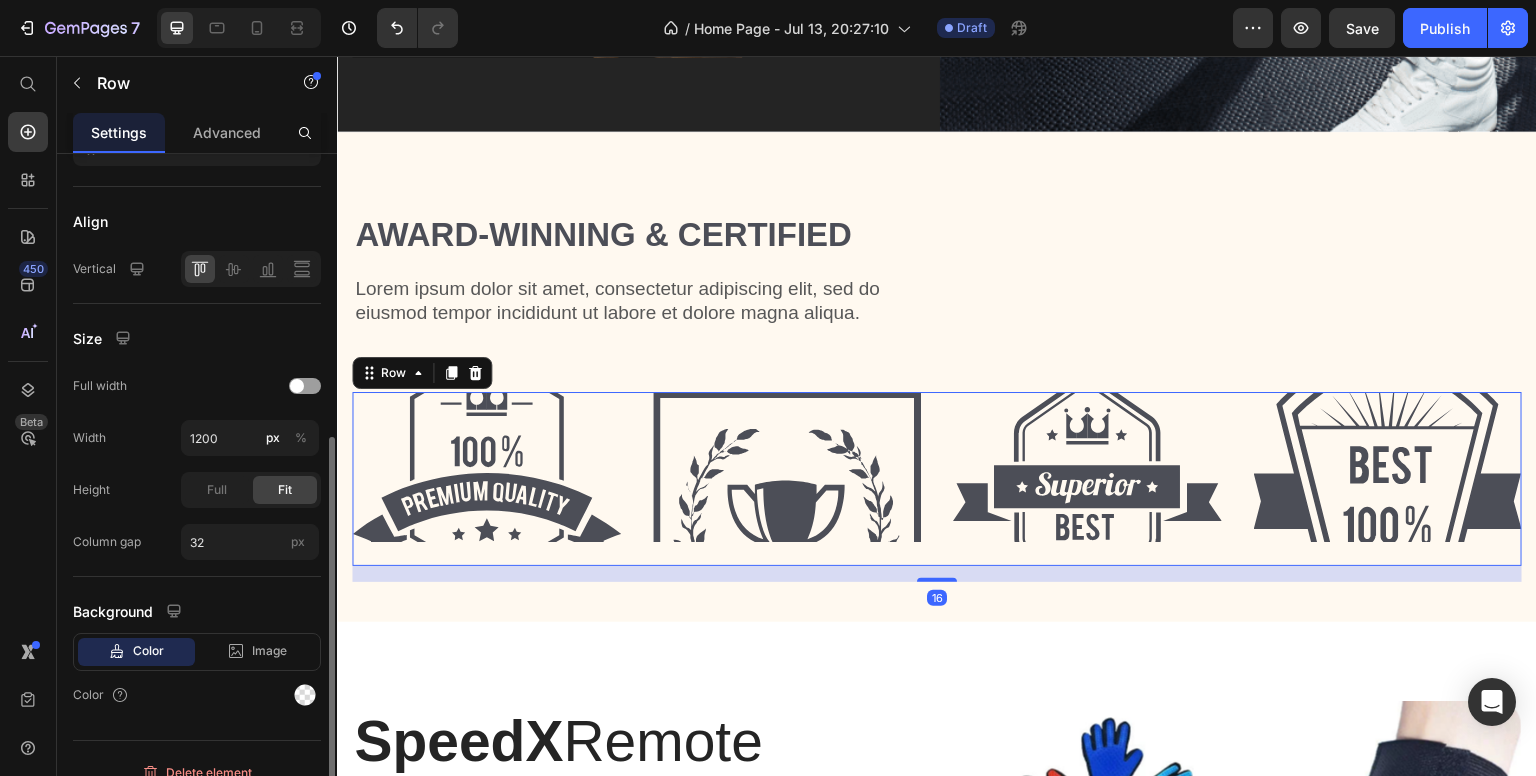 scroll, scrollTop: 520, scrollLeft: 0, axis: vertical 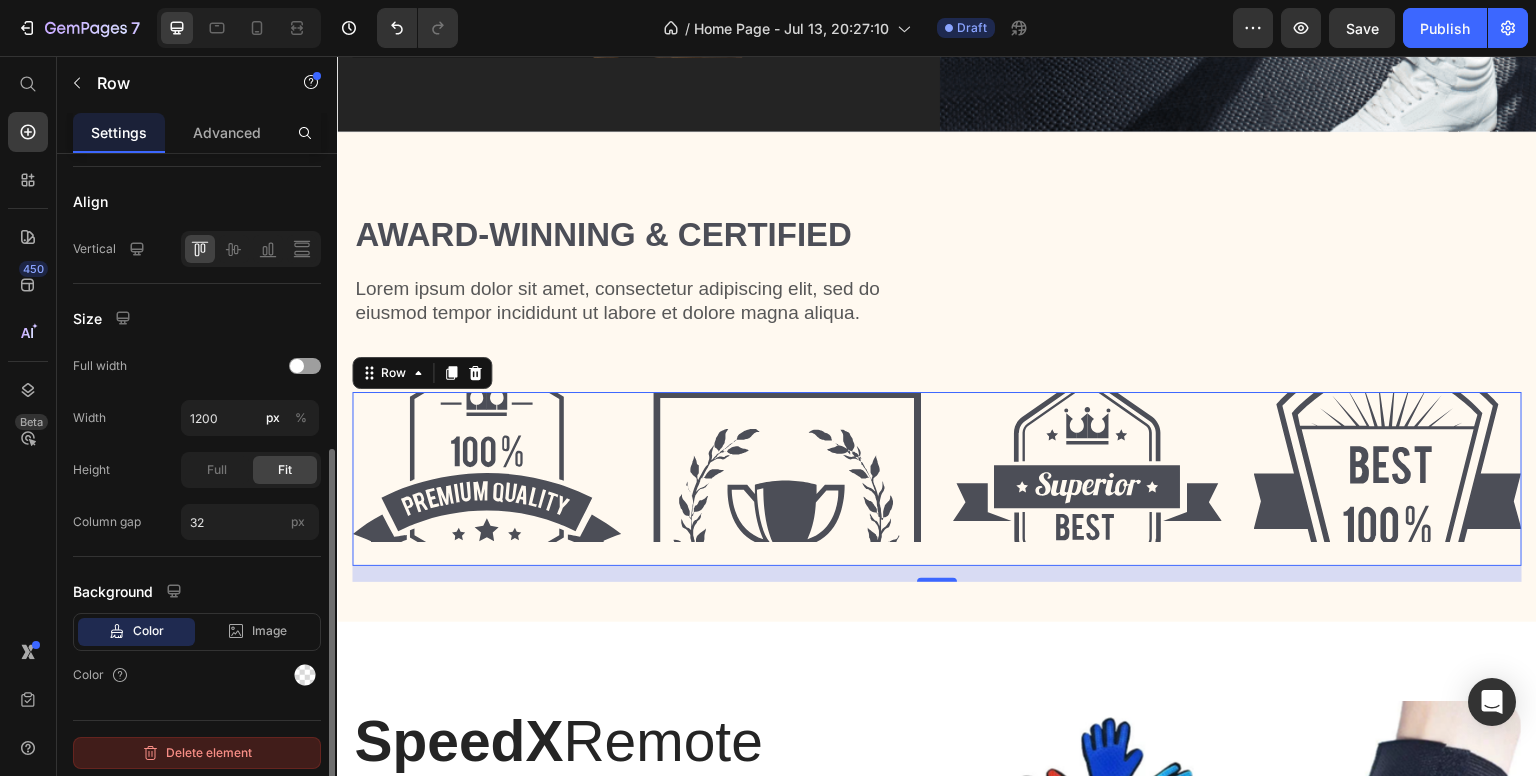 click on "Delete element" at bounding box center (197, 753) 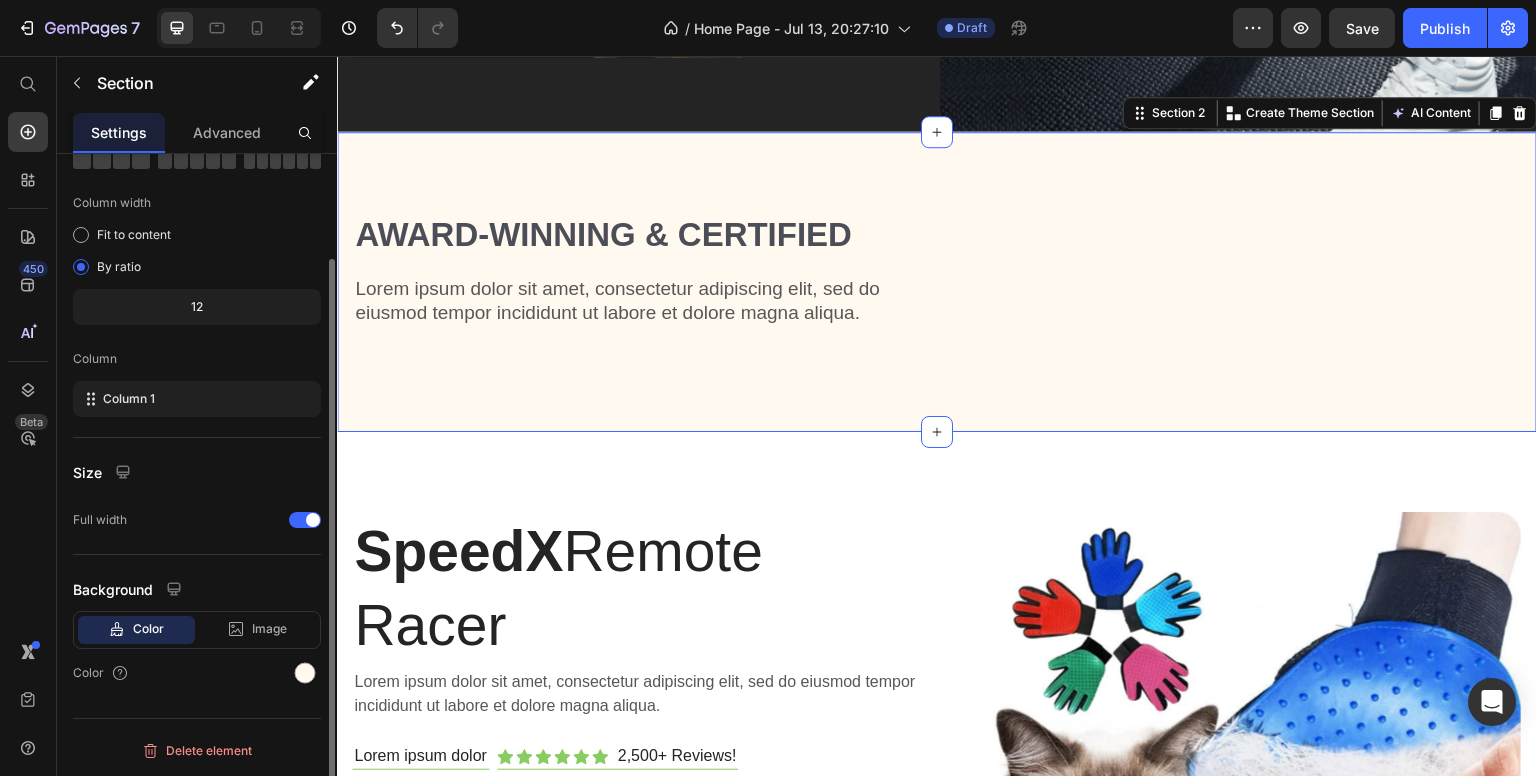 click on "Award-winning   Certified Heading Lorem ipsum dolor sit amet, consectetur adipiscing elit, sed do eiusmod tempor incididunt ut labore et dolore magna aliqua. Text Block Row Row Section 2   You can create reusable sections Create Theme Section AI Content Write with GemAI What would you like to describe here? Tone and Voice Persuasive Product Show more Generate" at bounding box center [937, 282] 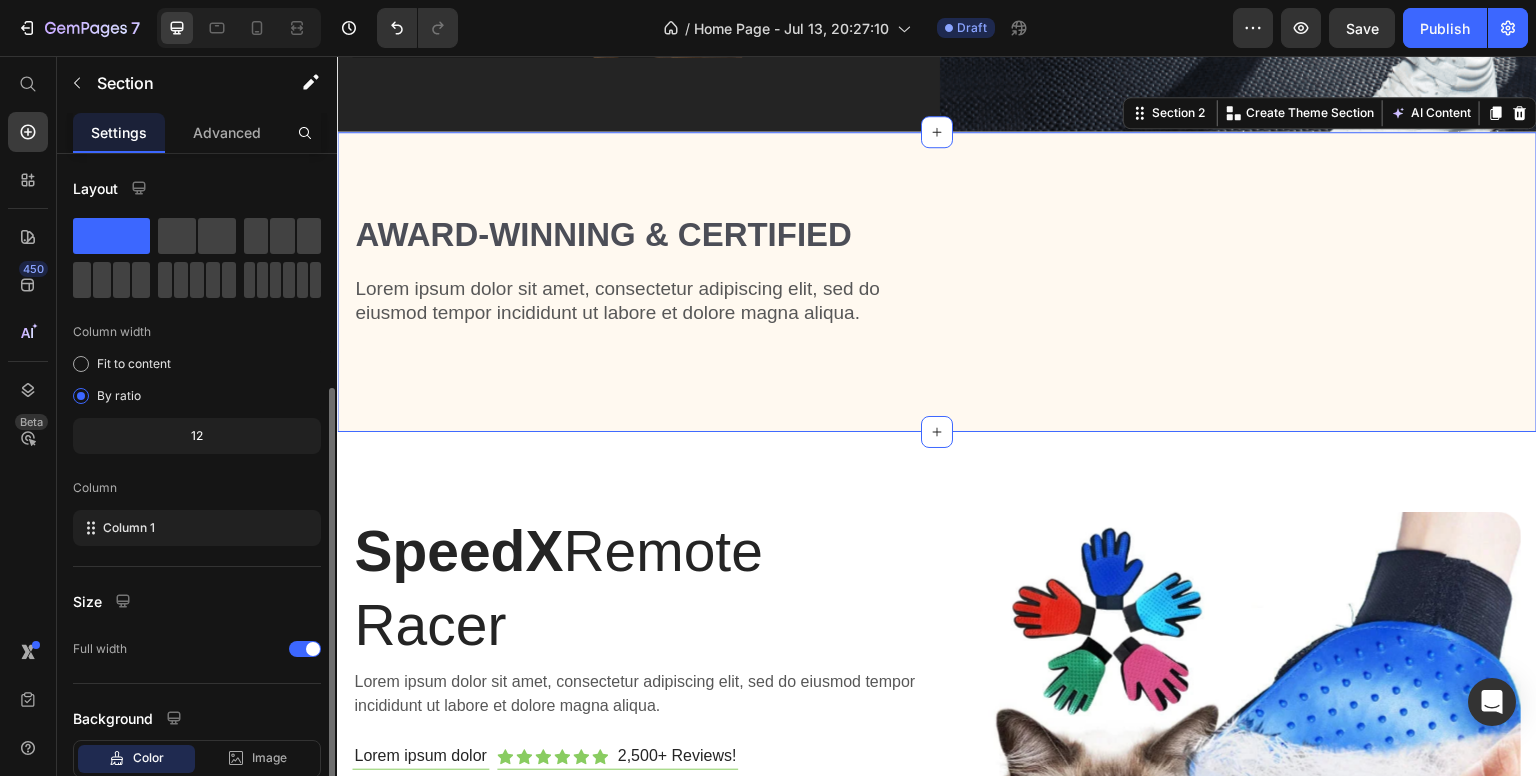 scroll, scrollTop: 127, scrollLeft: 0, axis: vertical 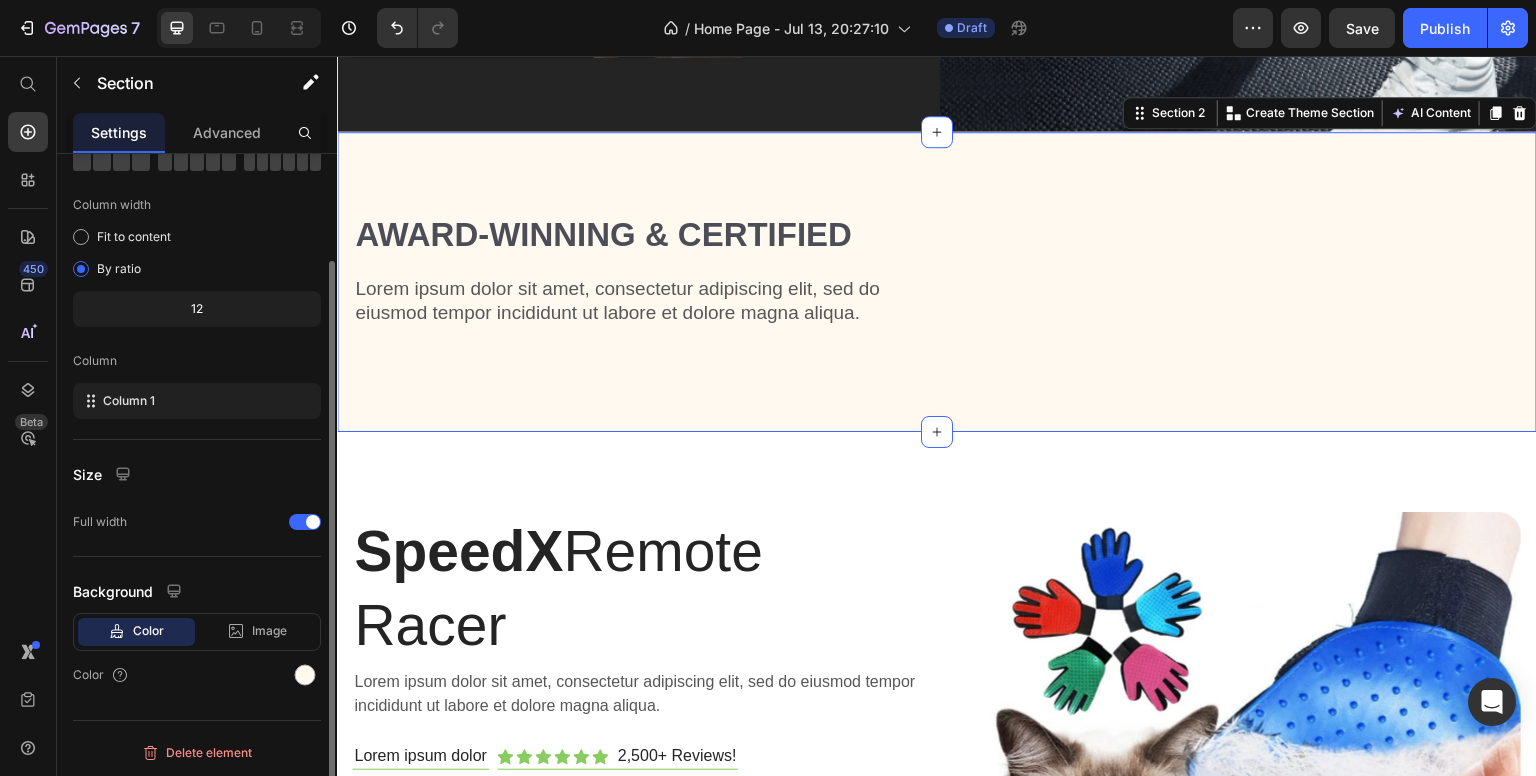 click on "Delete element" at bounding box center [197, 753] 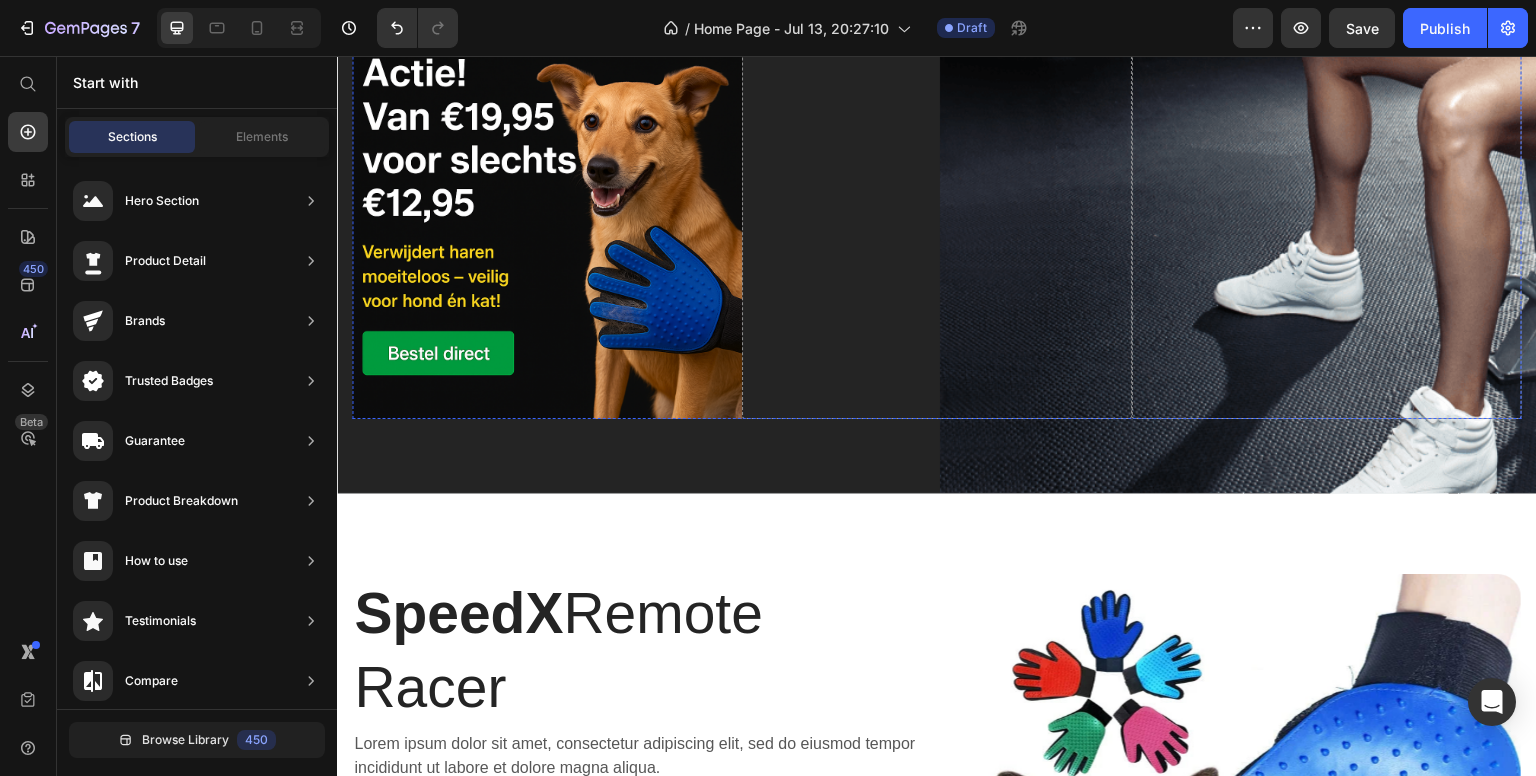 scroll, scrollTop: 900, scrollLeft: 0, axis: vertical 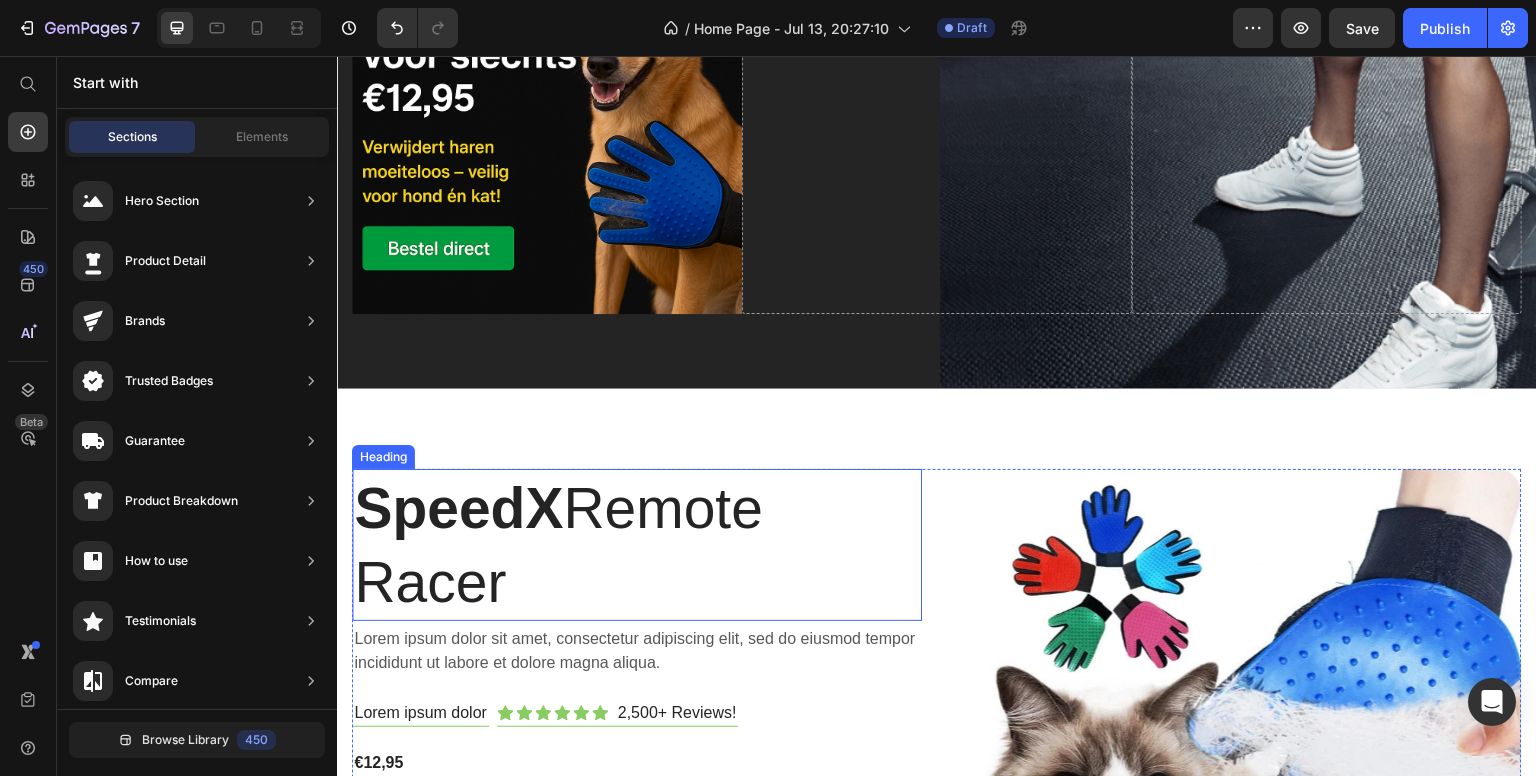 click on "SpeedX  Remote Racer" at bounding box center [637, 545] 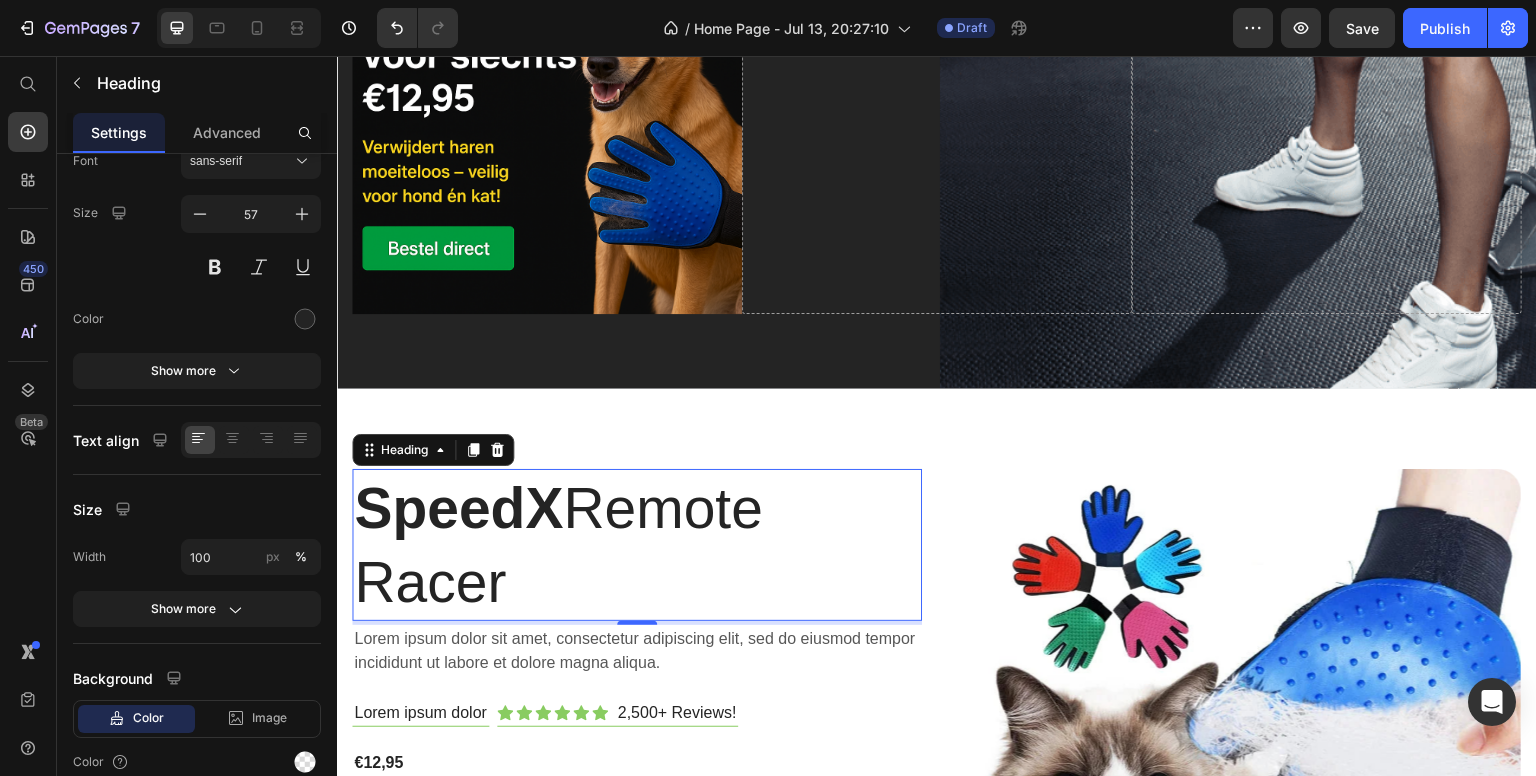scroll, scrollTop: 0, scrollLeft: 0, axis: both 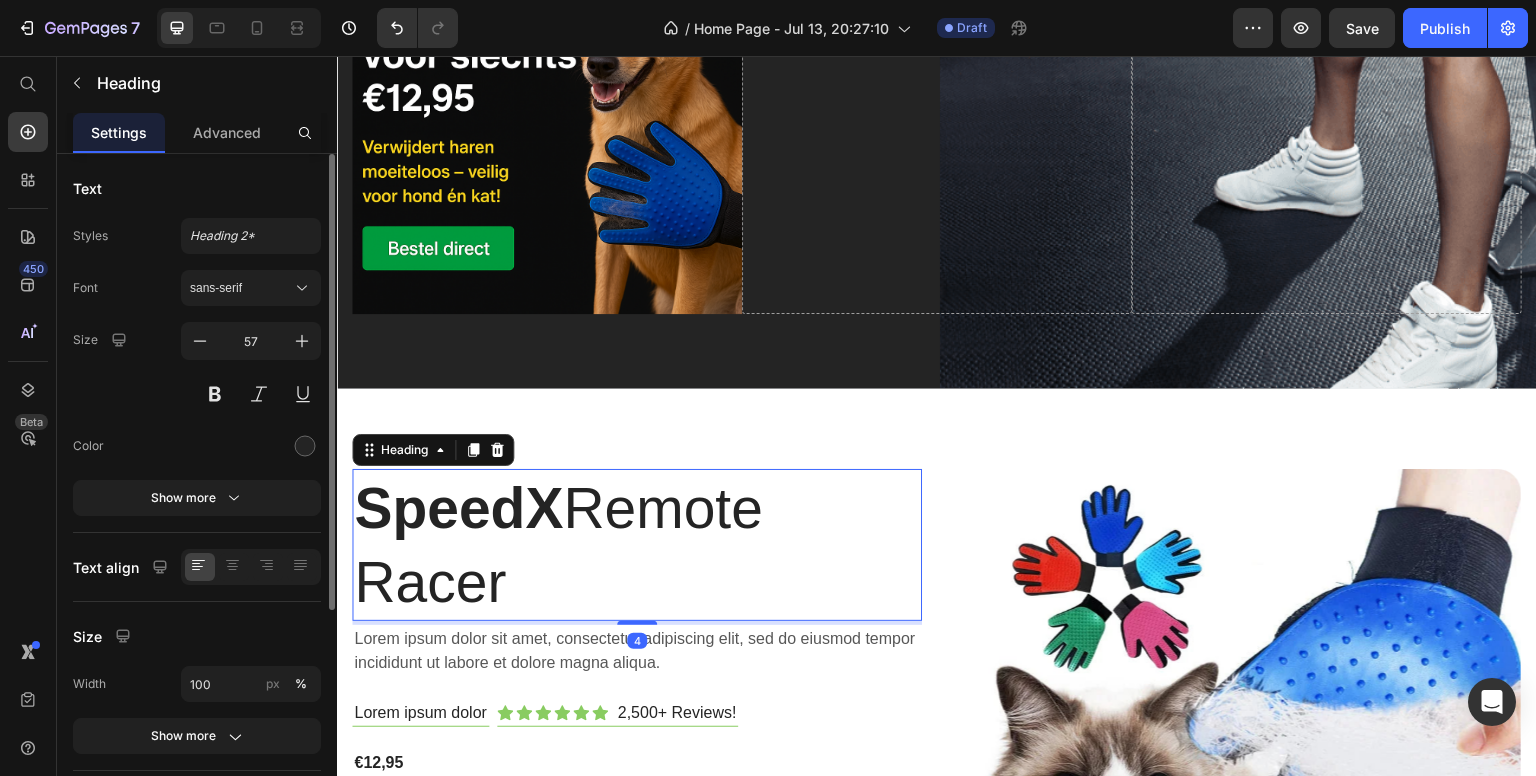 click on "SpeedX  Remote Racer" at bounding box center (637, 545) 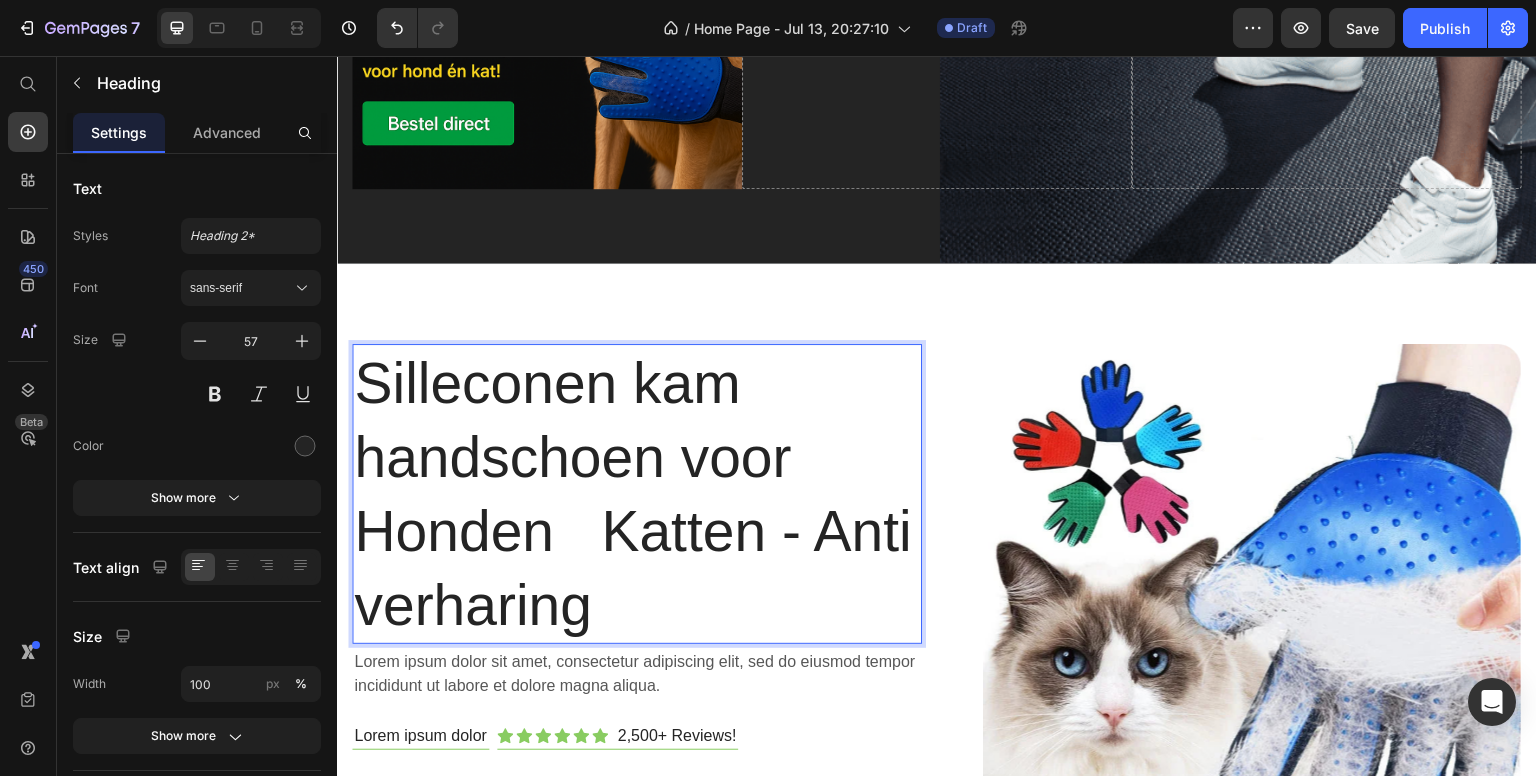 scroll, scrollTop: 1100, scrollLeft: 0, axis: vertical 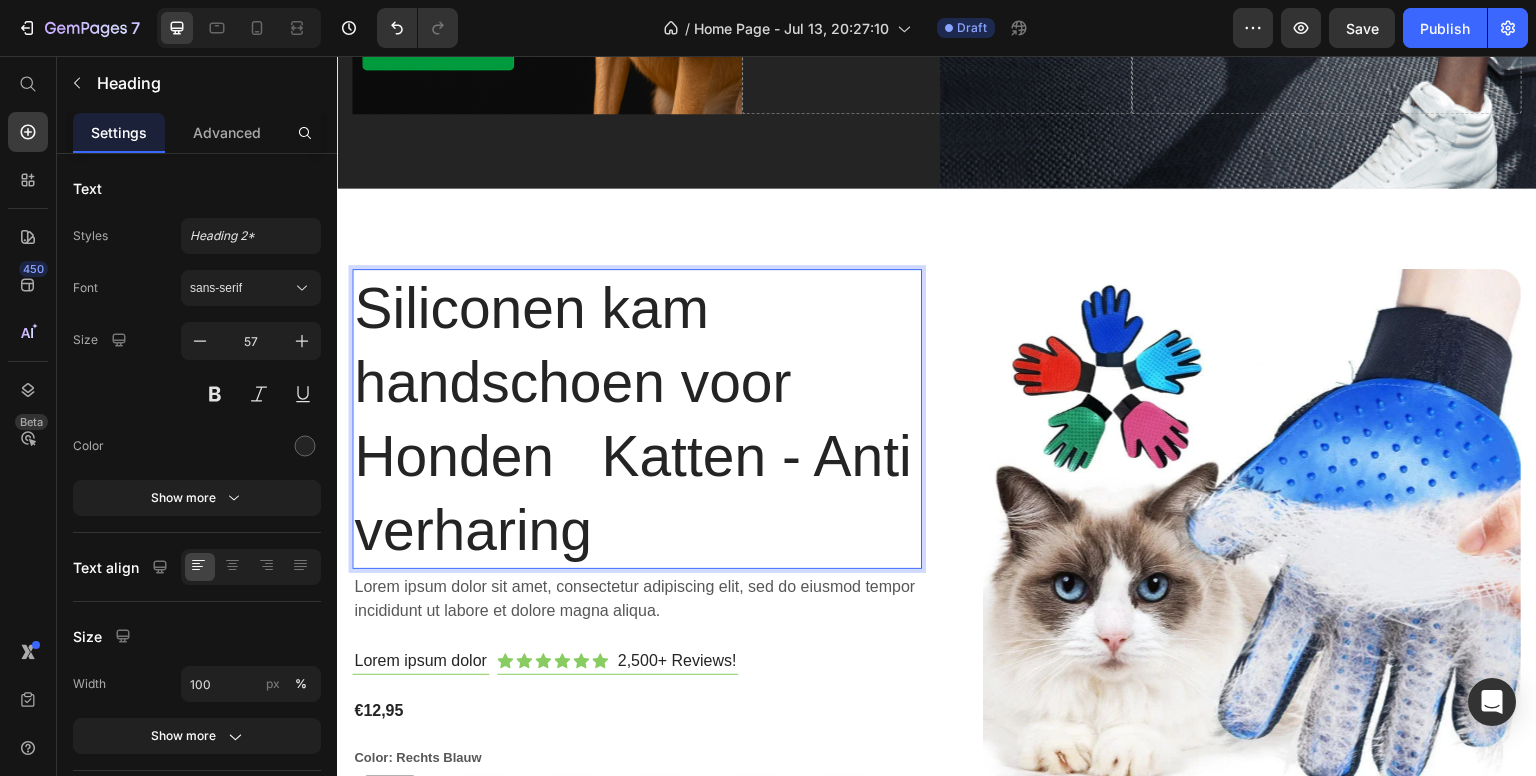click on "Siliconen kam handschoen voor Honden   Katten - Anti verharing" at bounding box center [637, 419] 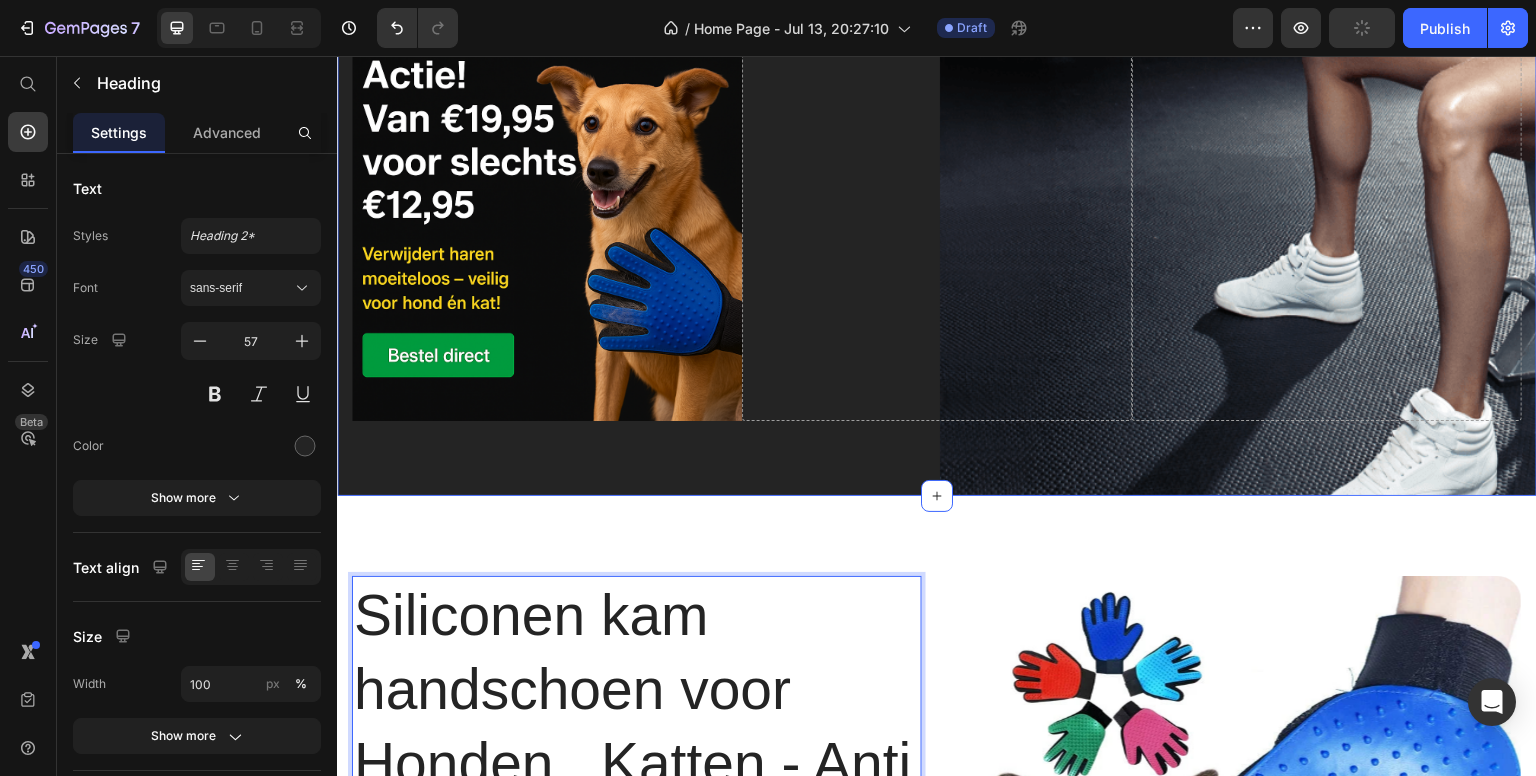 scroll, scrollTop: 1100, scrollLeft: 0, axis: vertical 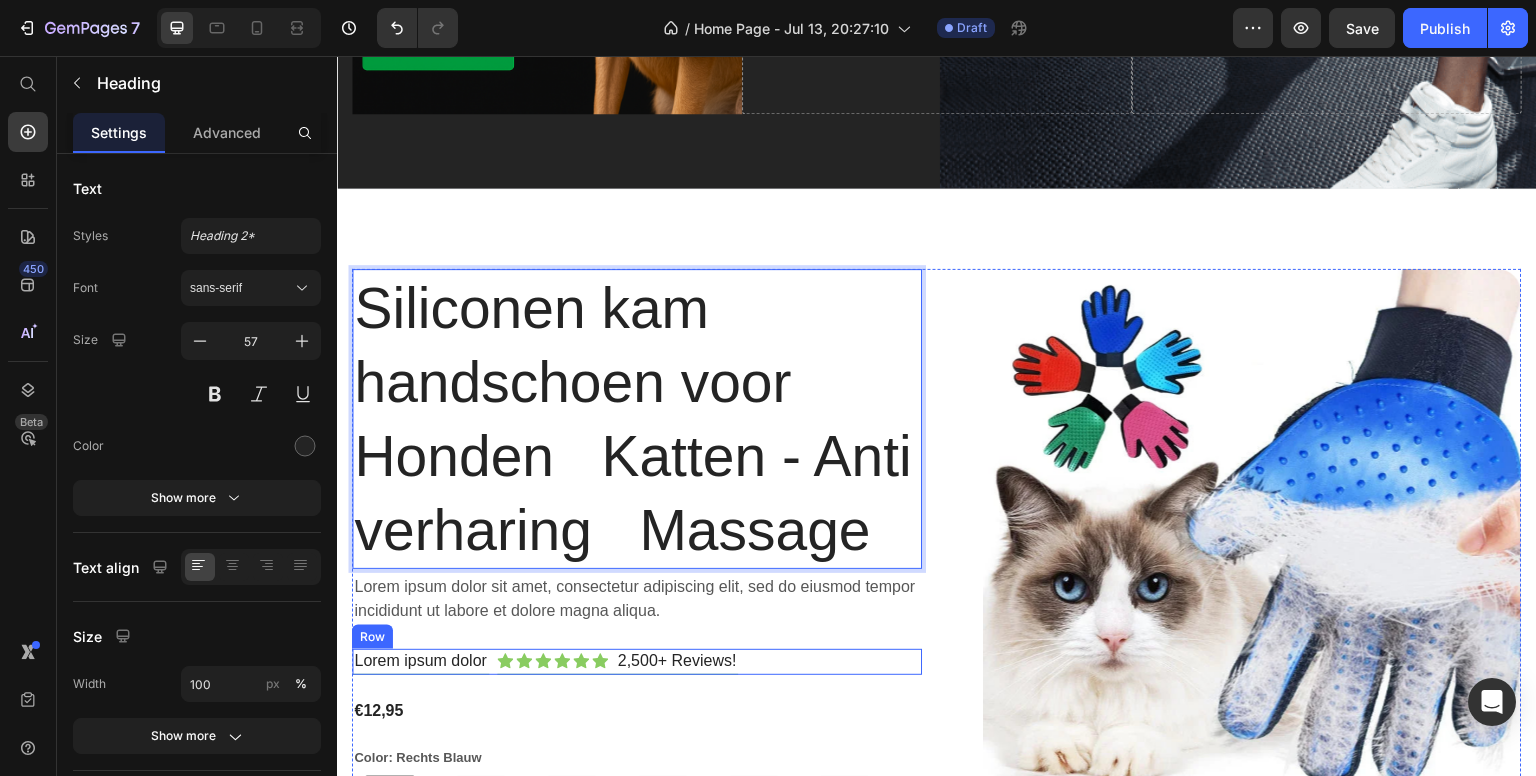 click on "Lorem ipsum dolor Text Block Icon Icon Icon Icon Icon Icon Icon List 2,500+ Reviews! Text Block Row Row" at bounding box center [637, 662] 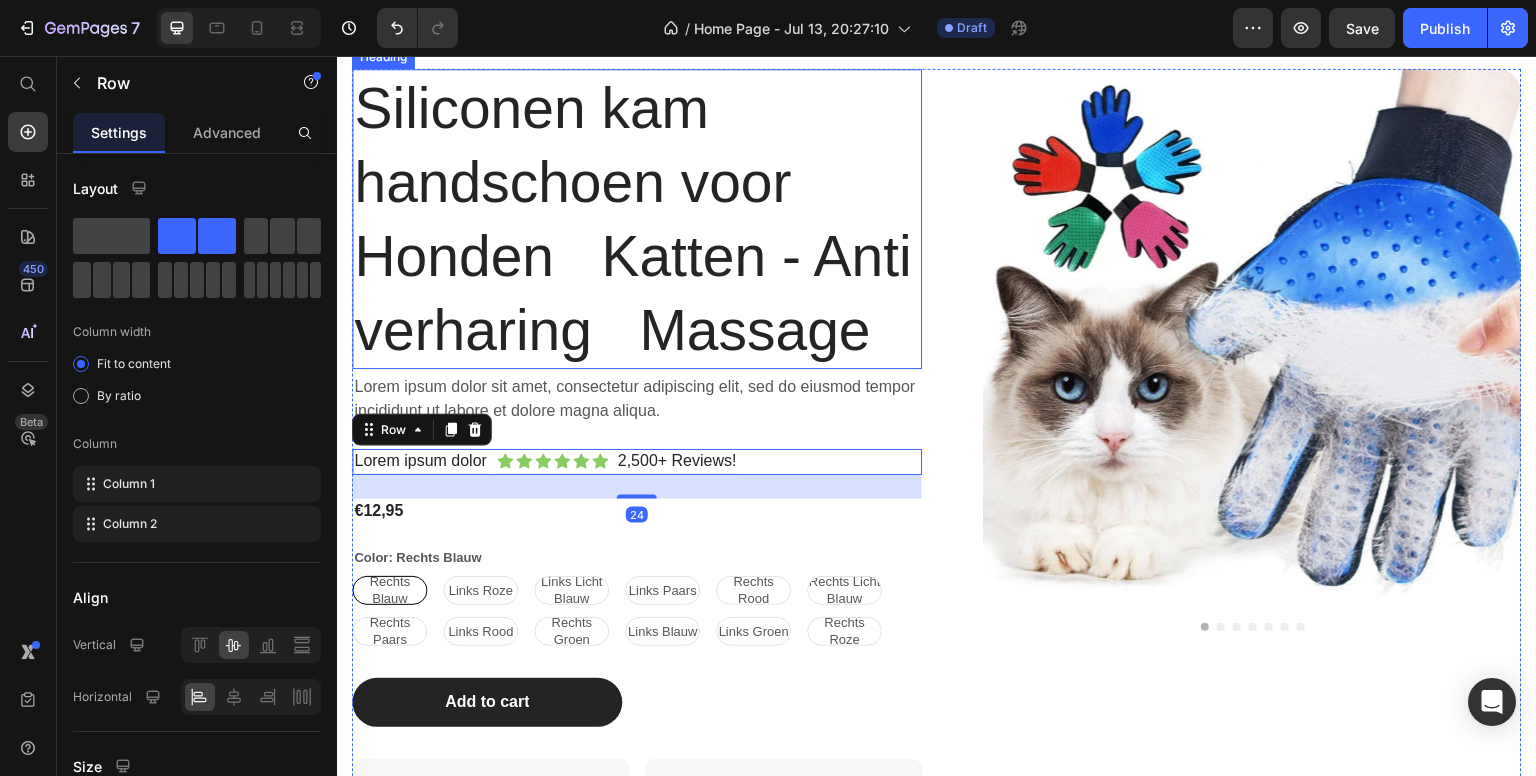 scroll, scrollTop: 1500, scrollLeft: 0, axis: vertical 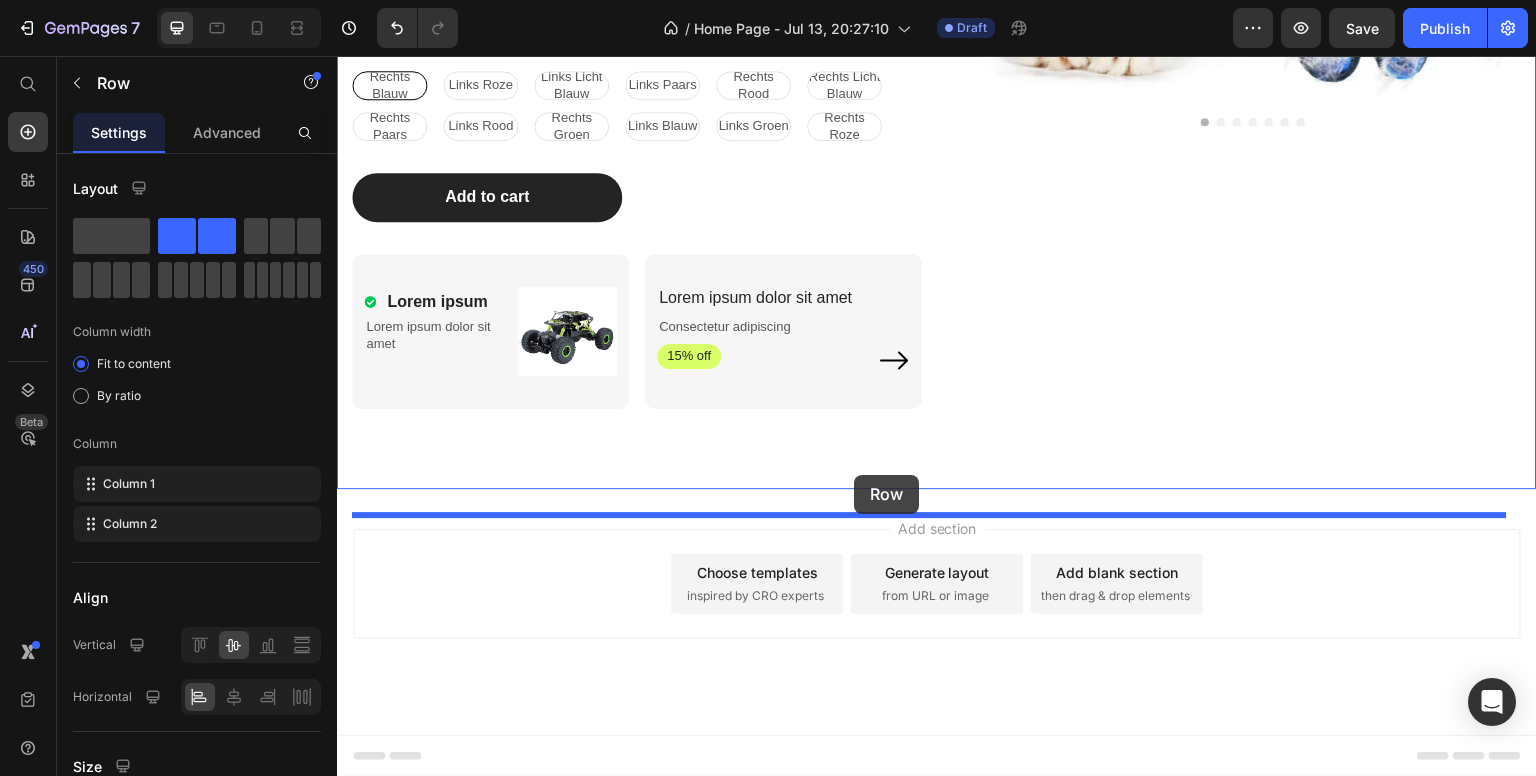 drag, startPoint x: 830, startPoint y: 330, endPoint x: 854, endPoint y: 474, distance: 145.9863 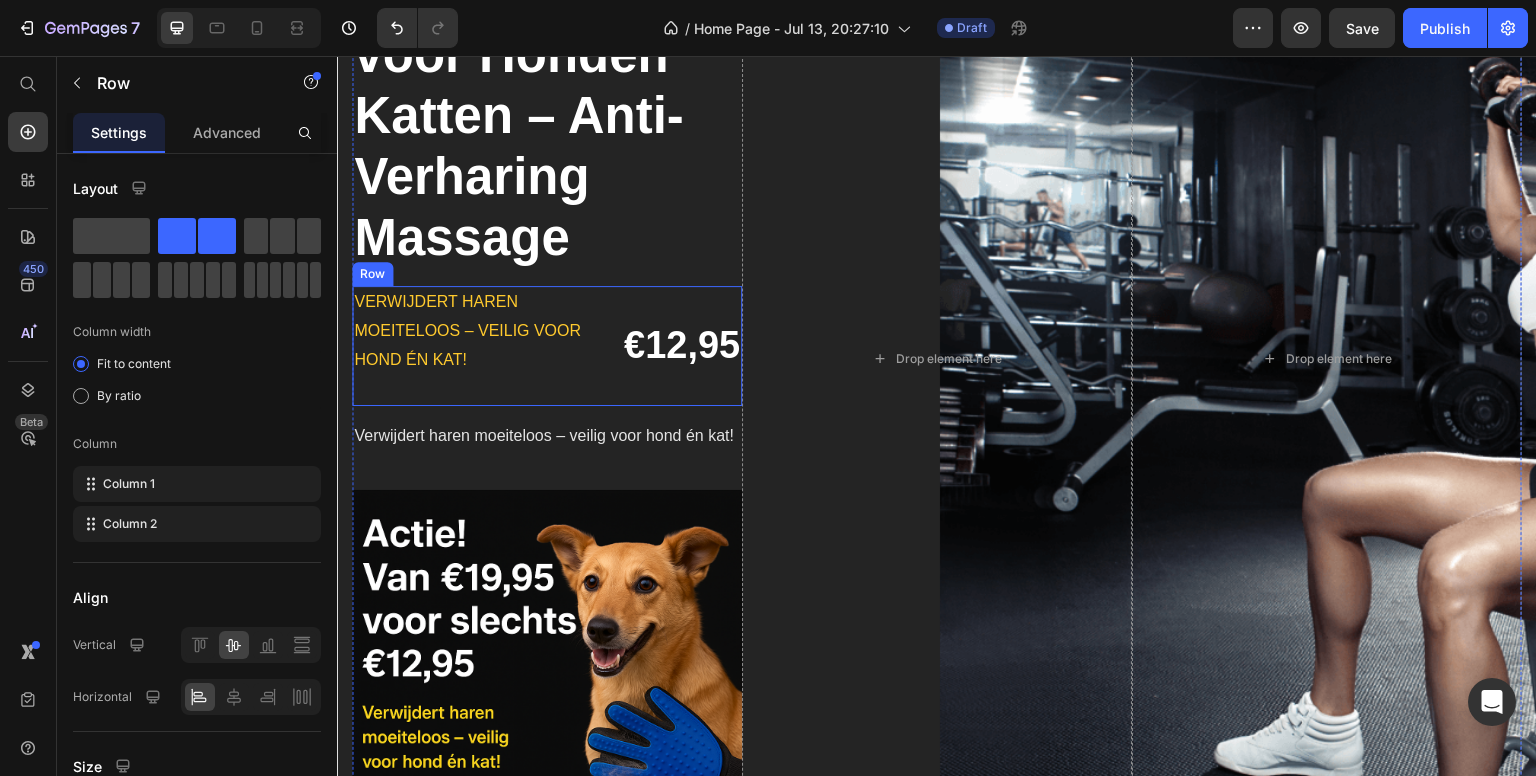 scroll, scrollTop: 496, scrollLeft: 0, axis: vertical 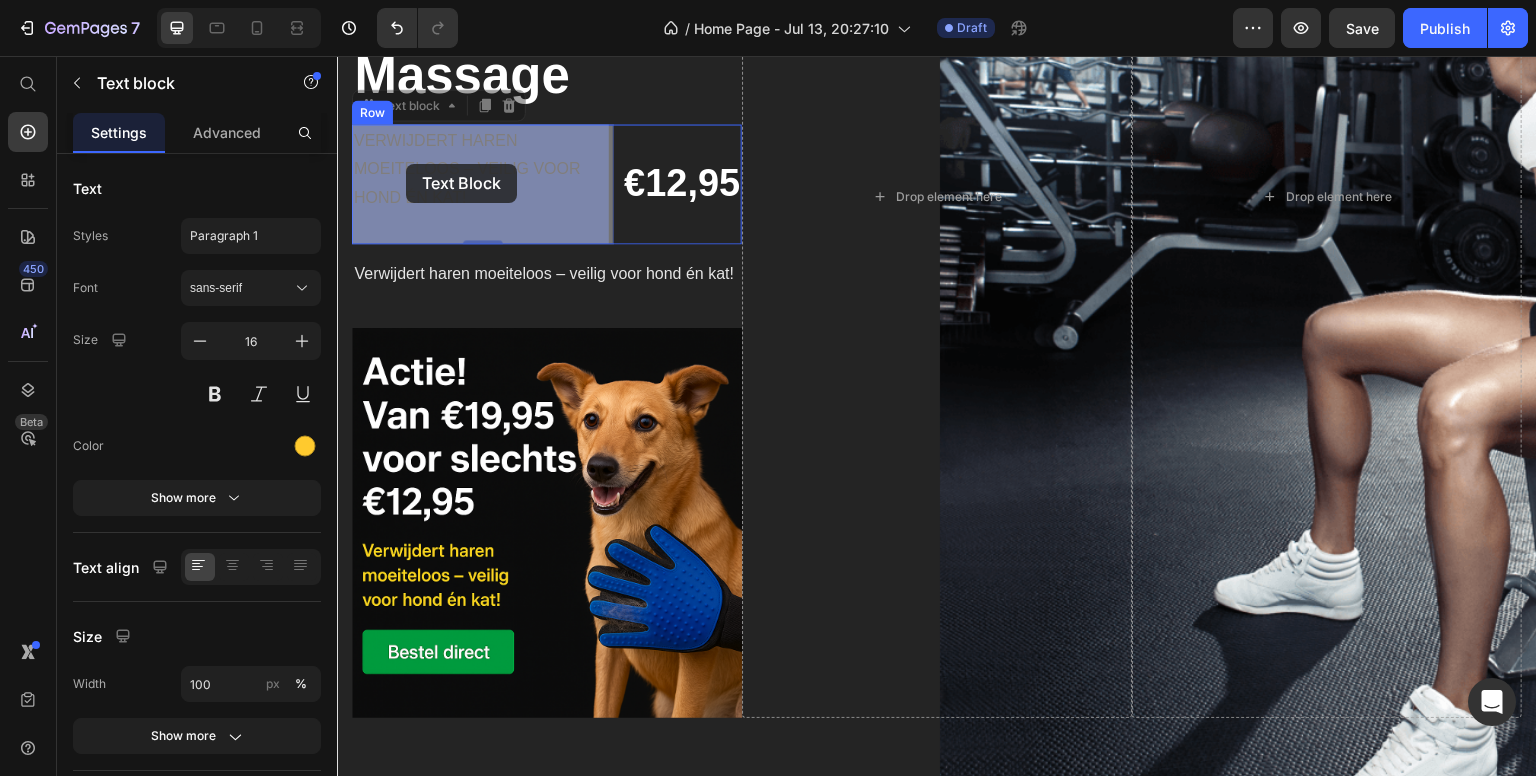 drag, startPoint x: 471, startPoint y: 199, endPoint x: 408, endPoint y: 164, distance: 72.06941 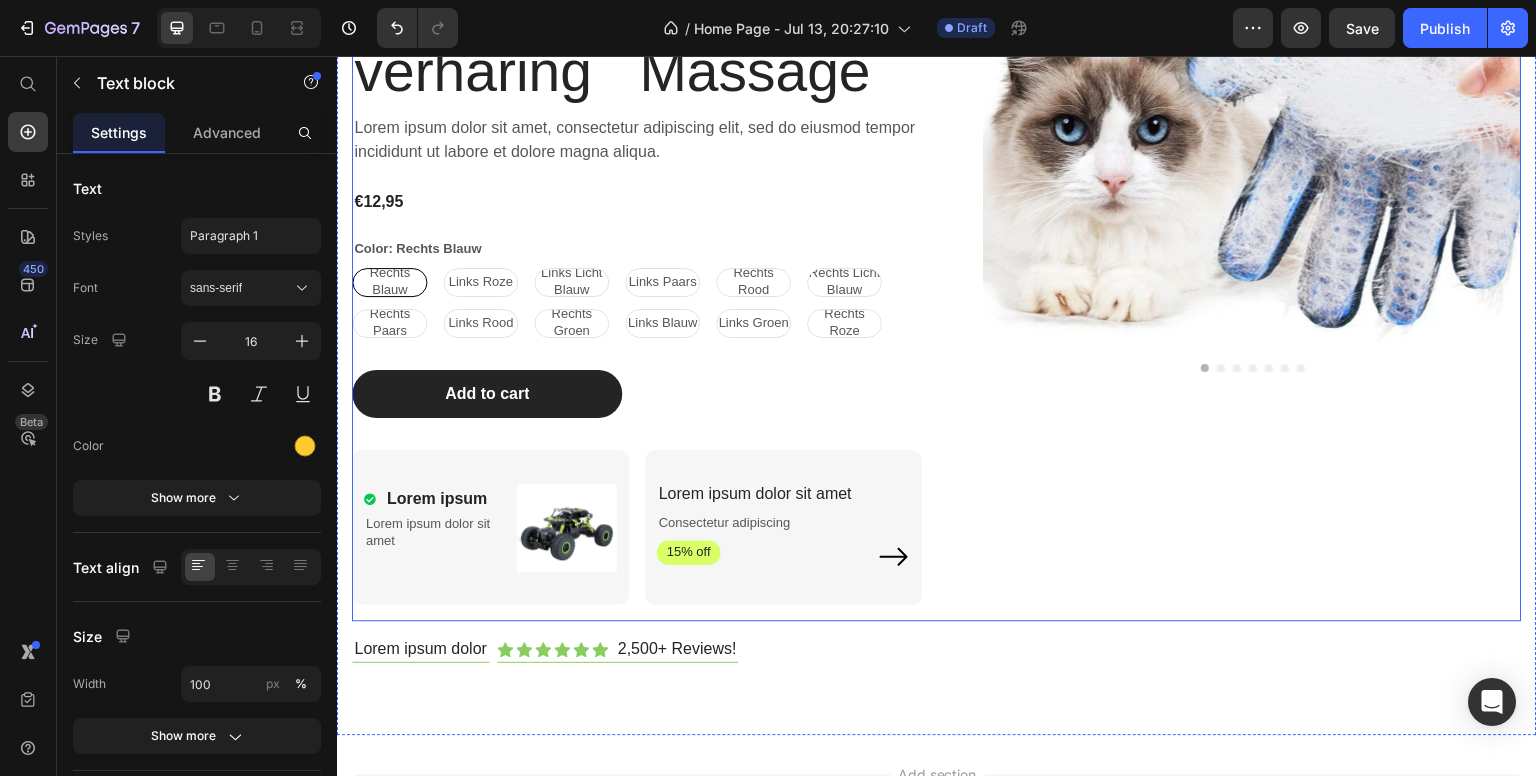 scroll, scrollTop: 1596, scrollLeft: 0, axis: vertical 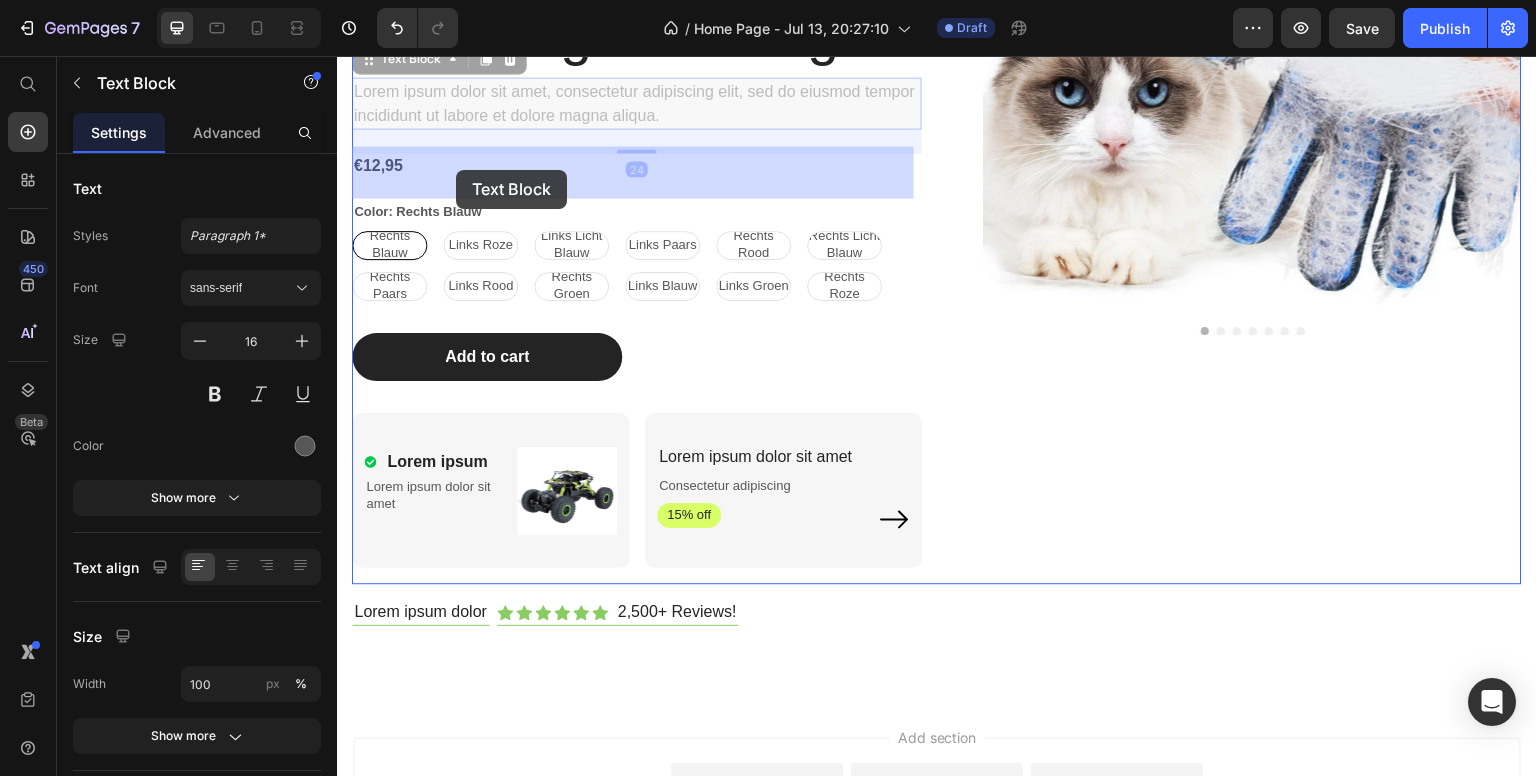 drag, startPoint x: 721, startPoint y: 183, endPoint x: 456, endPoint y: 170, distance: 265.31866 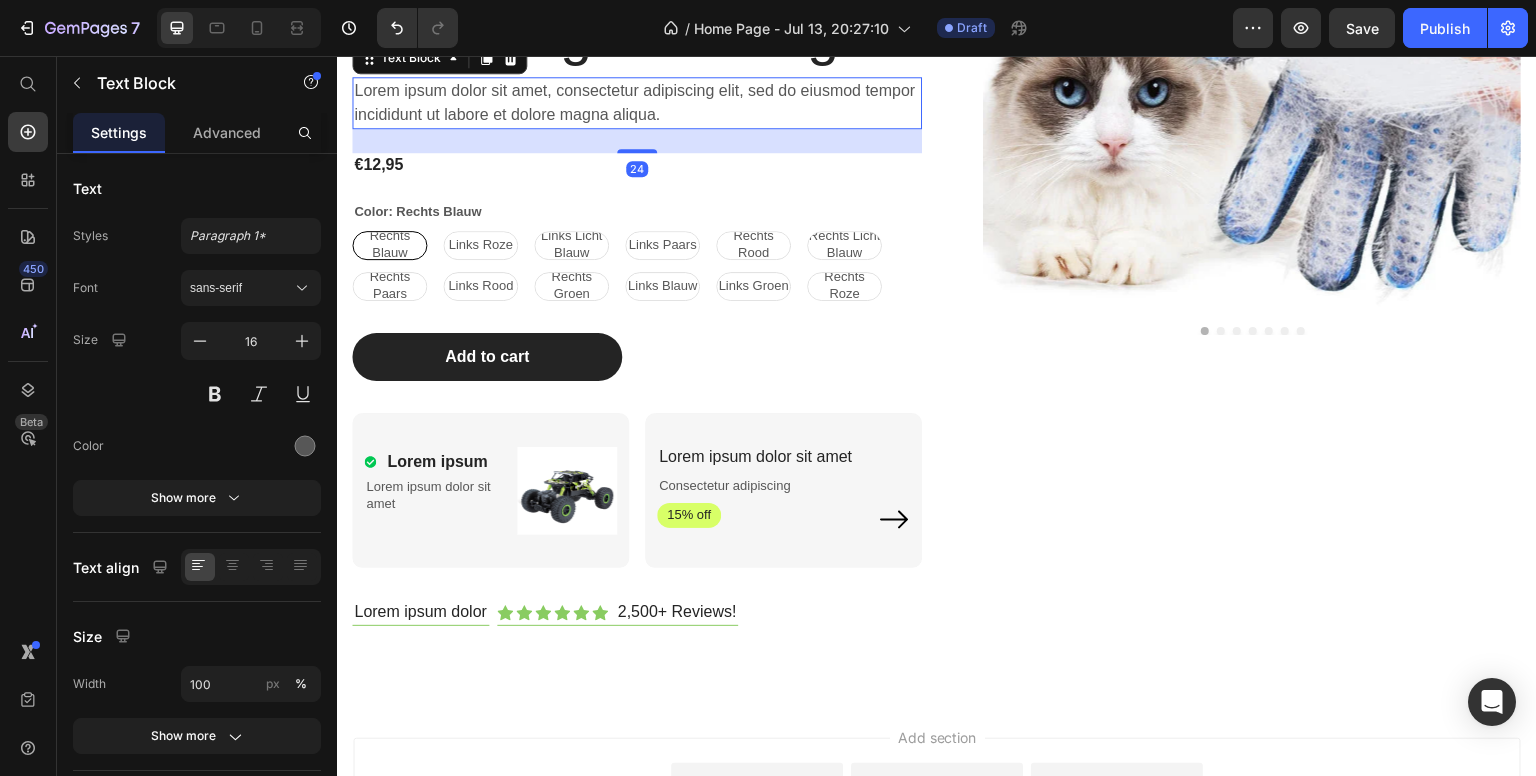 click on "Lorem ipsum dolor sit amet, consectetur adipiscing elit, sed do eiusmod tempor incididunt ut labore et dolore magna aliqua." at bounding box center [637, 103] 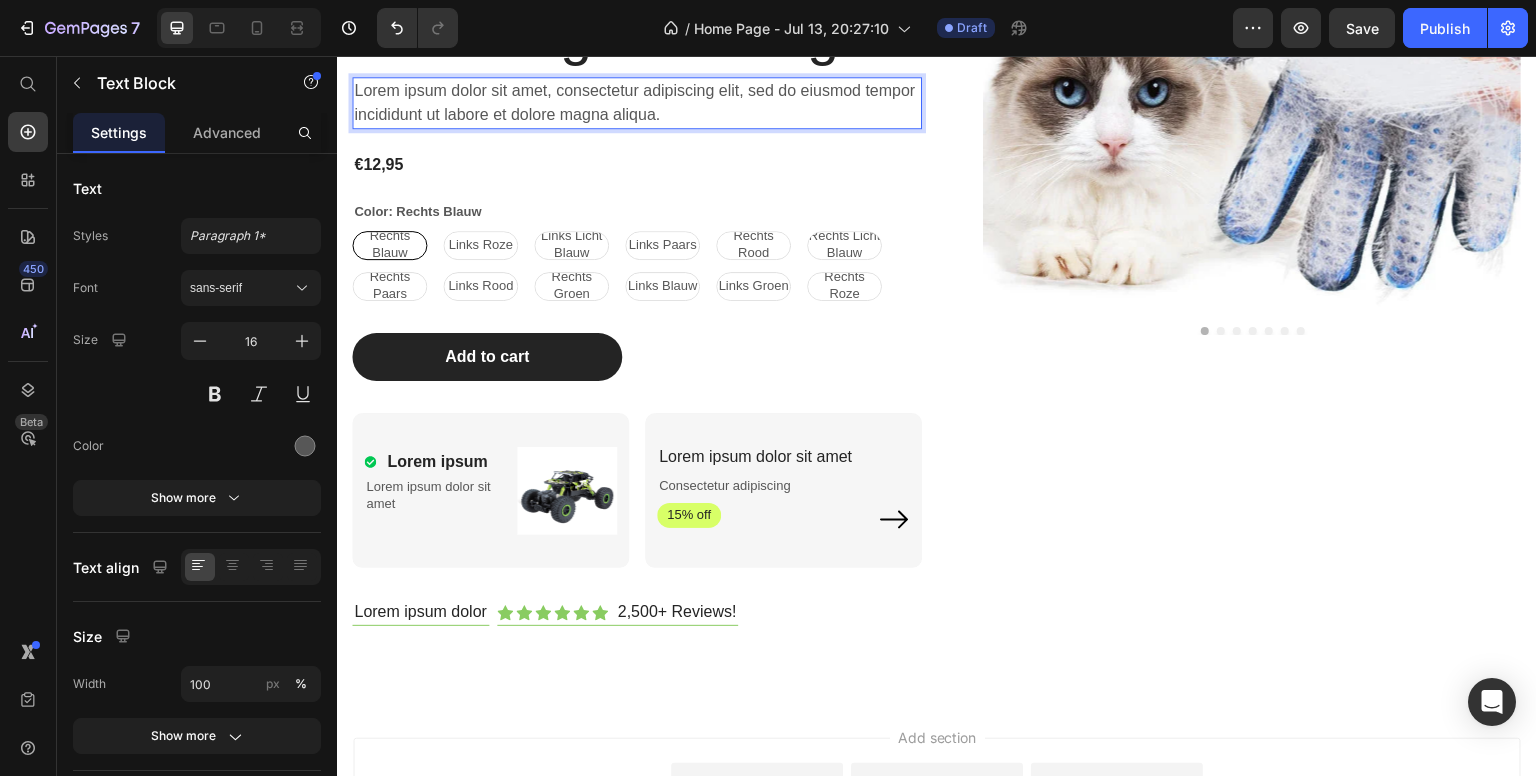 click on "Lorem ipsum dolor sit amet, consectetur adipiscing elit, sed do eiusmod tempor incididunt ut labore et dolore magna aliqua." at bounding box center [637, 103] 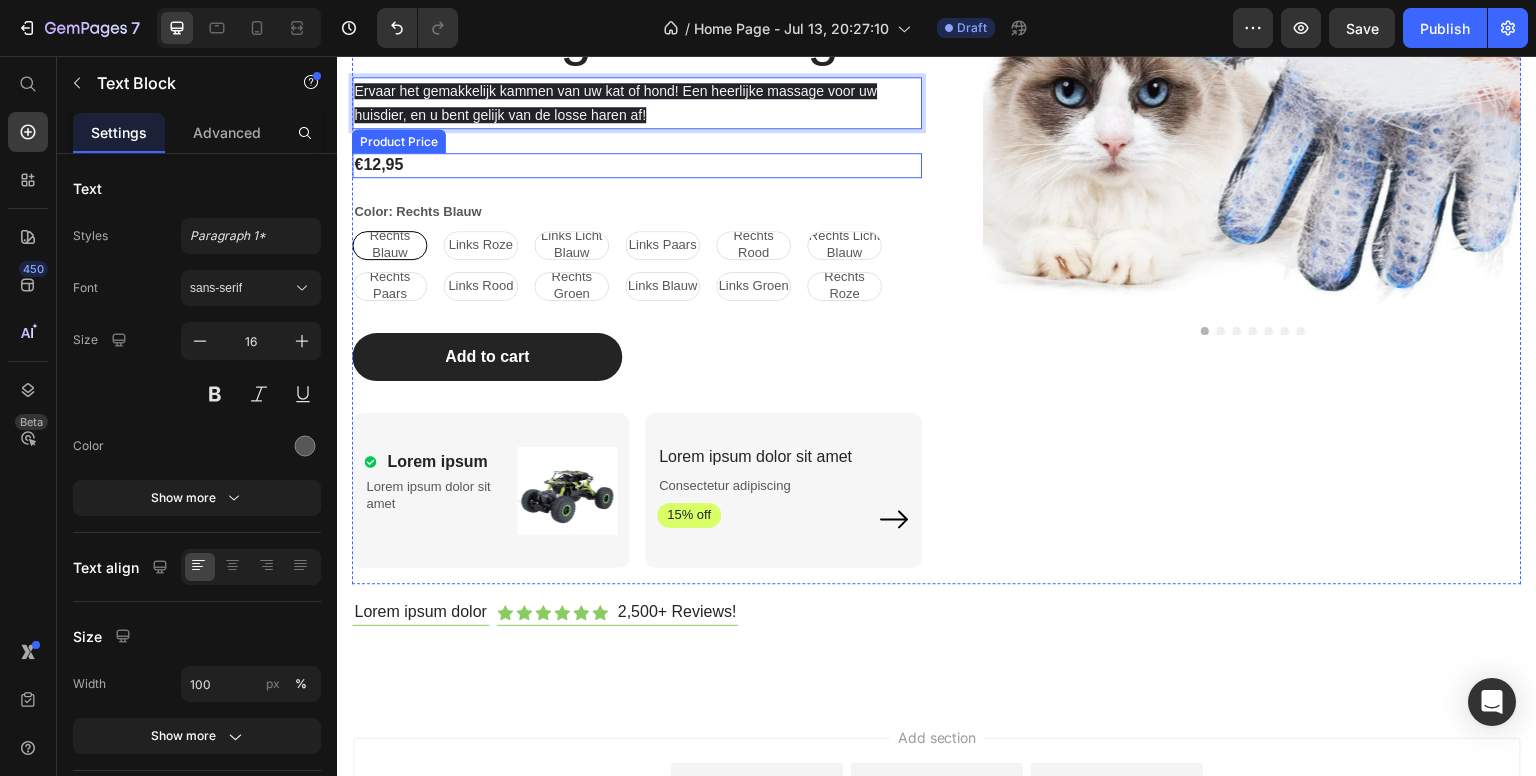 click on "€12,95" at bounding box center [637, 165] 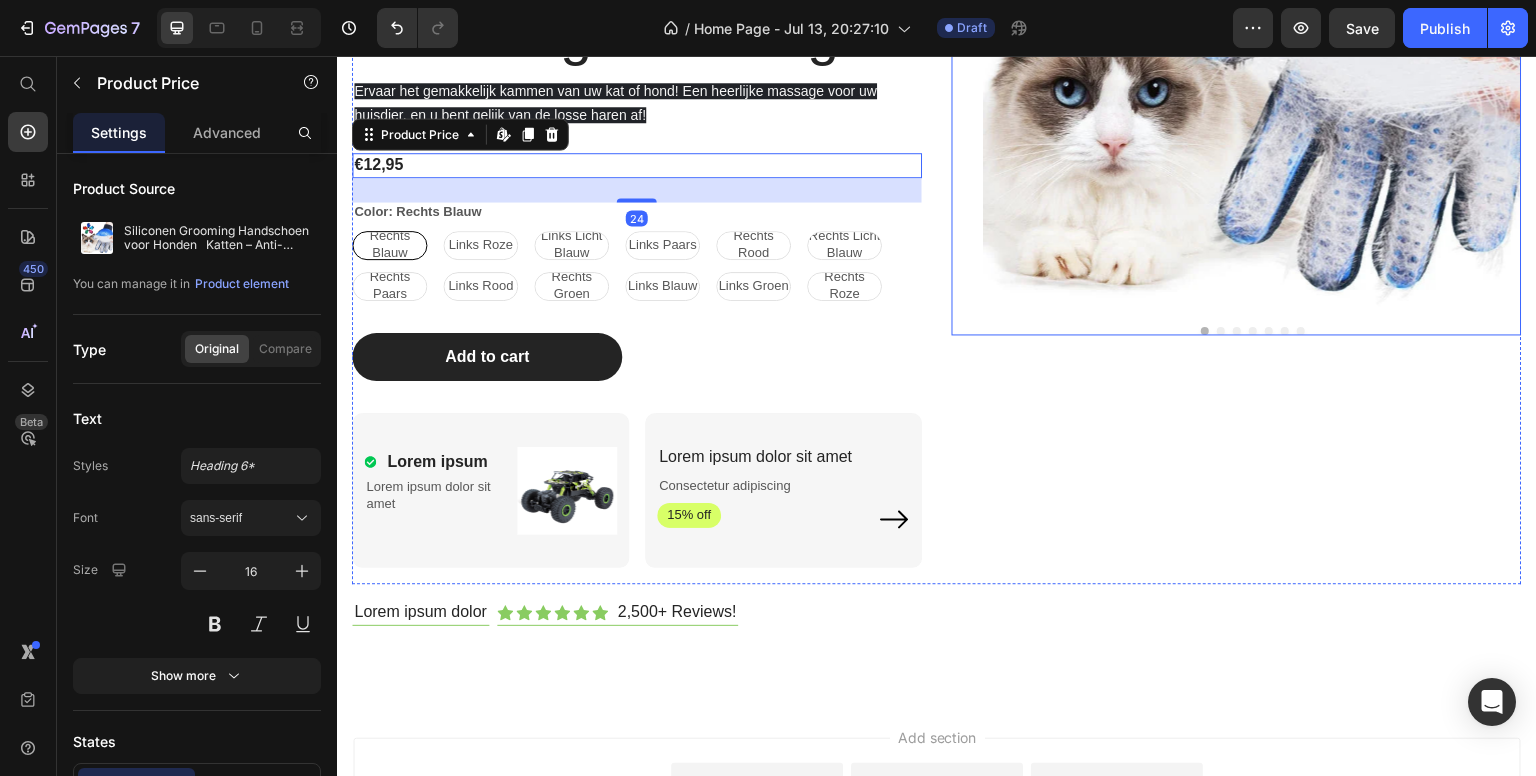 click at bounding box center (1253, 54) 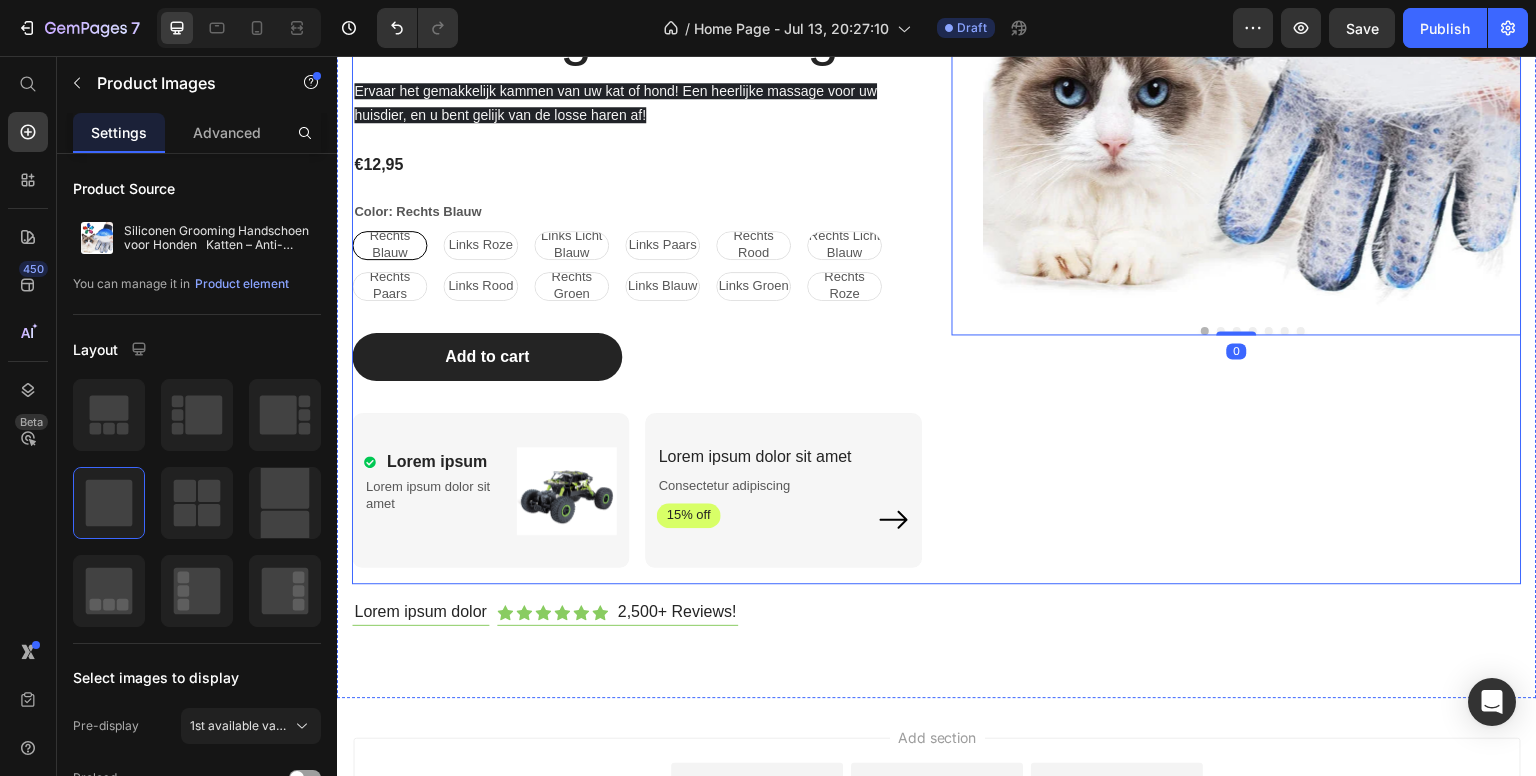 click on "Product Images   0" at bounding box center (1237, 179) 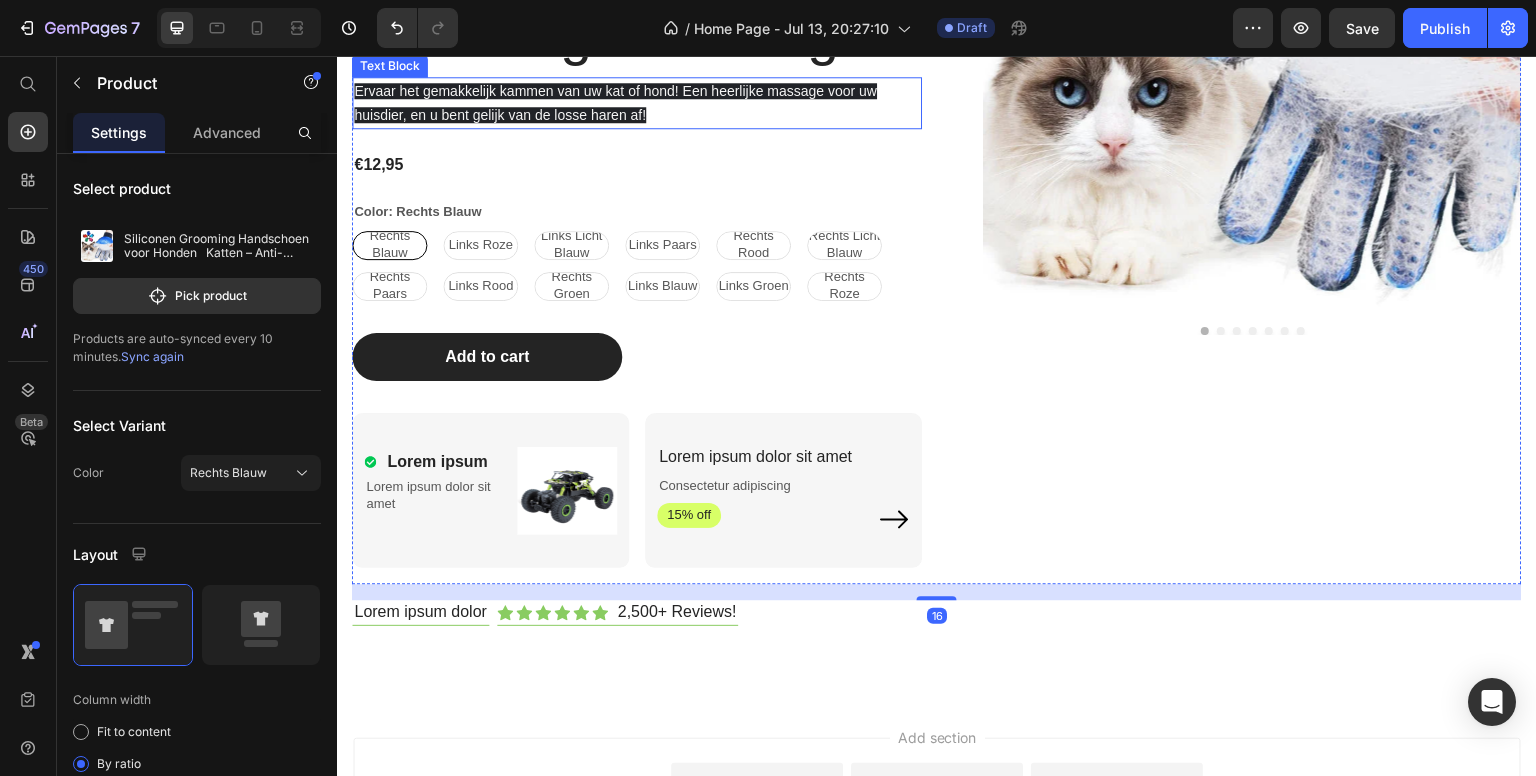 click on "Ervaar het gemakkelijk kammen van uw kat of hond! Een heerlijke massage voor uw huisdier, en u bent gelijk van de losse haren af!" at bounding box center (615, 103) 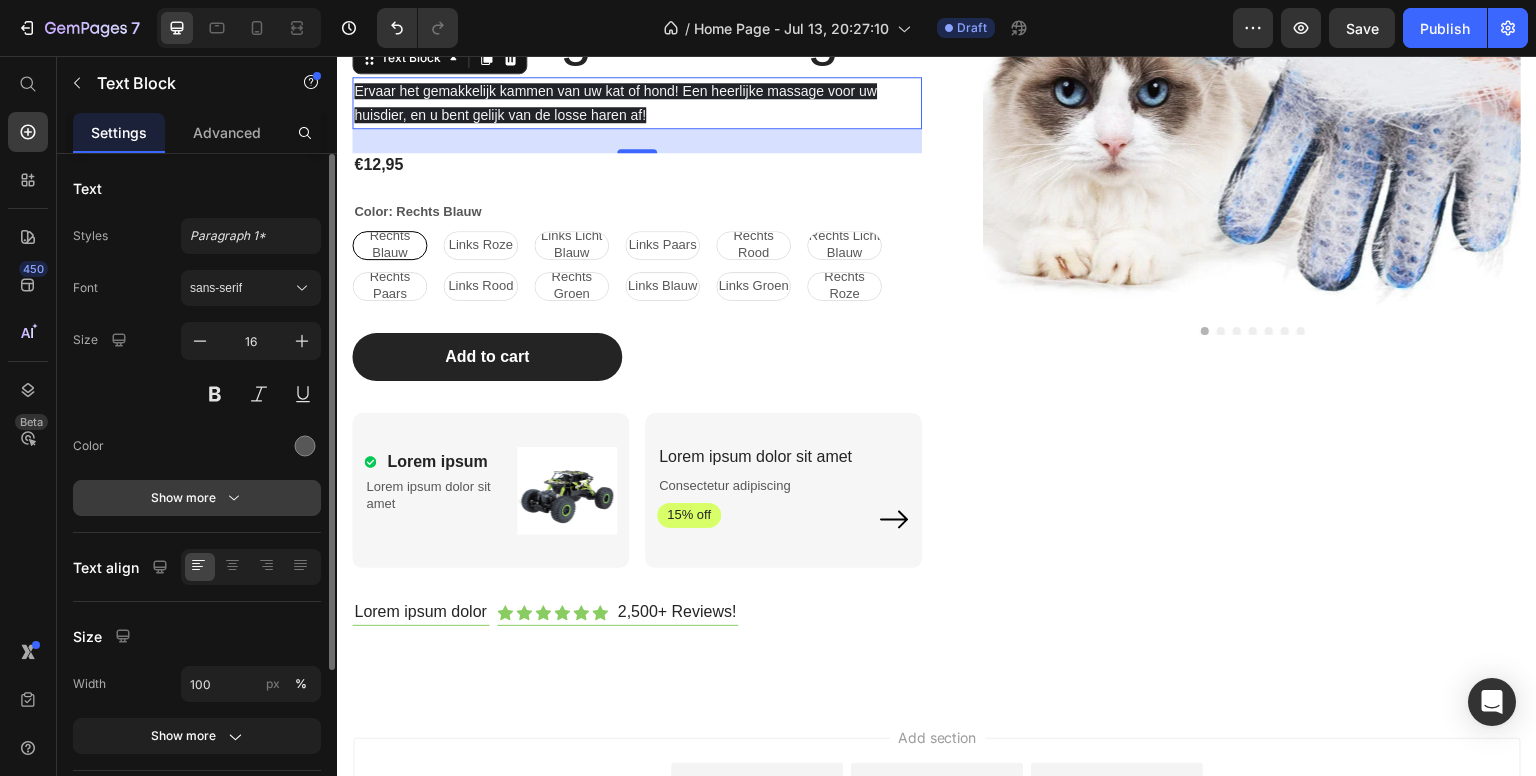 scroll, scrollTop: 200, scrollLeft: 0, axis: vertical 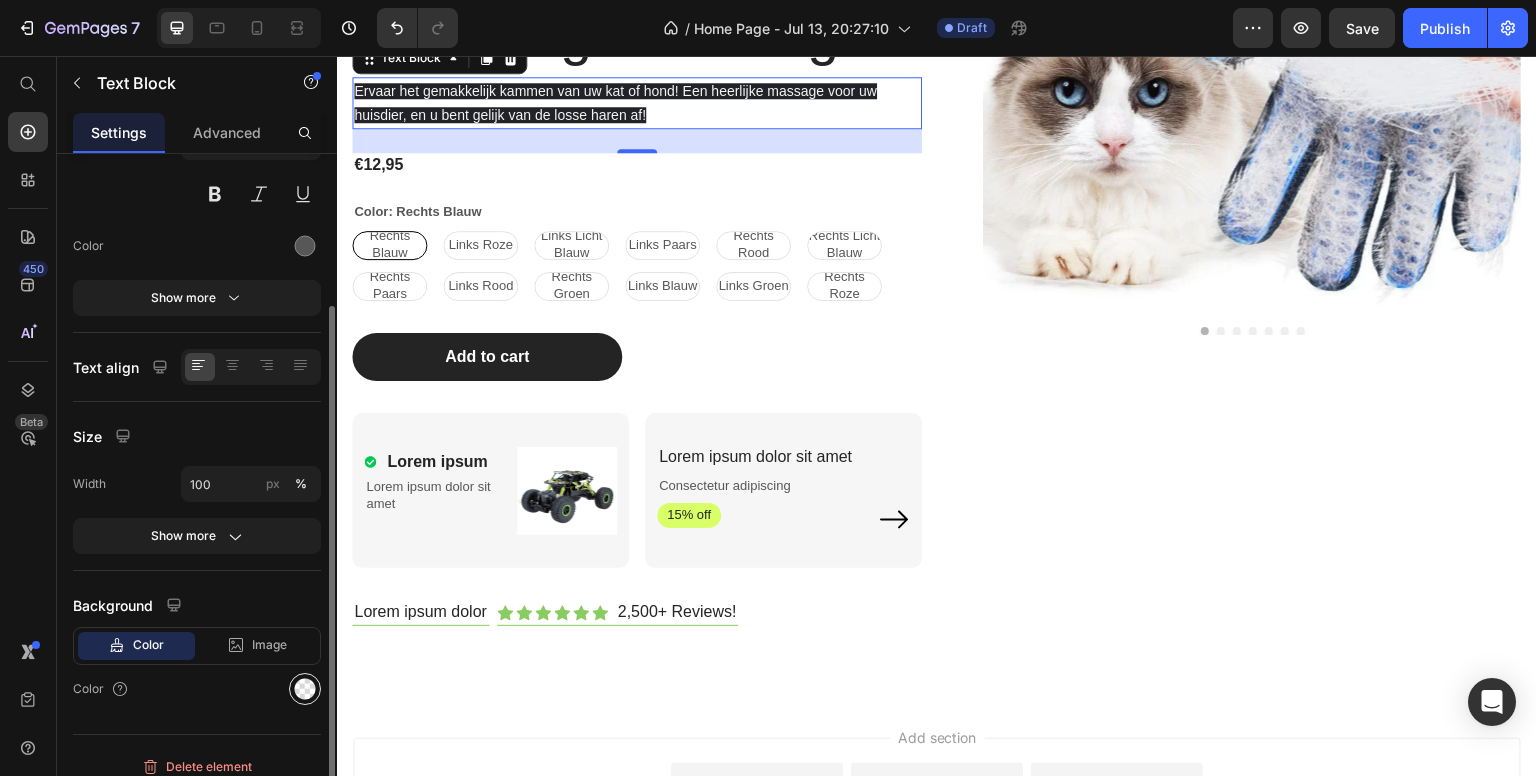 click at bounding box center [305, 689] 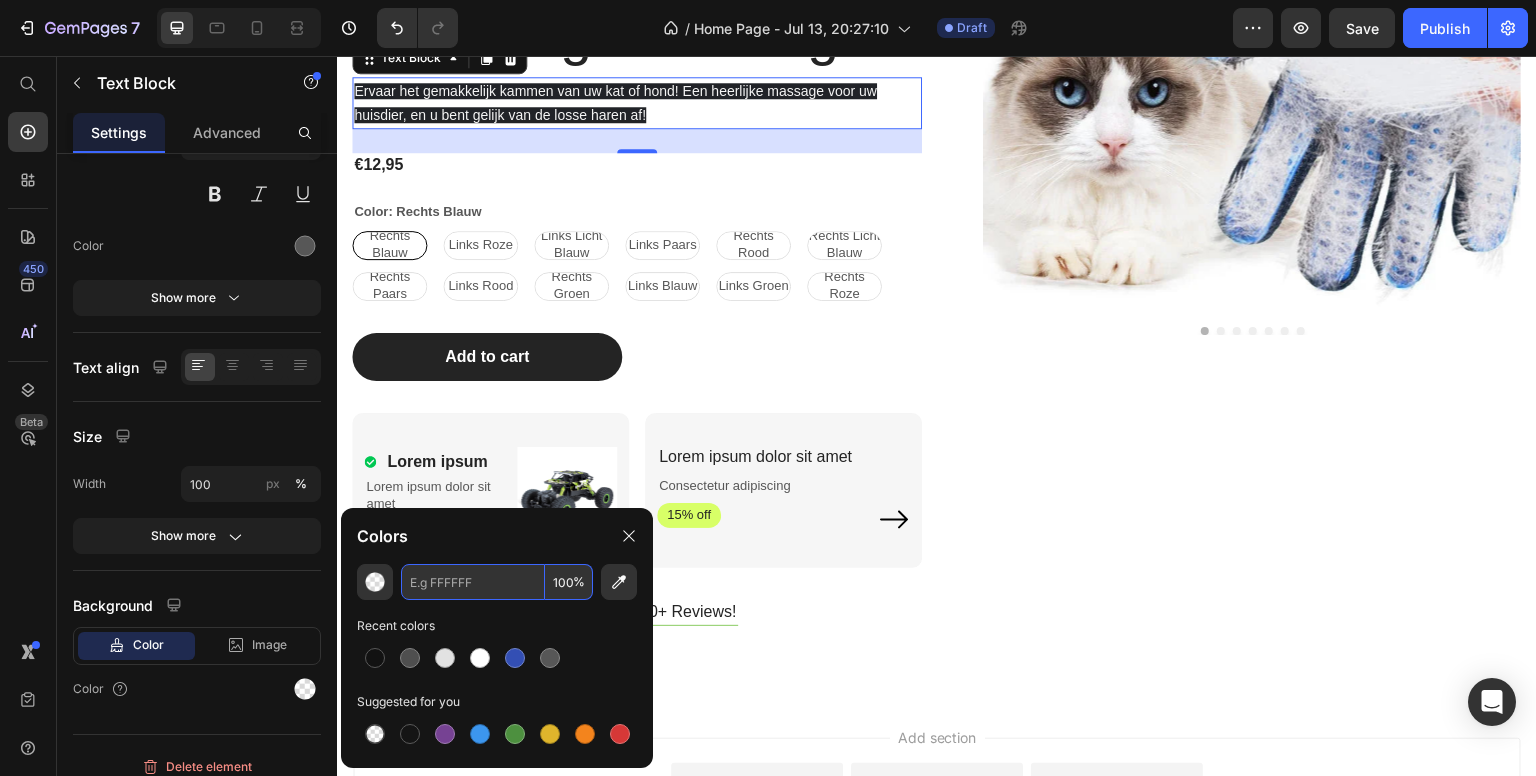 click at bounding box center (473, 582) 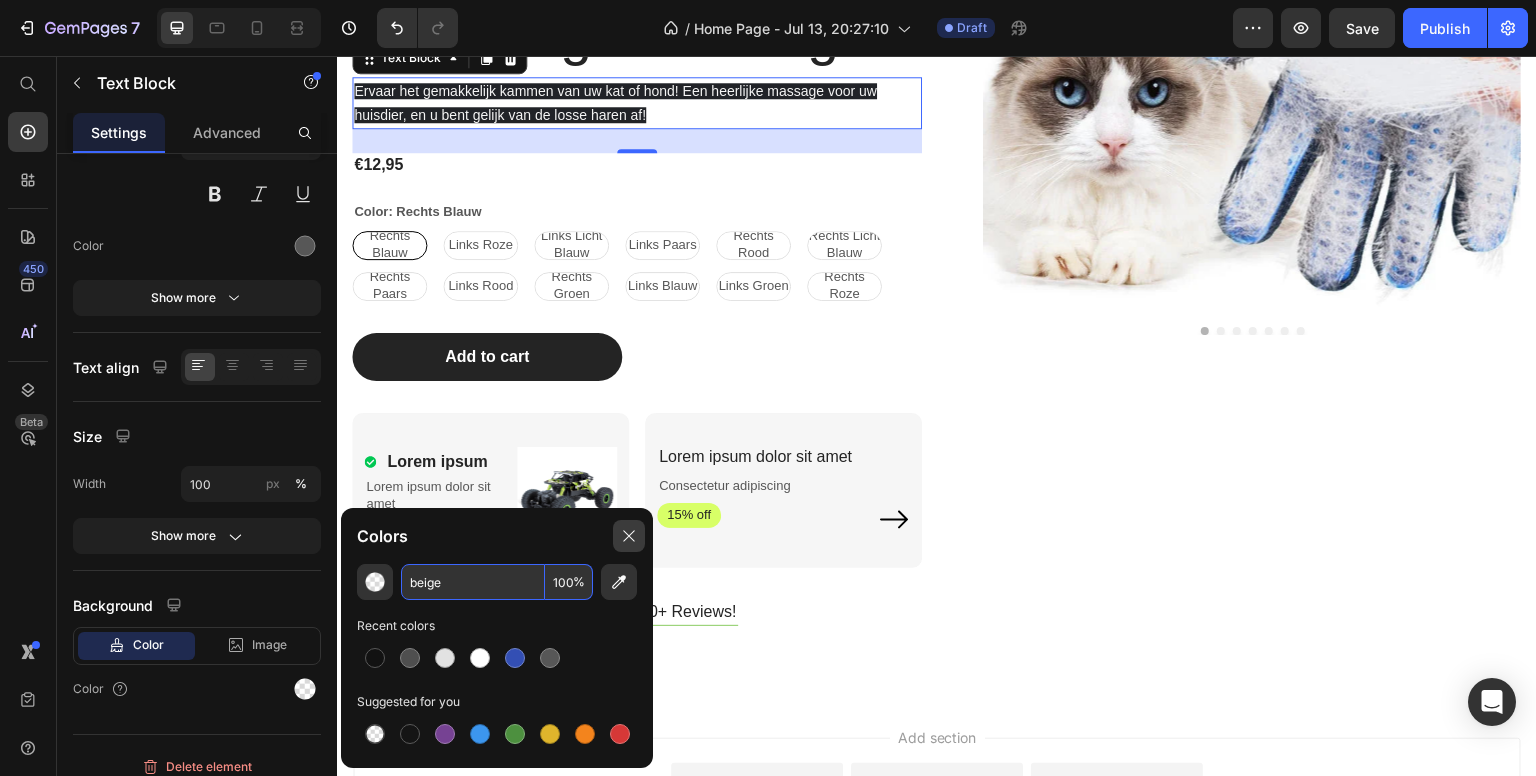 type on "beige" 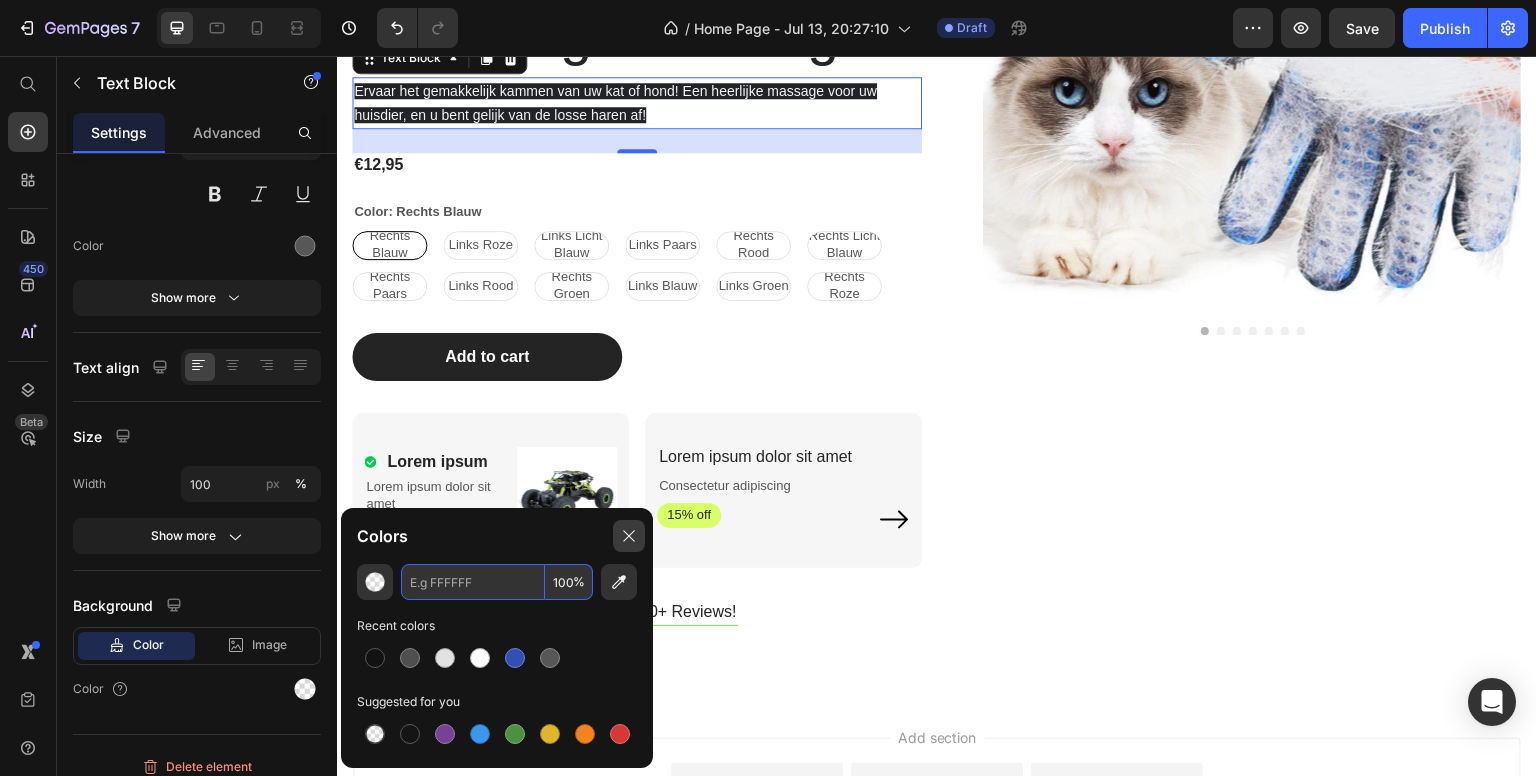 click 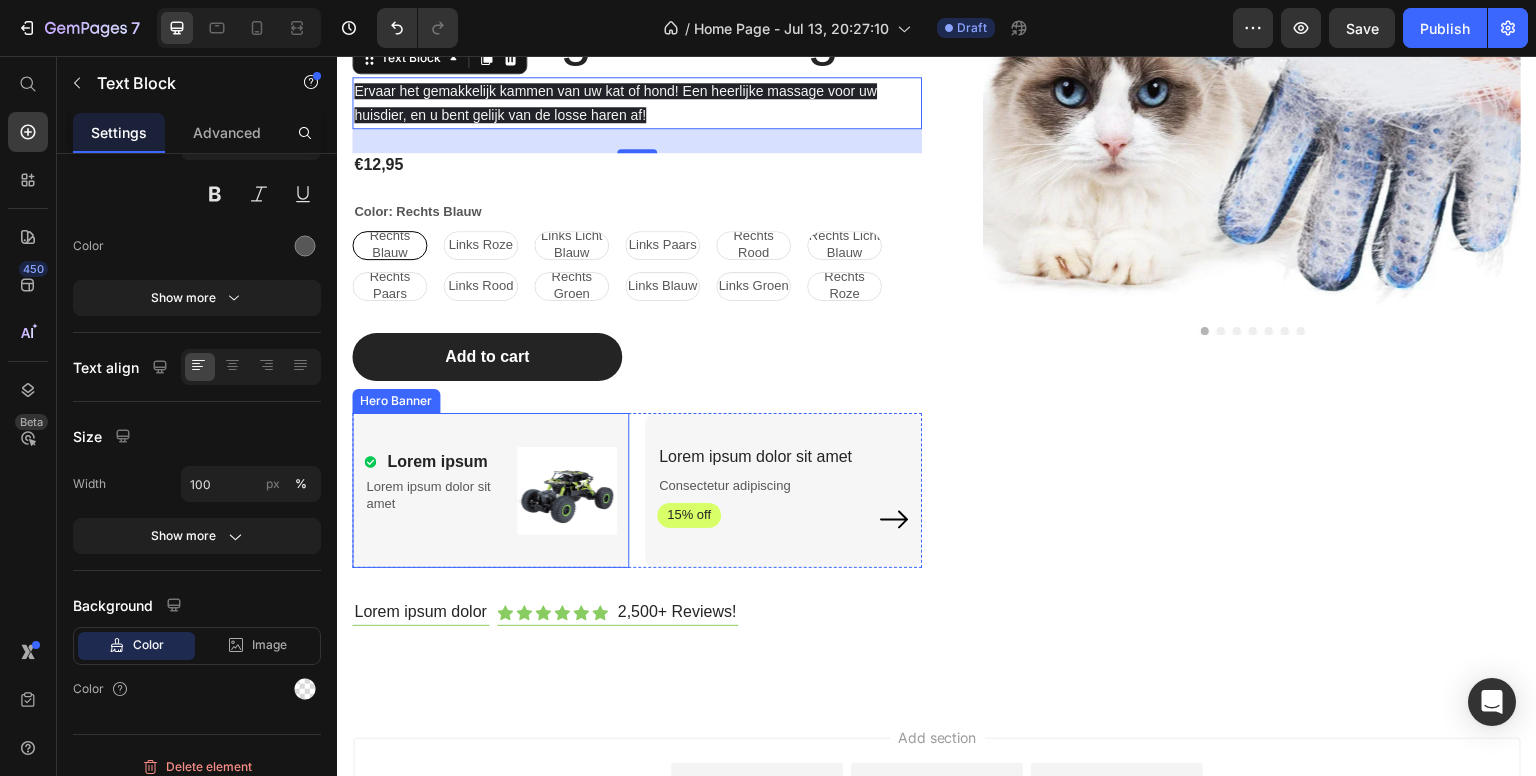 click on "Lorem ipsum  Item List Lorem ipsum dolor sit amet Text Block Image Row" at bounding box center (490, 491) 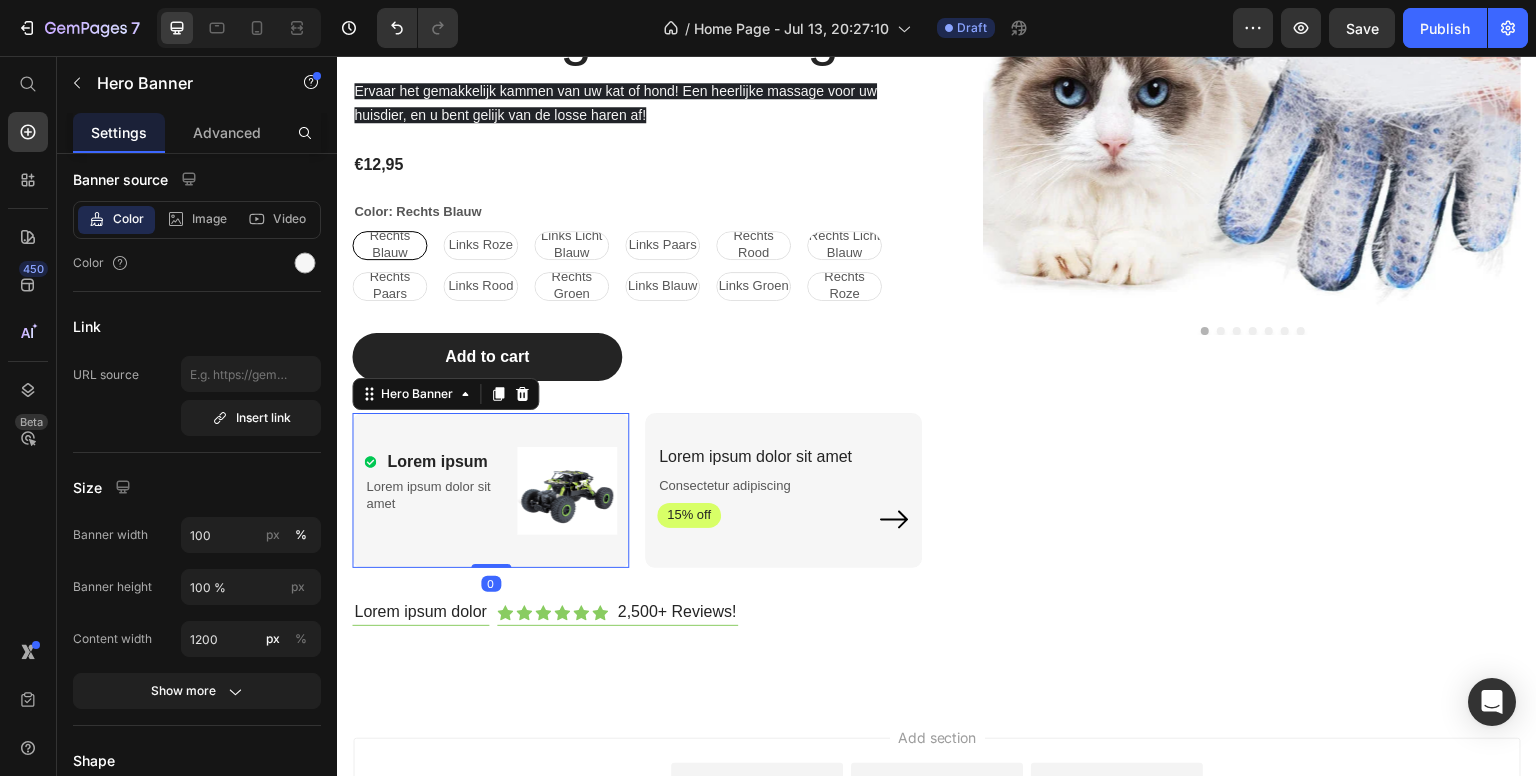 scroll, scrollTop: 0, scrollLeft: 0, axis: both 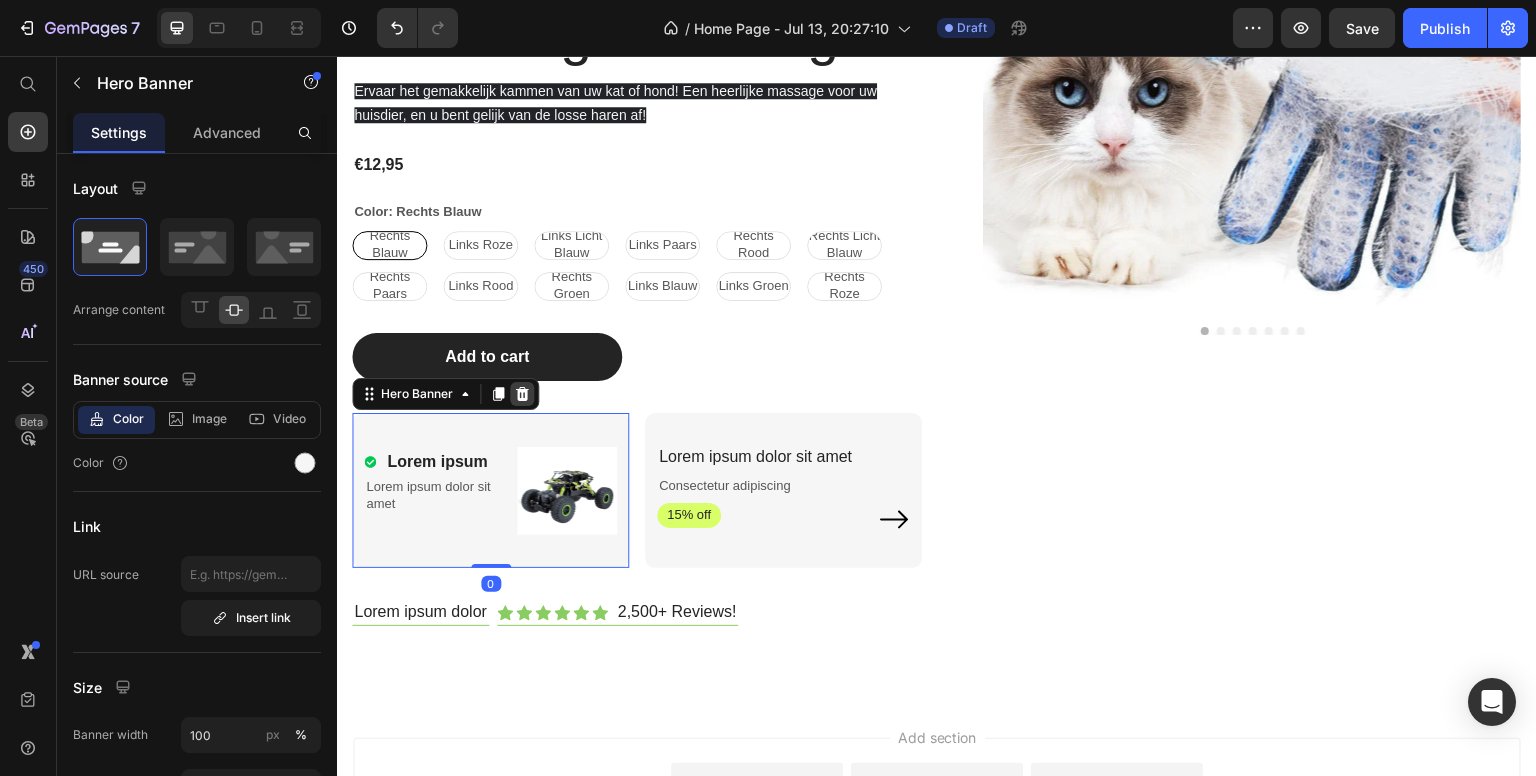 click 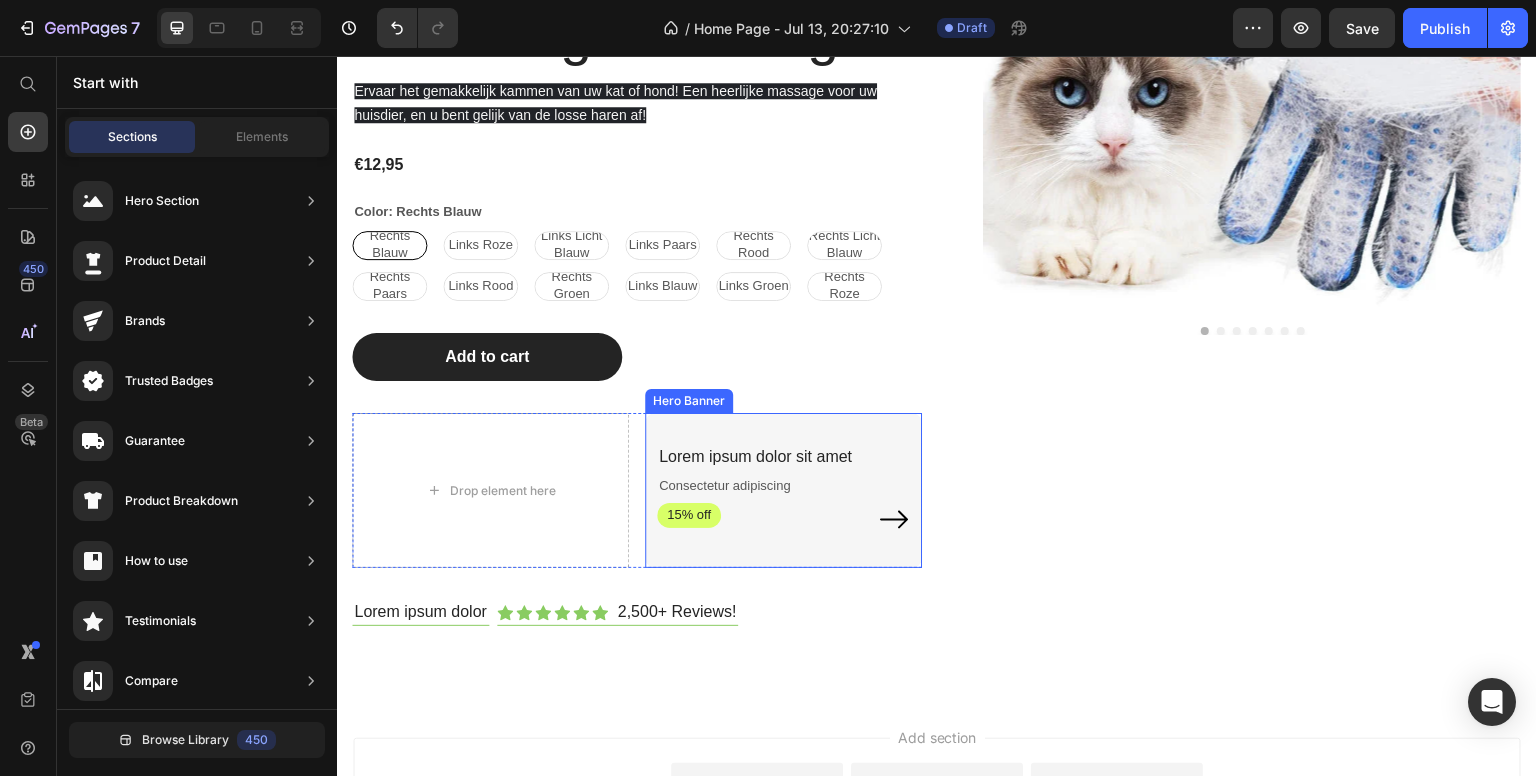 click on "Lorem ipsum dolor sit amet Text Block Consectetur adipiscing Text Block 15% off Text Block Image Row" at bounding box center [783, 490] 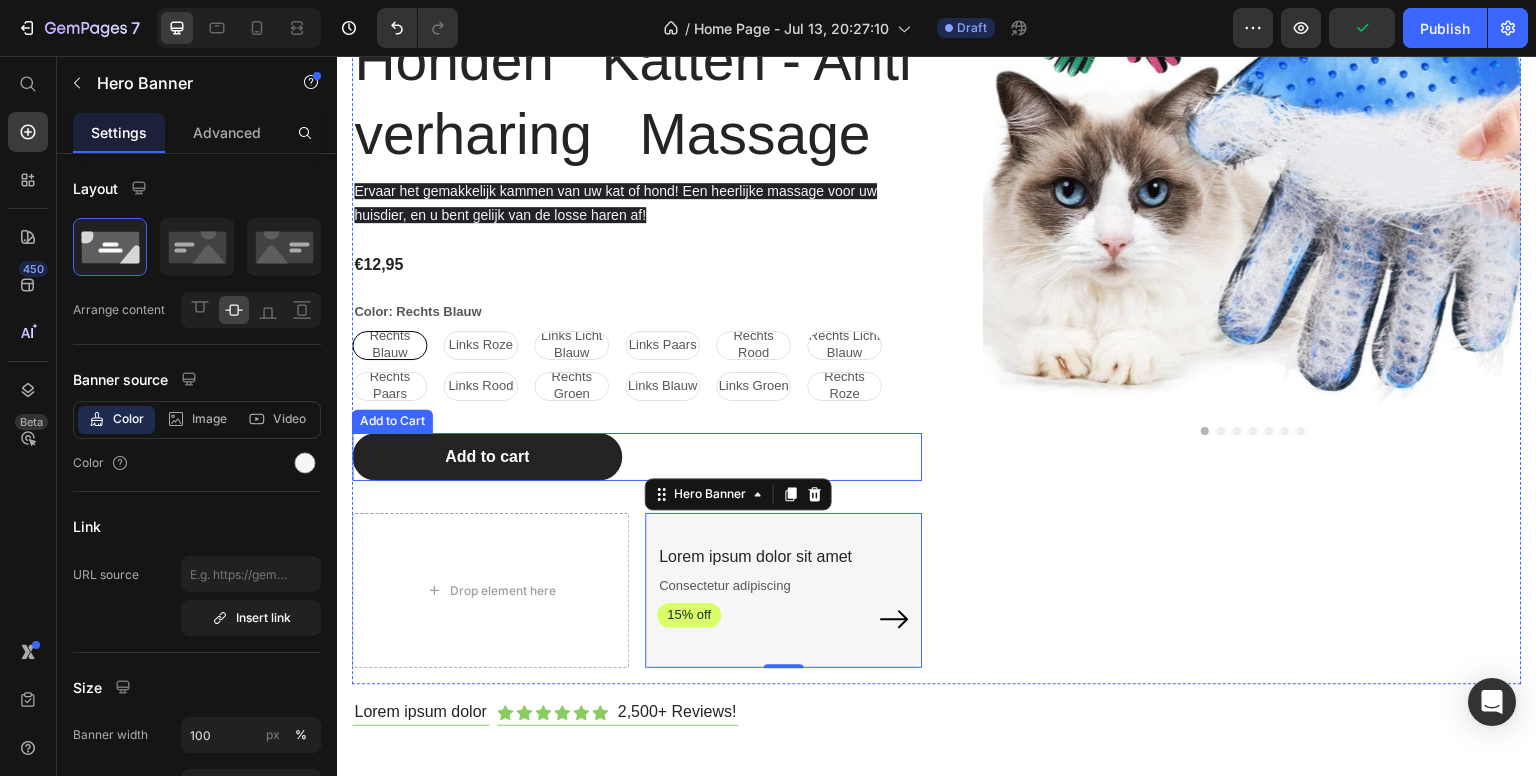 scroll, scrollTop: 1596, scrollLeft: 0, axis: vertical 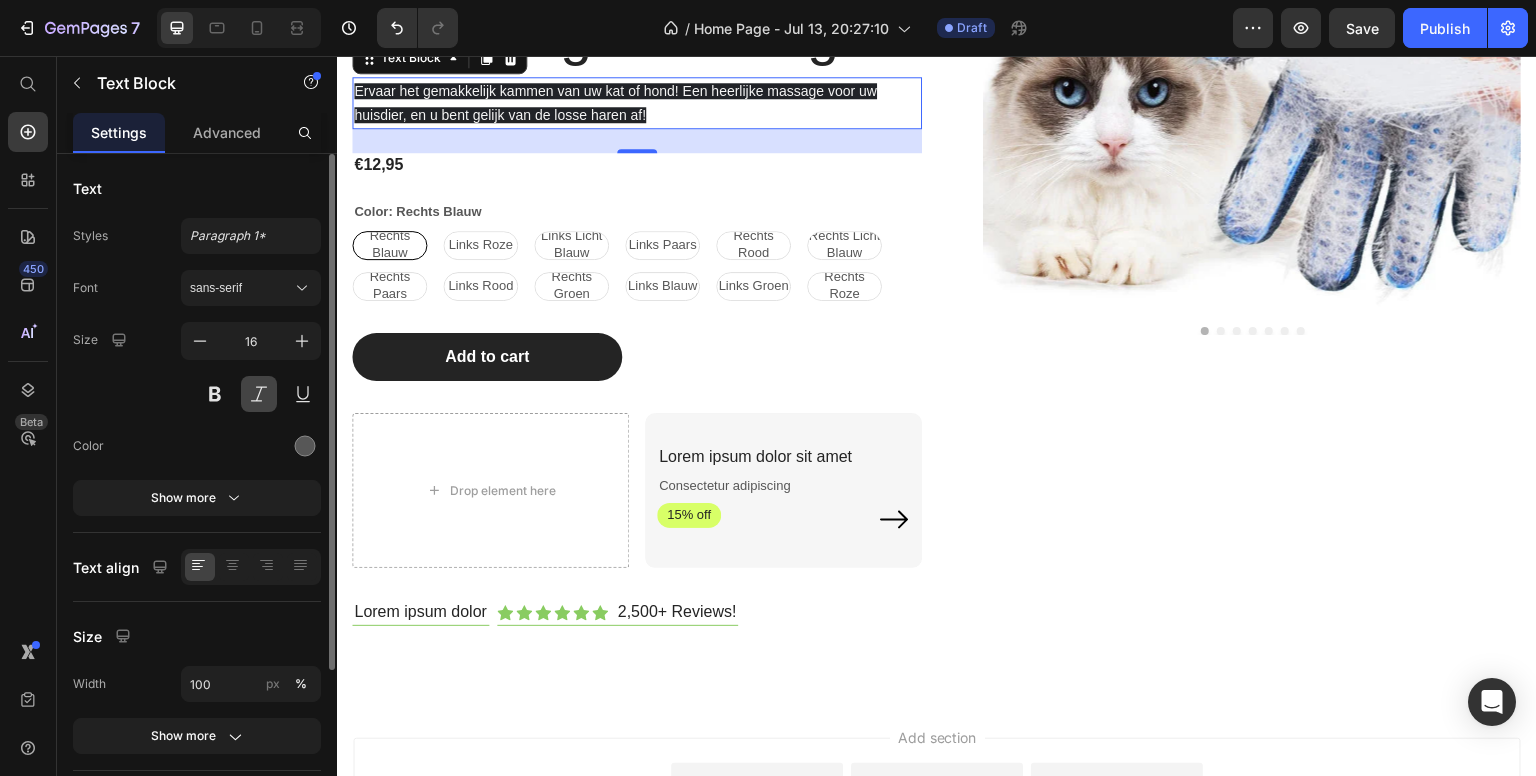 click at bounding box center [259, 394] 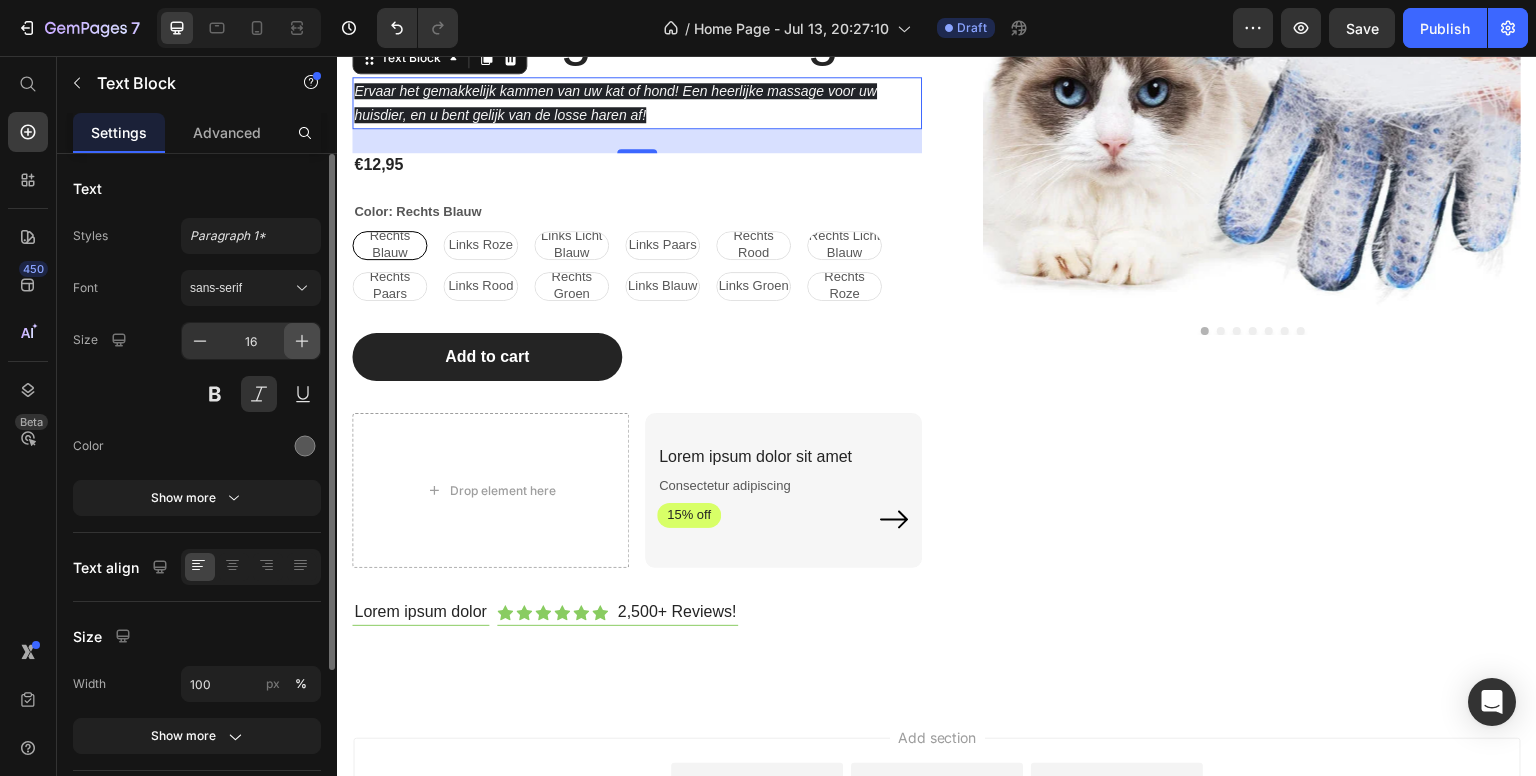 click 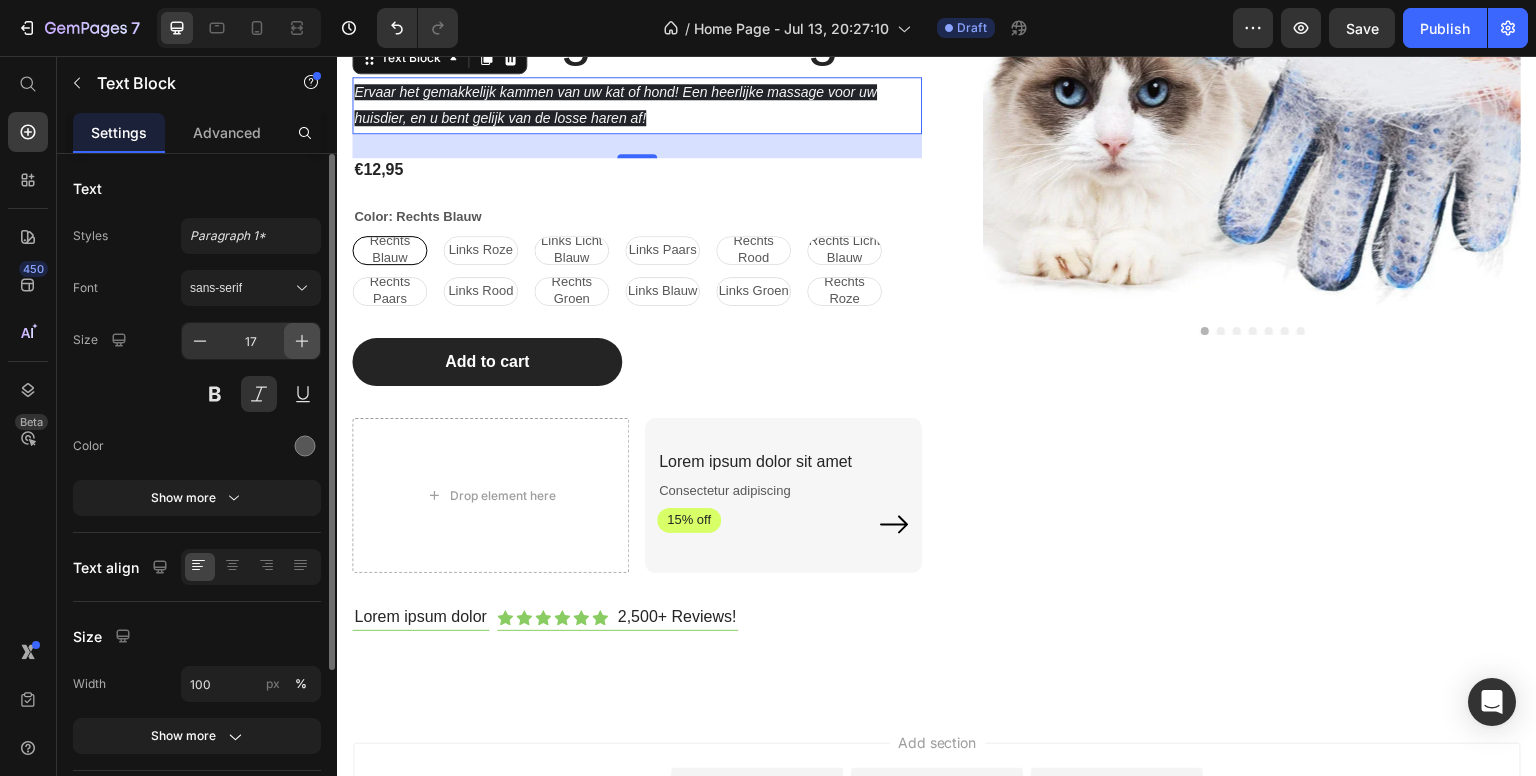 click 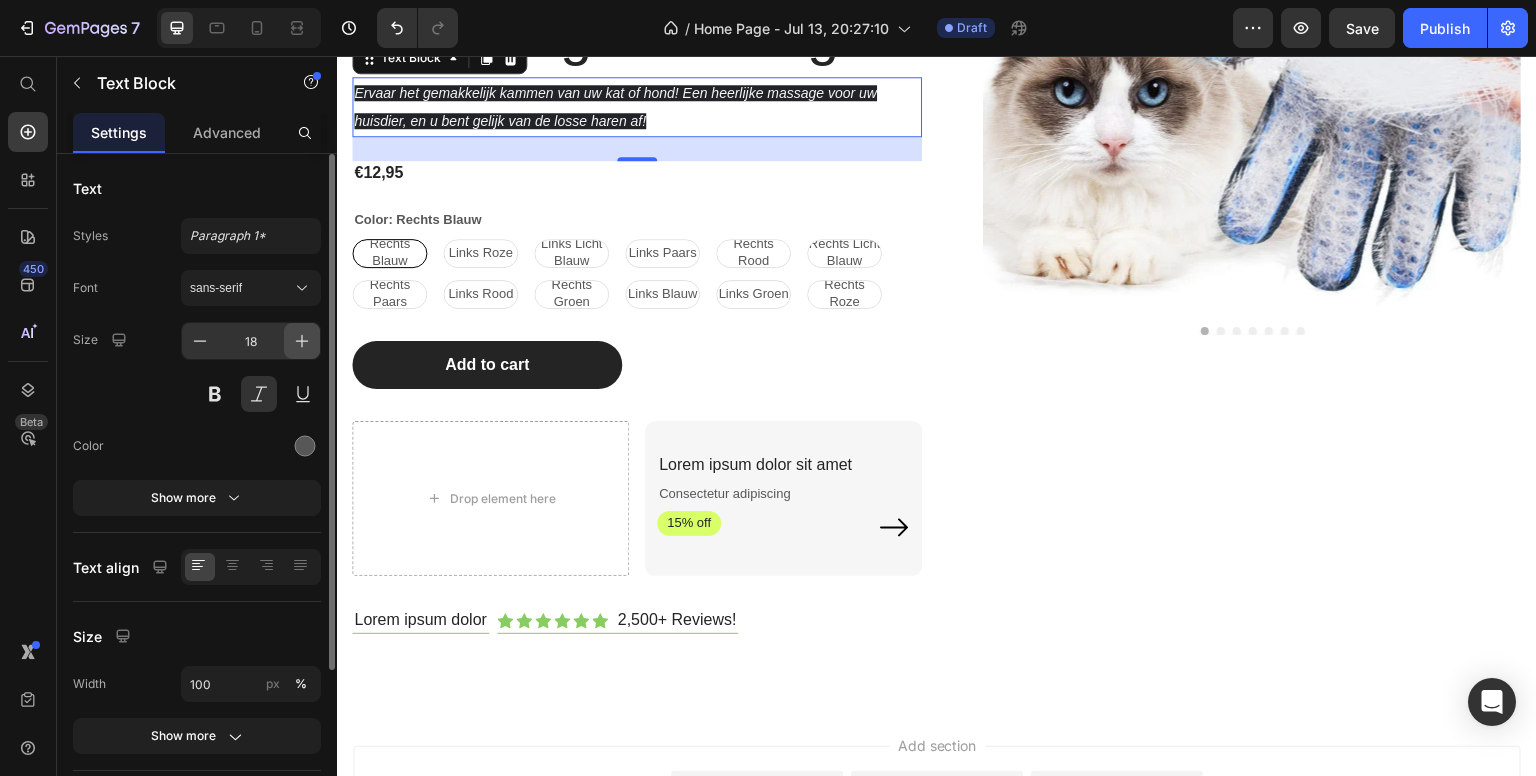 click 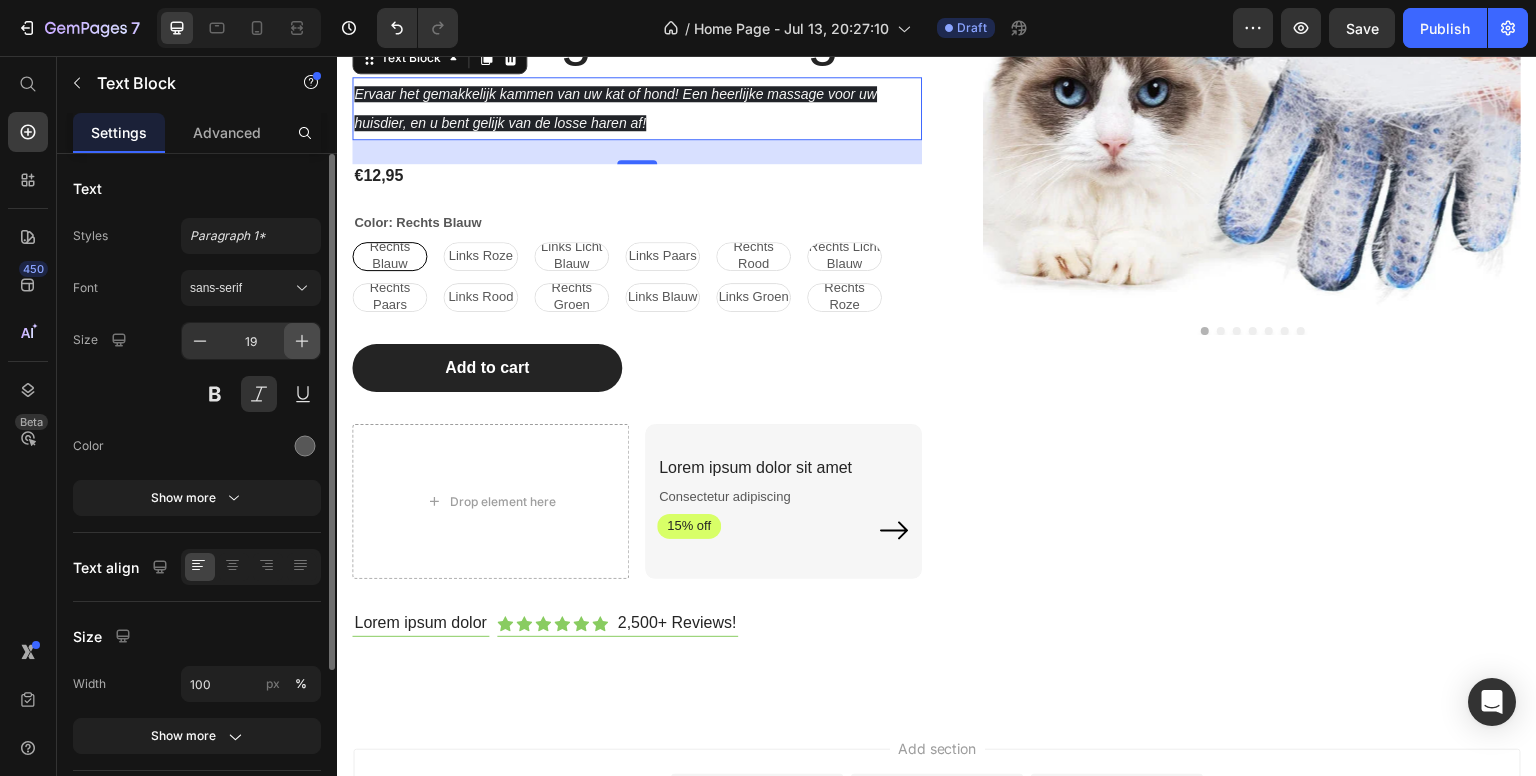 click 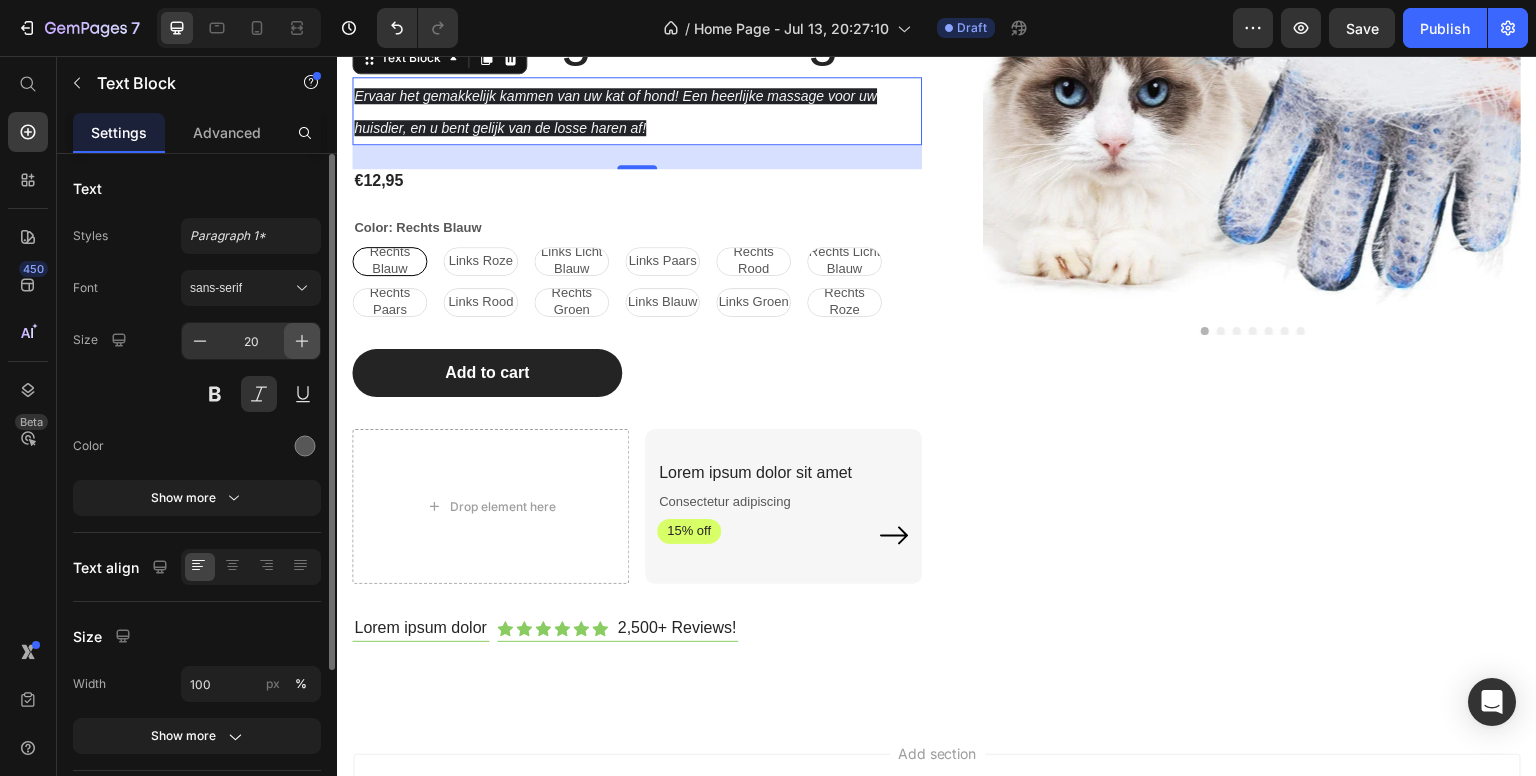 click 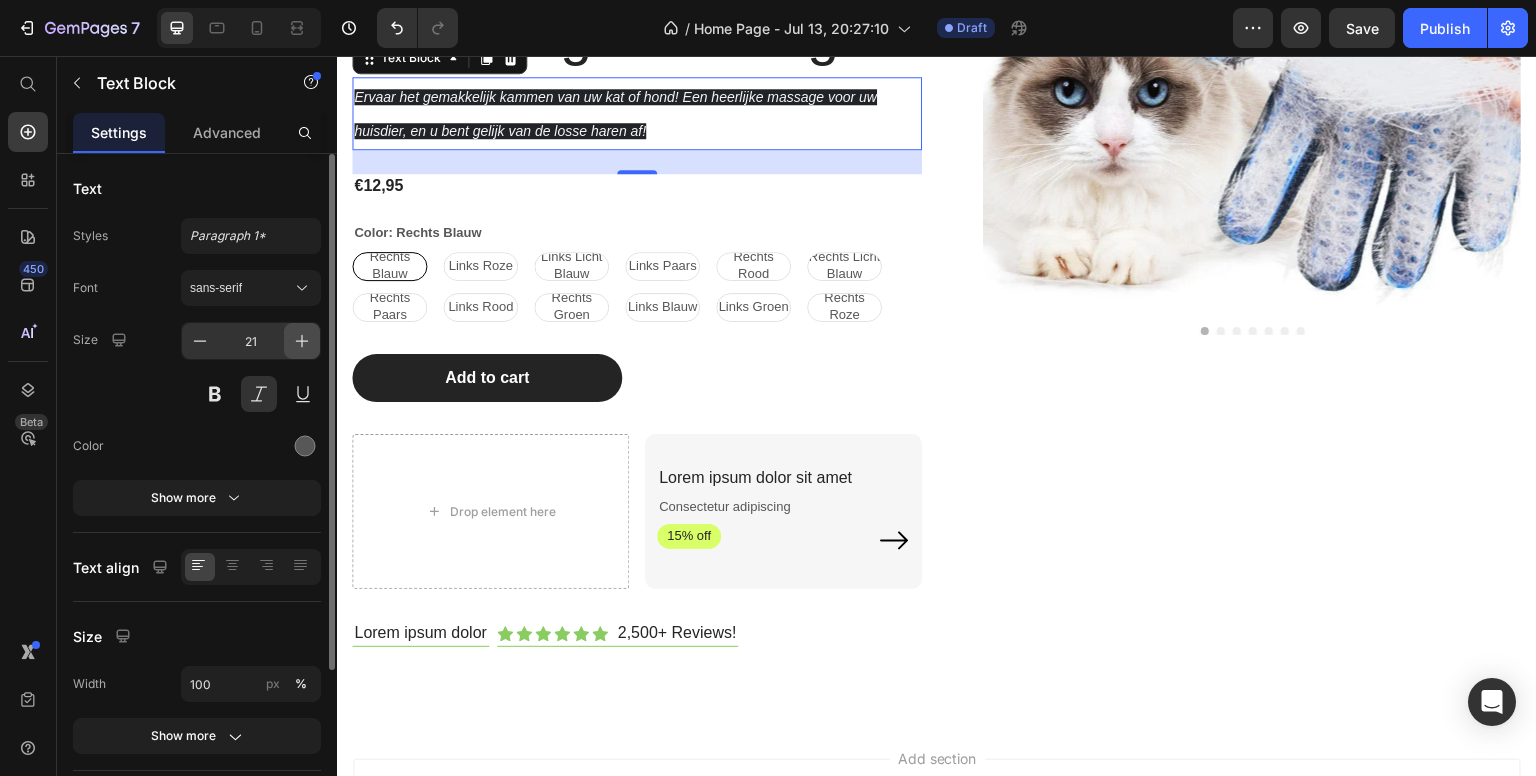 click 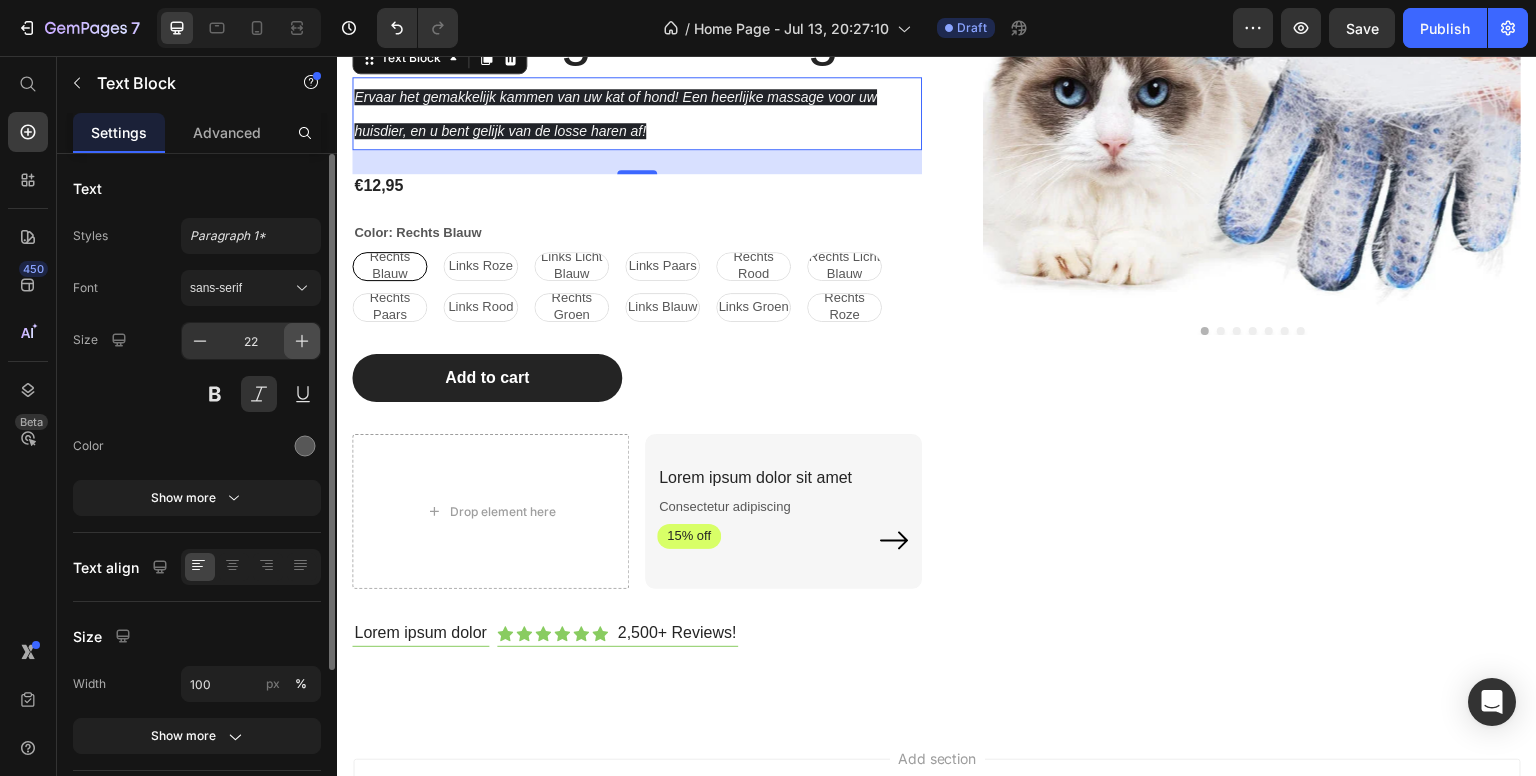 click 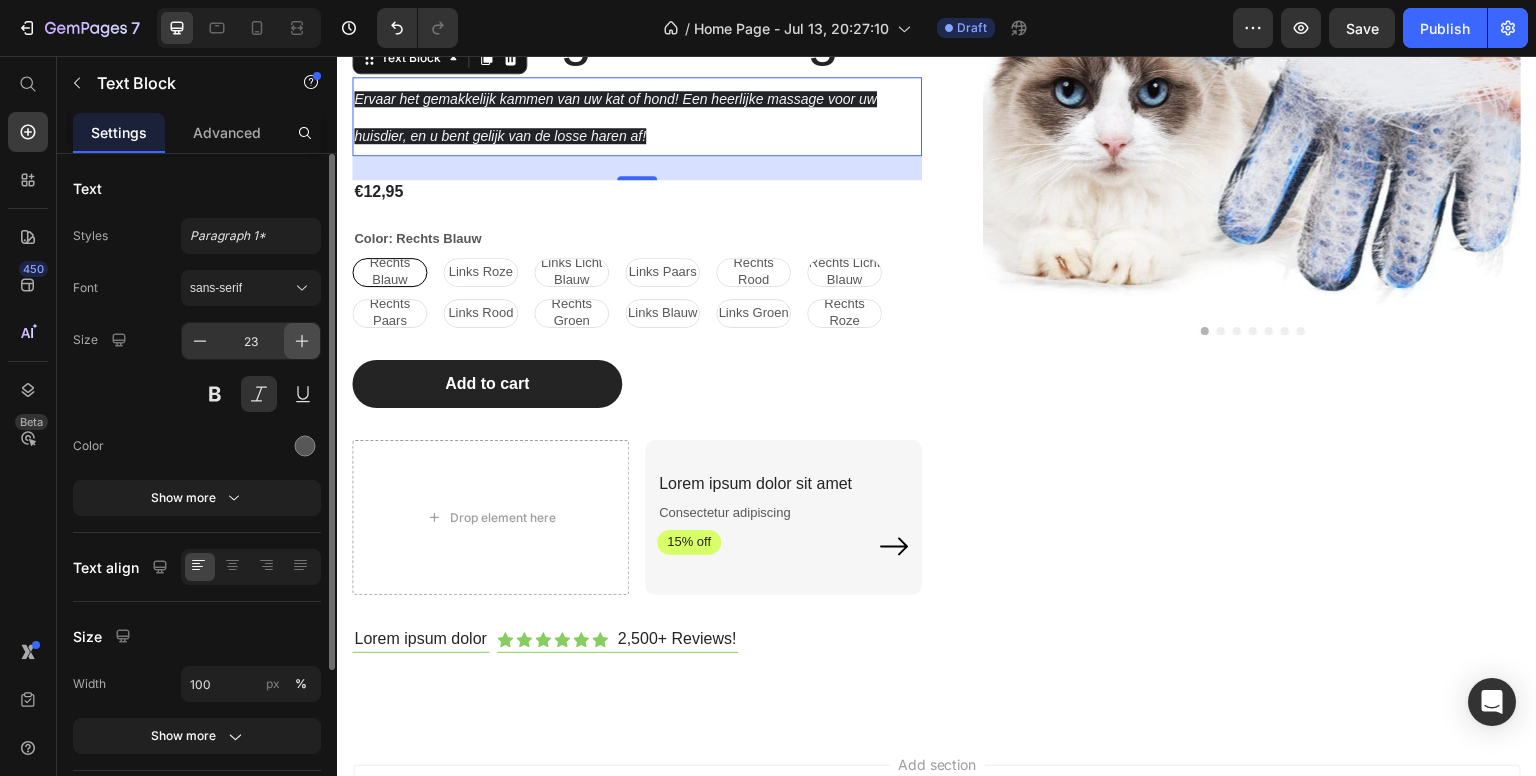 click 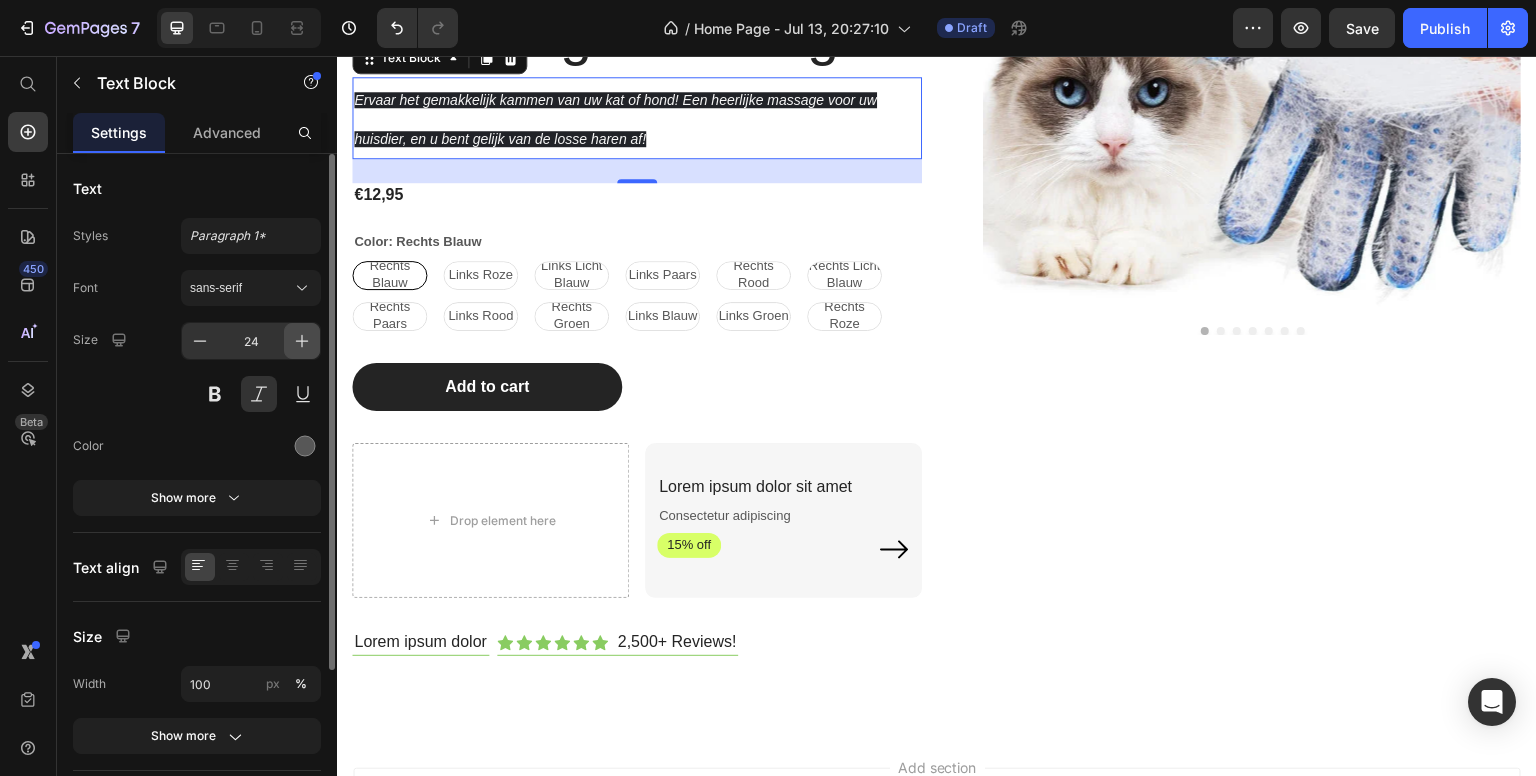 click 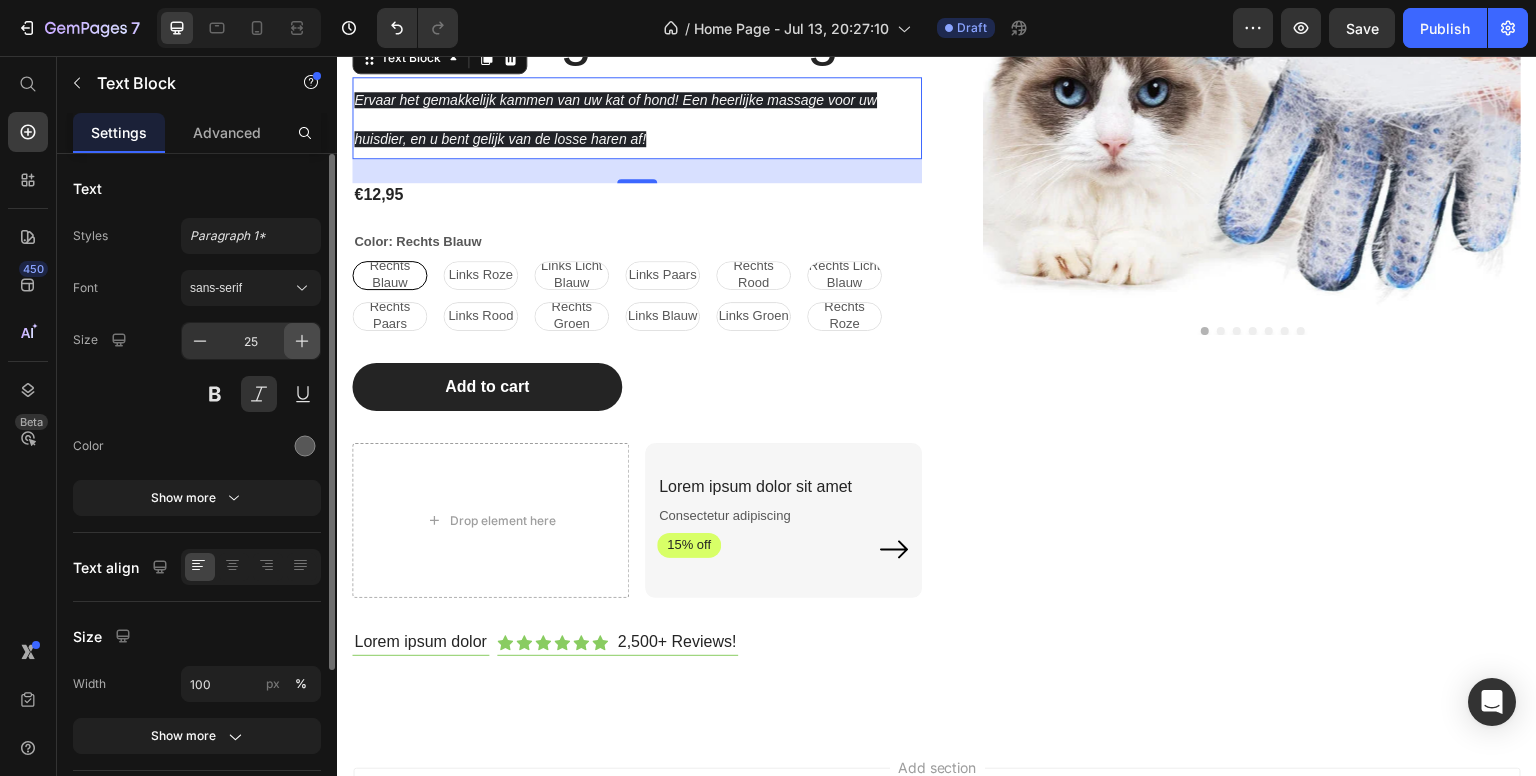 click 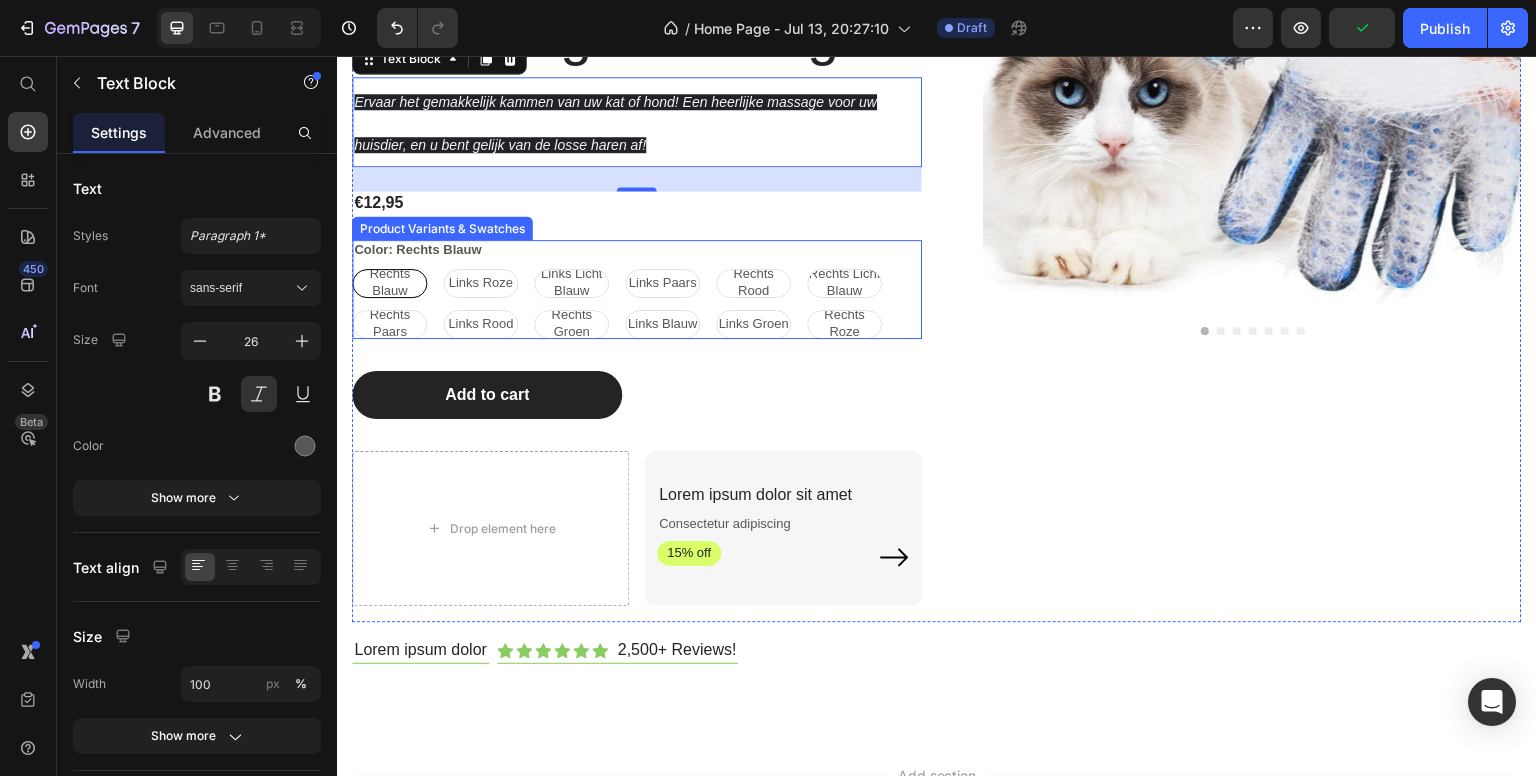click on "Rechts Blauw Rechts Blauw Rechts Blauw Links Roze Links Roze Links Roze Links Licht Blauw Links Licht Blauw Links Licht Blauw Links Paars Links Paars Links Paars Rechts Rood Rechts Rood Rechts Rood Rechts Licht Blauw Rechts Licht Blauw Rechts Licht Blauw Rechts Paars Rechts Paars Rechts Paars Links Rood Links Rood Links Rood Rechts Groen Rechts Groen Rechts Groen Links Blauw Links Blauw Links Blauw Links Groen Links Groen Links Groen Rechts Roze Rechts Roze Rechts Roze" at bounding box center (637, 304) 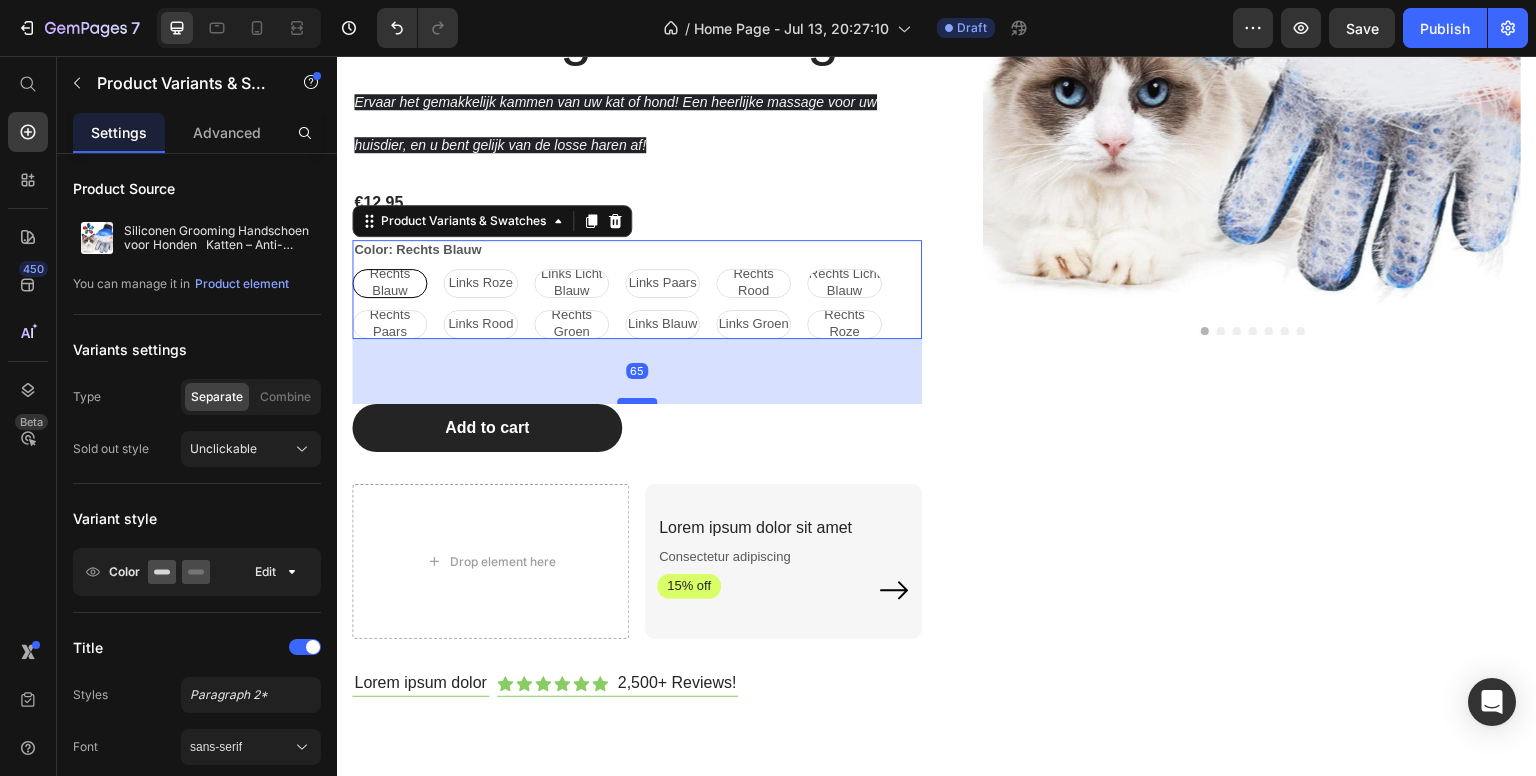 drag, startPoint x: 639, startPoint y: 436, endPoint x: 633, endPoint y: 470, distance: 34.525352 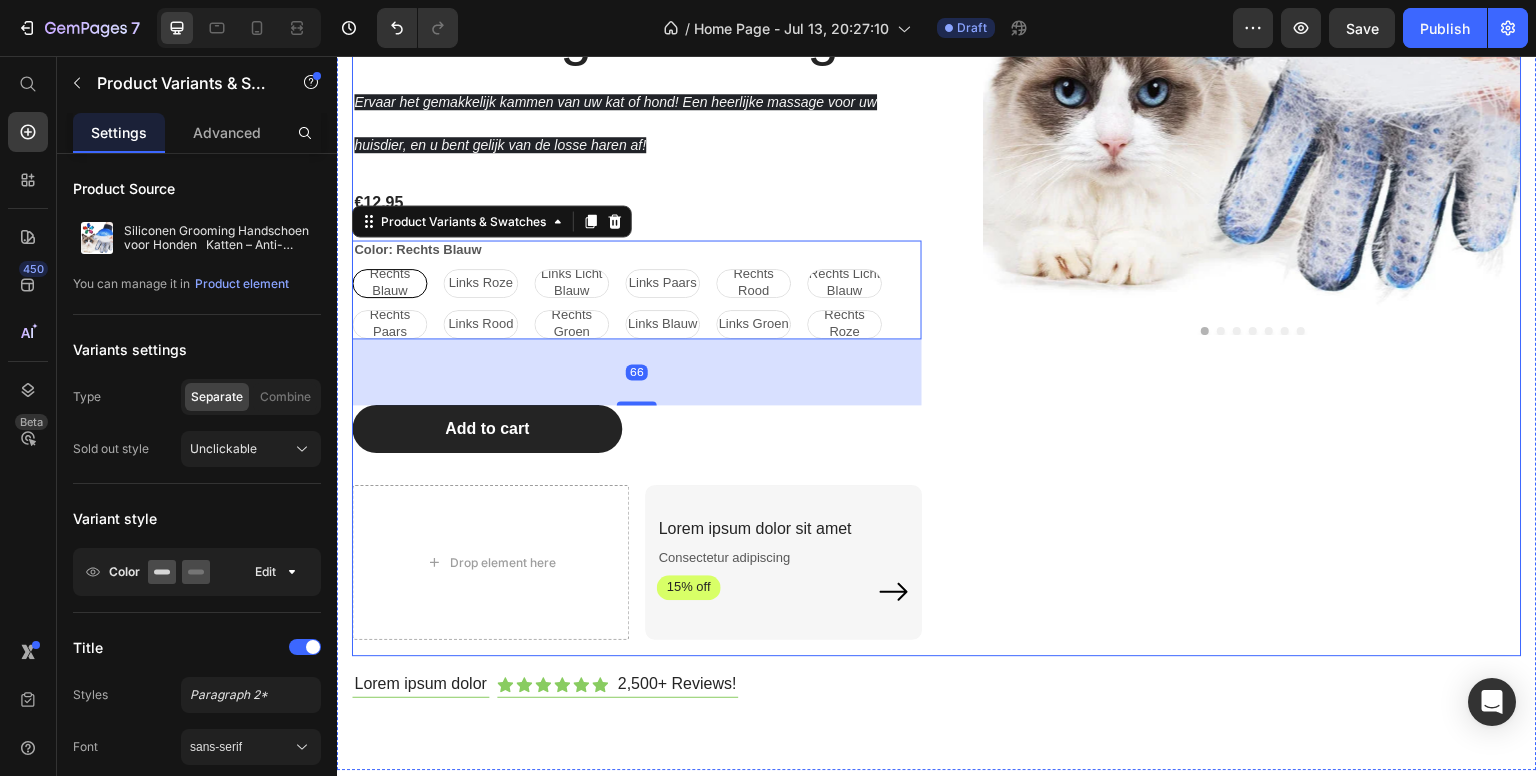 click on "Product Images" at bounding box center [1237, 215] 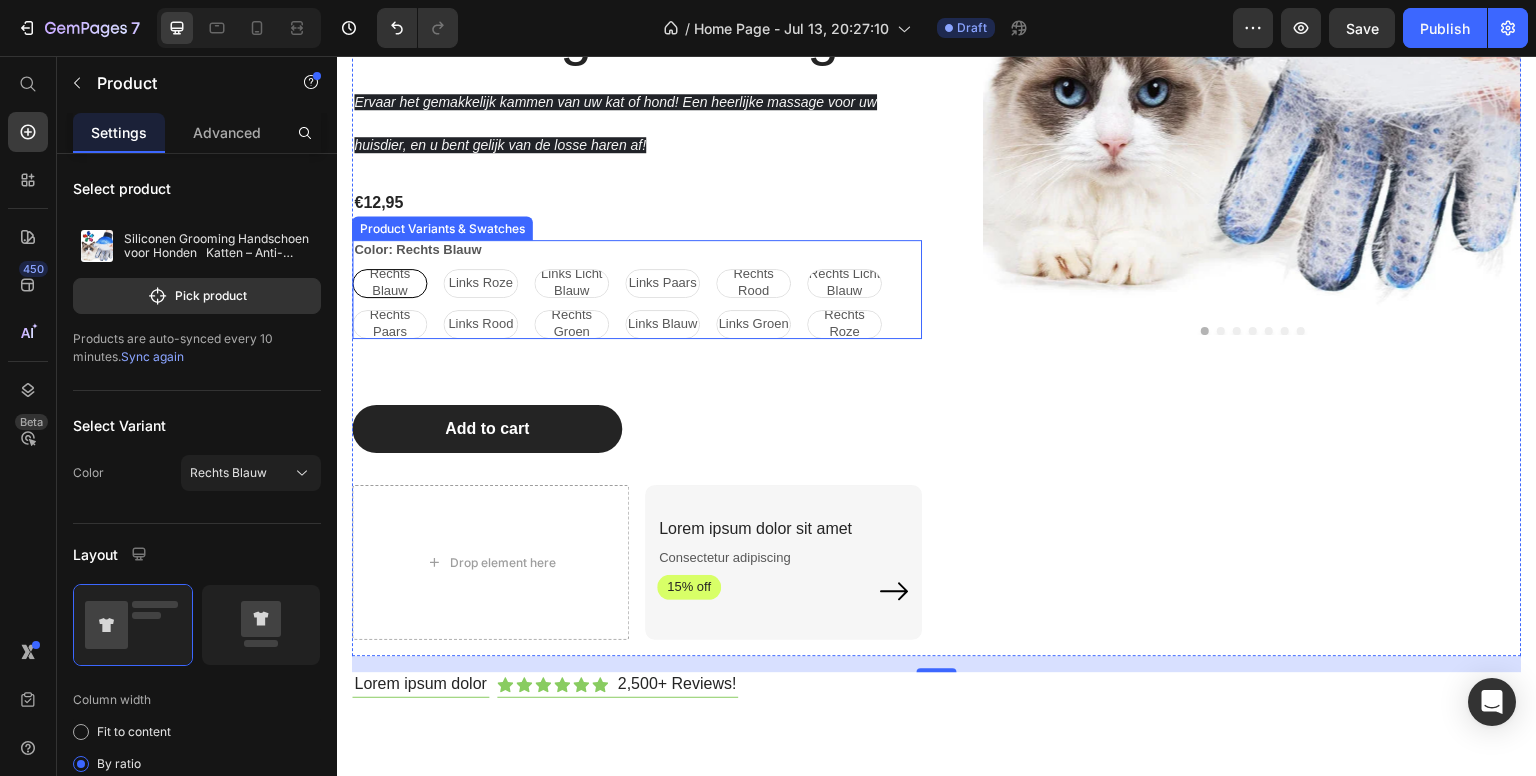 click on "Color: Rechts Blauw" at bounding box center [417, 250] 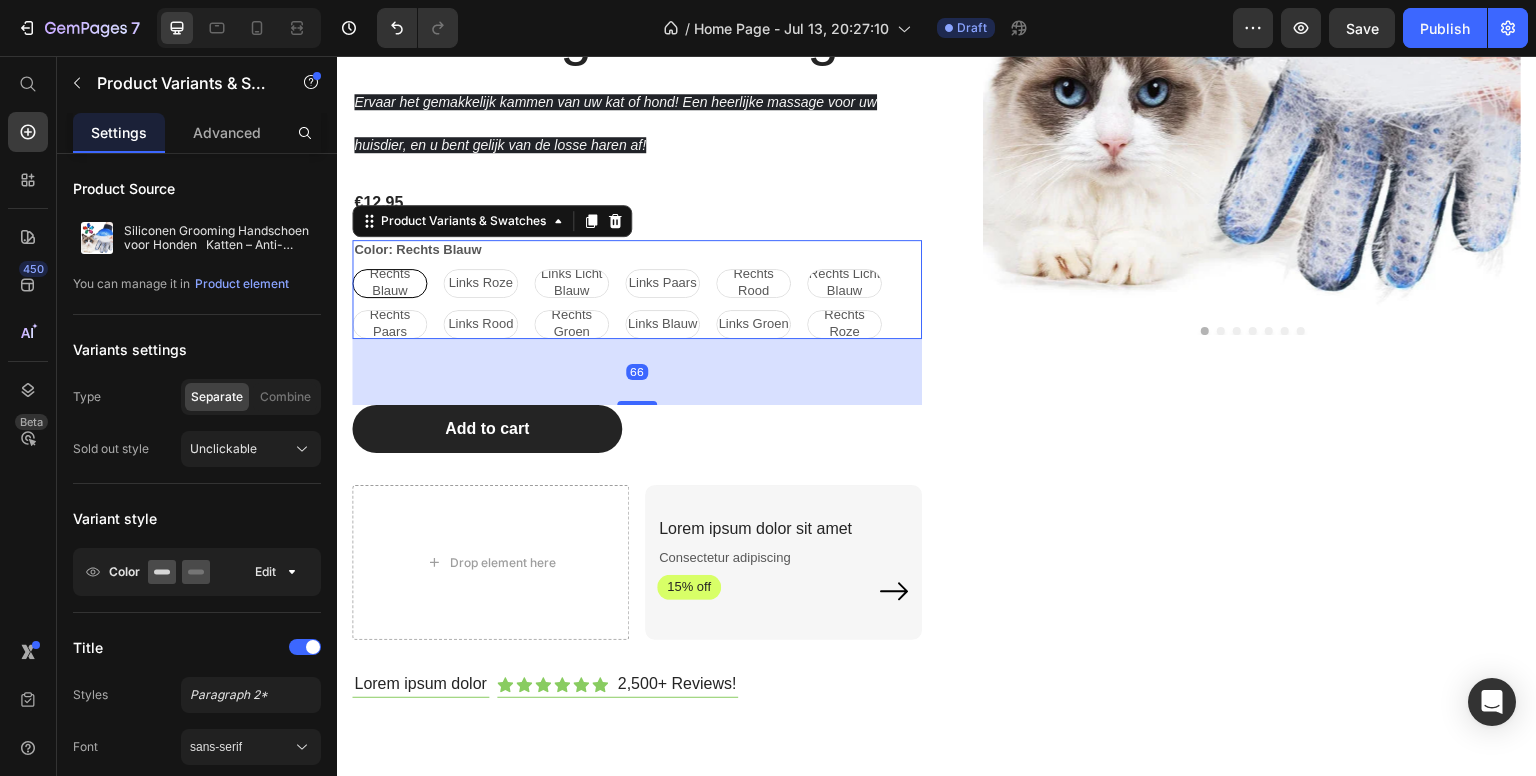 click on "Color: Rechts Blauw" at bounding box center (417, 250) 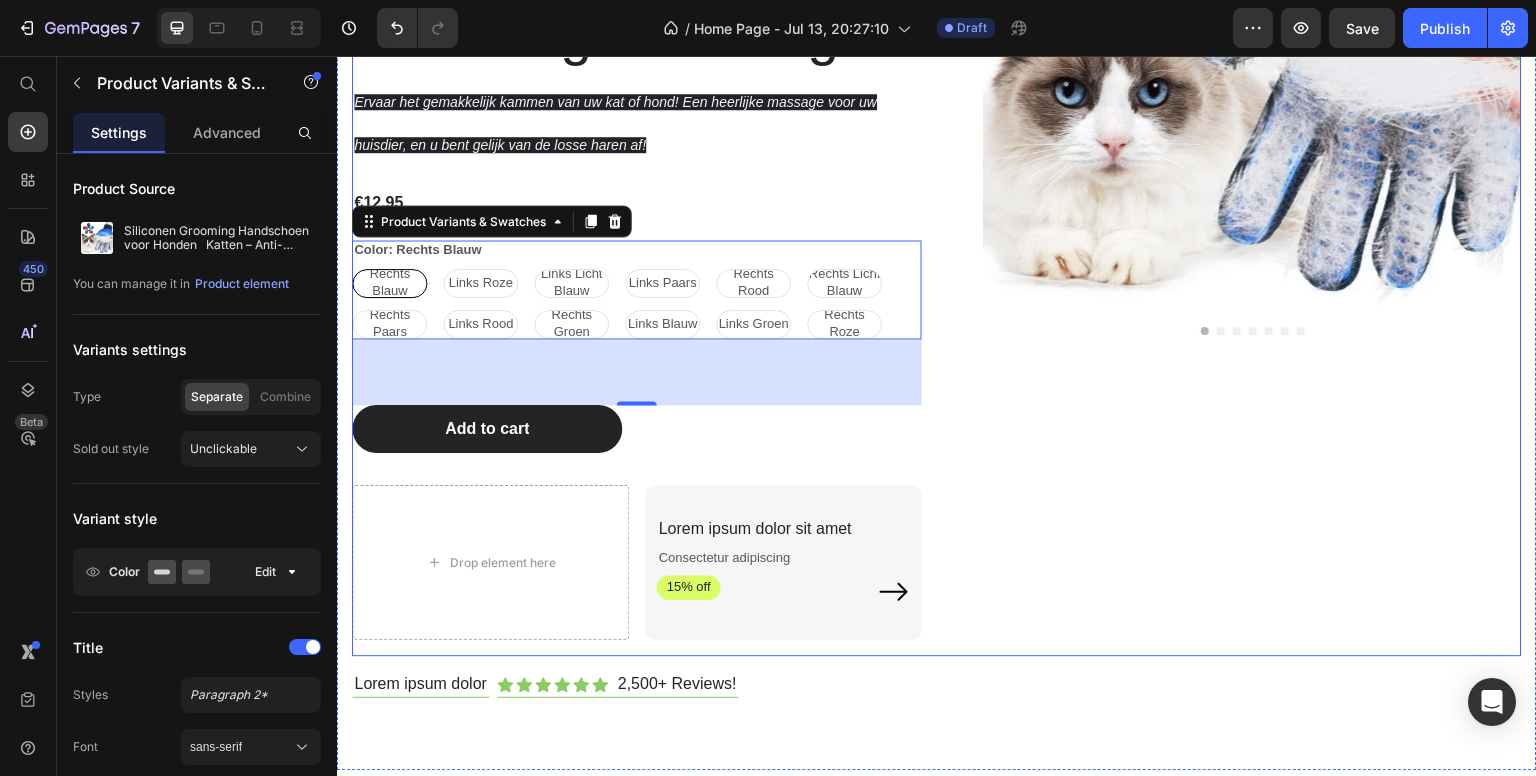 click on "Product Images" at bounding box center [1237, 215] 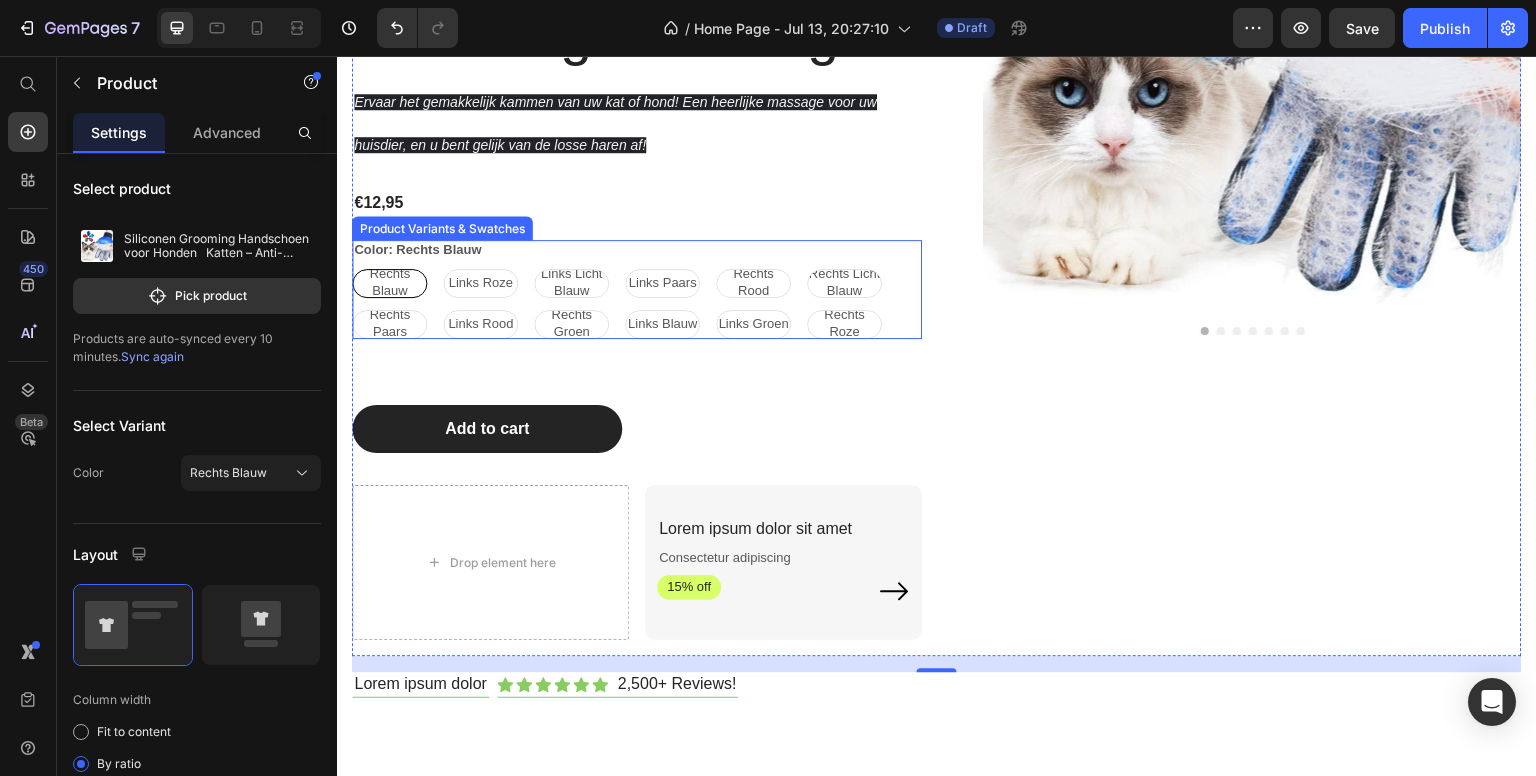 click on "Color: Rechts Blauw" at bounding box center (417, 250) 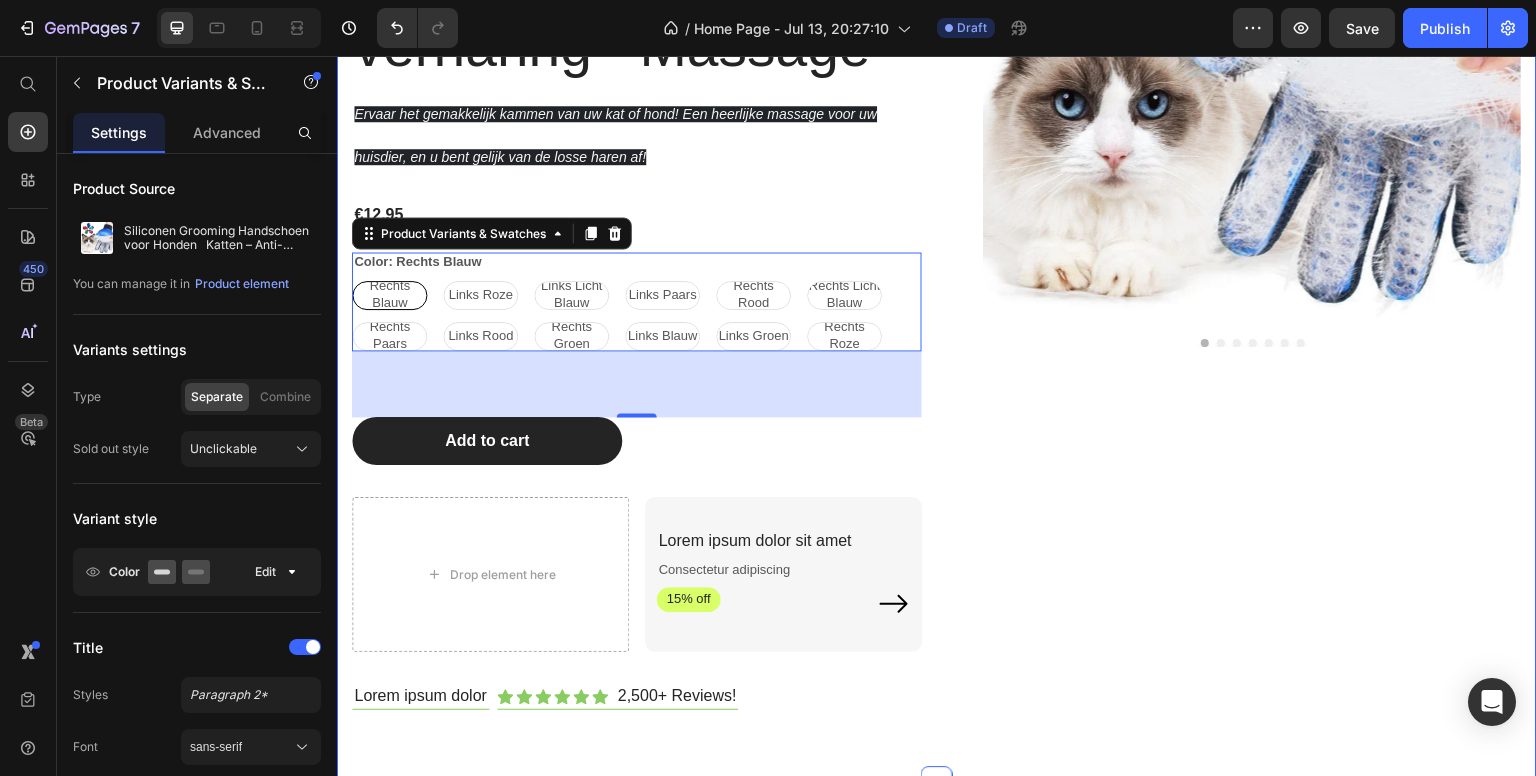 scroll, scrollTop: 1596, scrollLeft: 0, axis: vertical 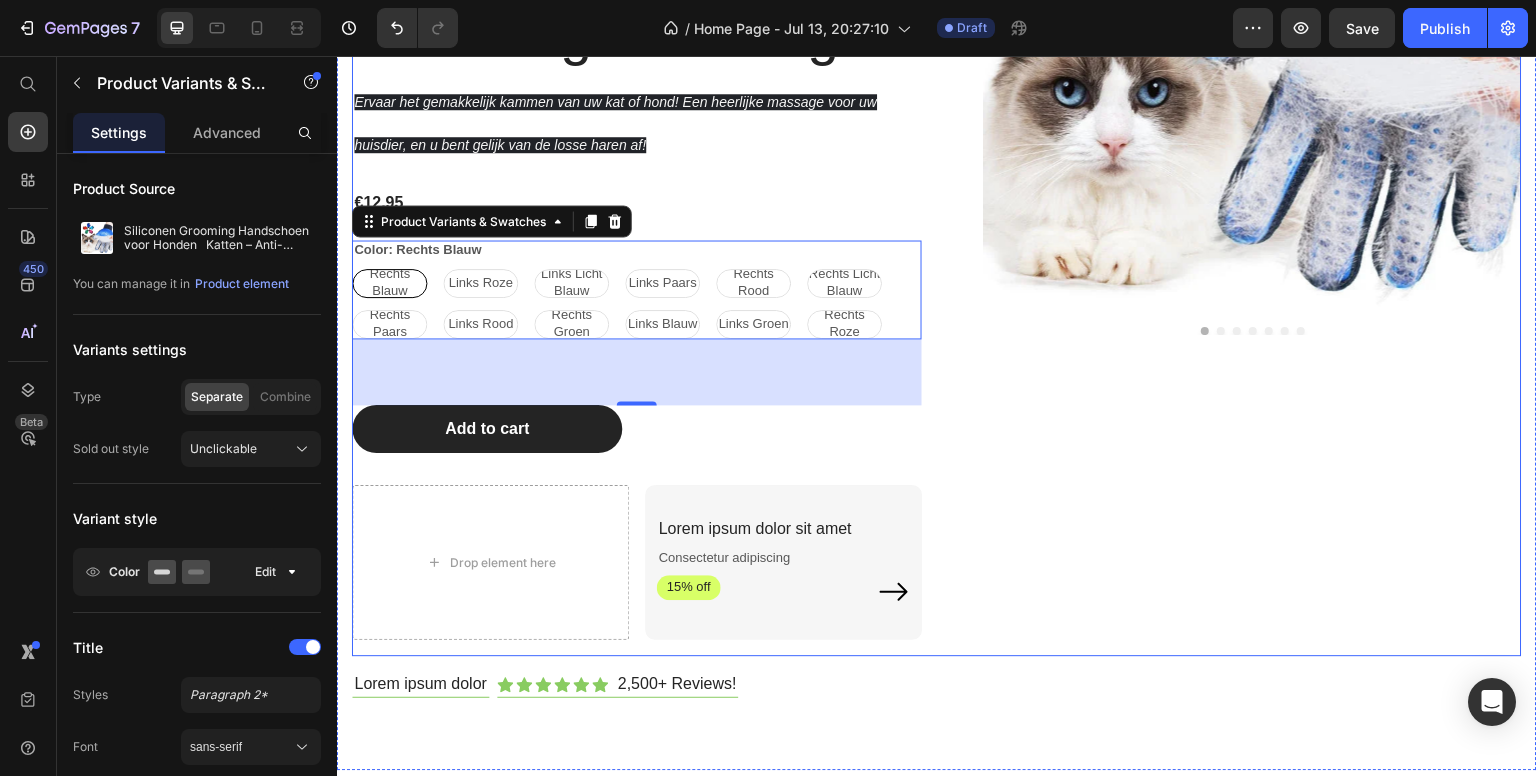 click on "Product Images" at bounding box center [1237, 215] 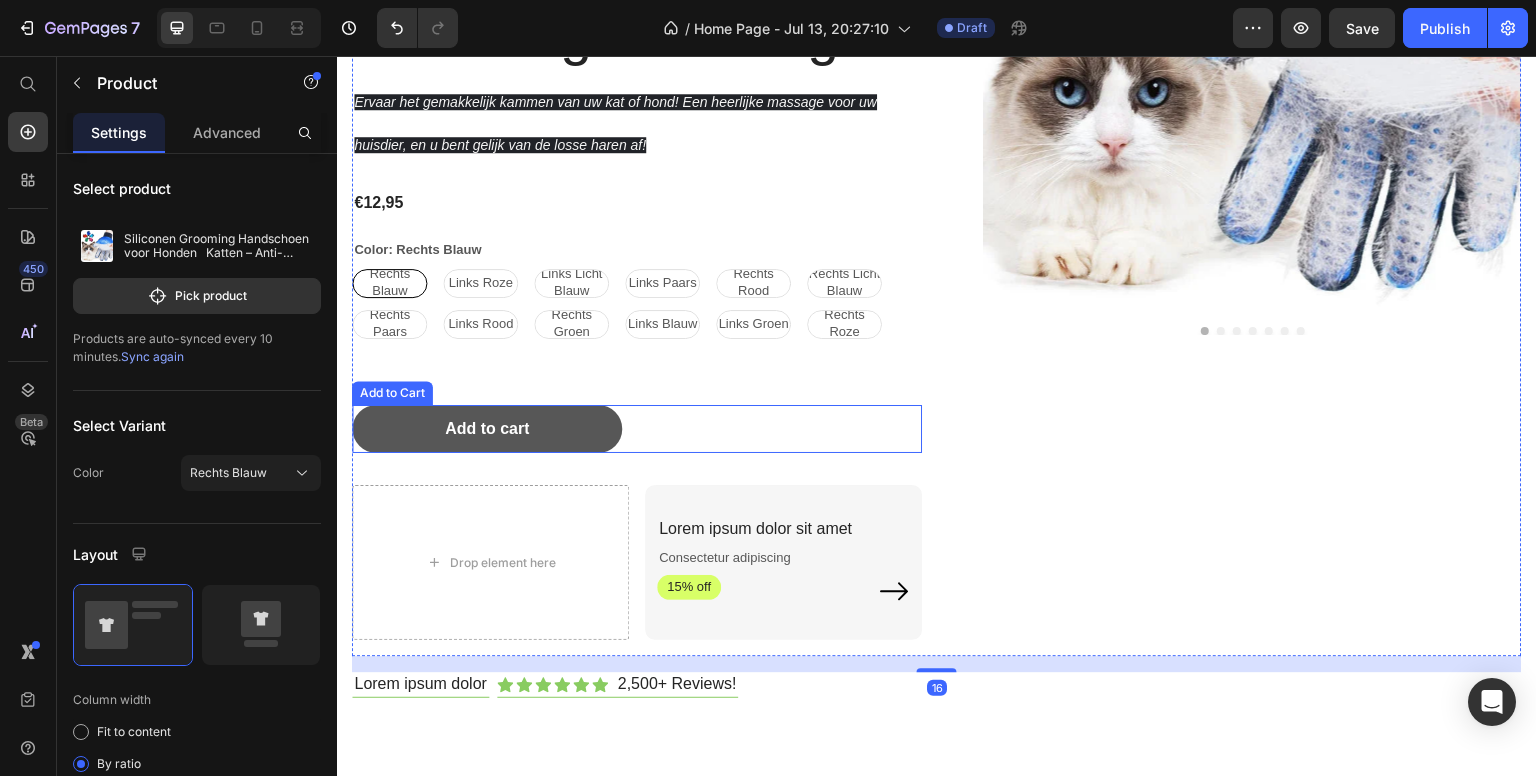 click on "Add to cart" at bounding box center [487, 429] 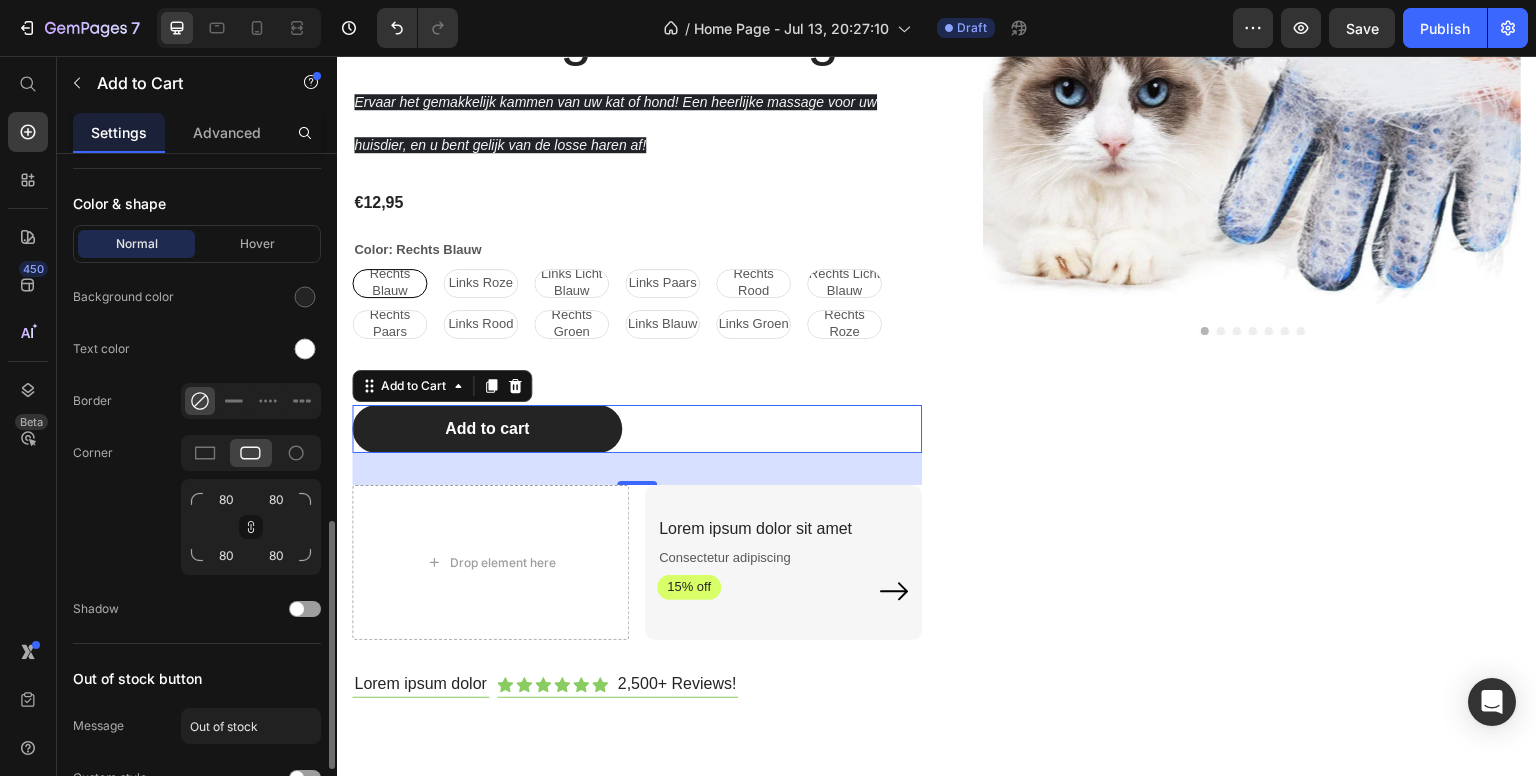 scroll, scrollTop: 1173, scrollLeft: 0, axis: vertical 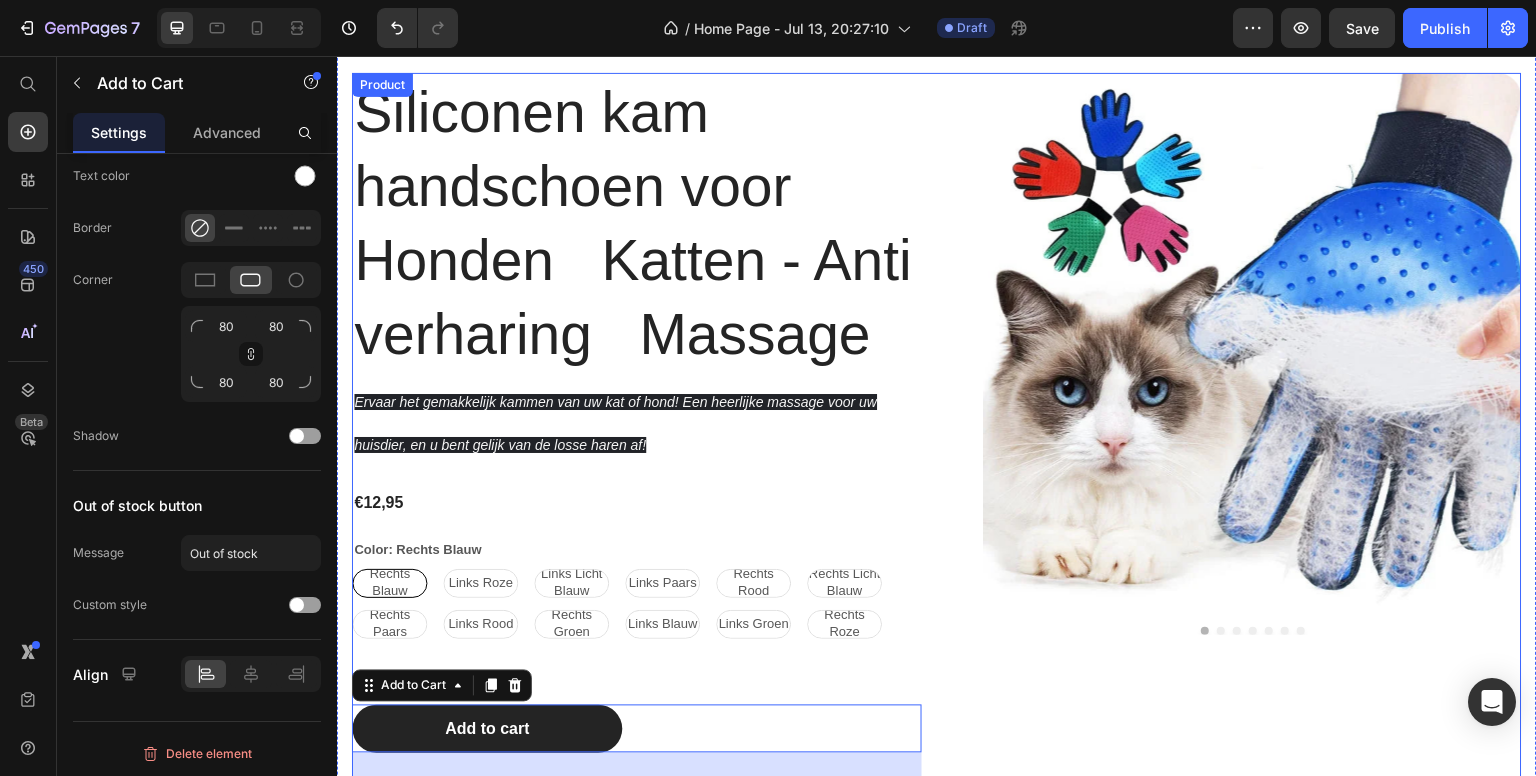 click on "Product Images" at bounding box center (1237, 515) 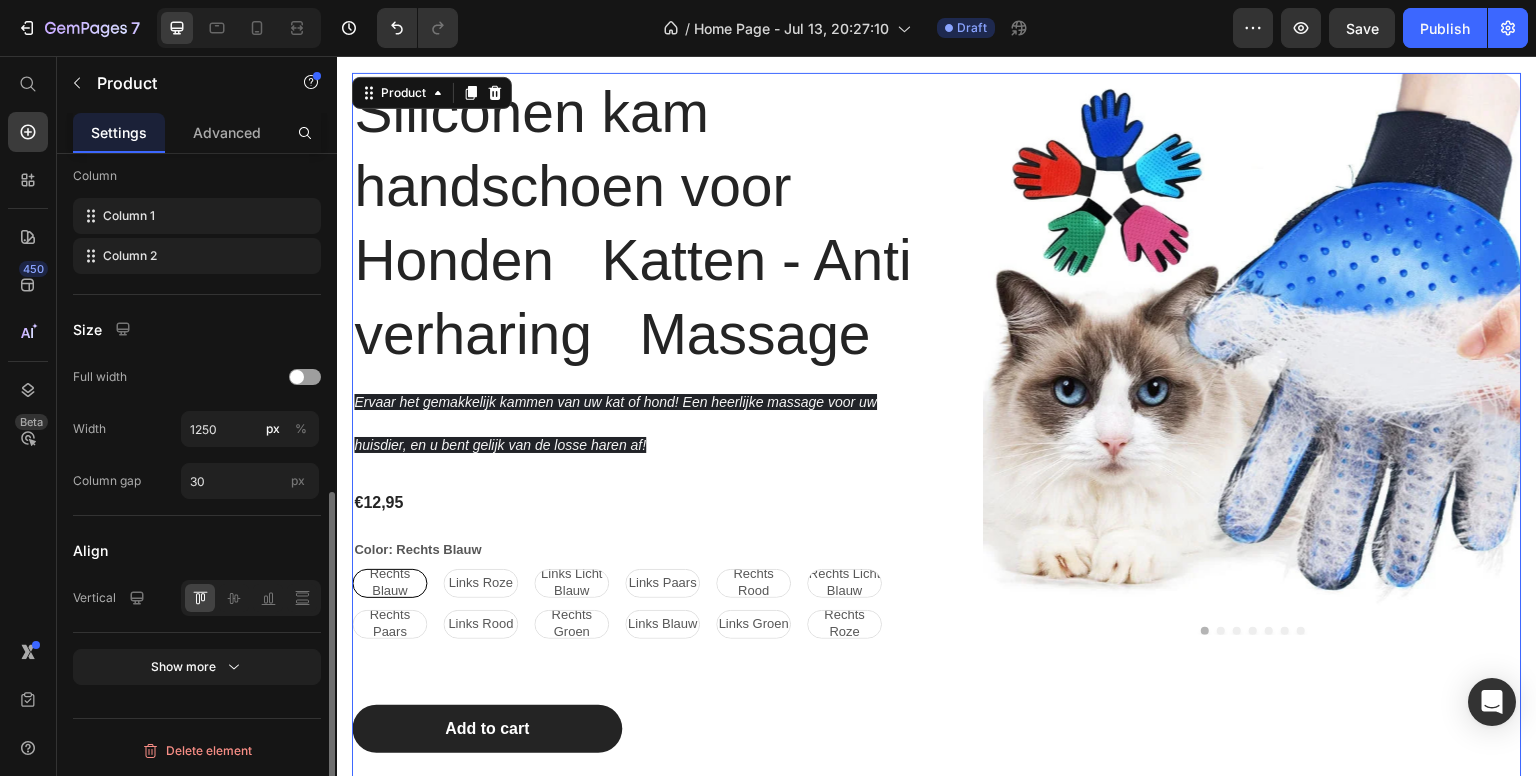 scroll, scrollTop: 0, scrollLeft: 0, axis: both 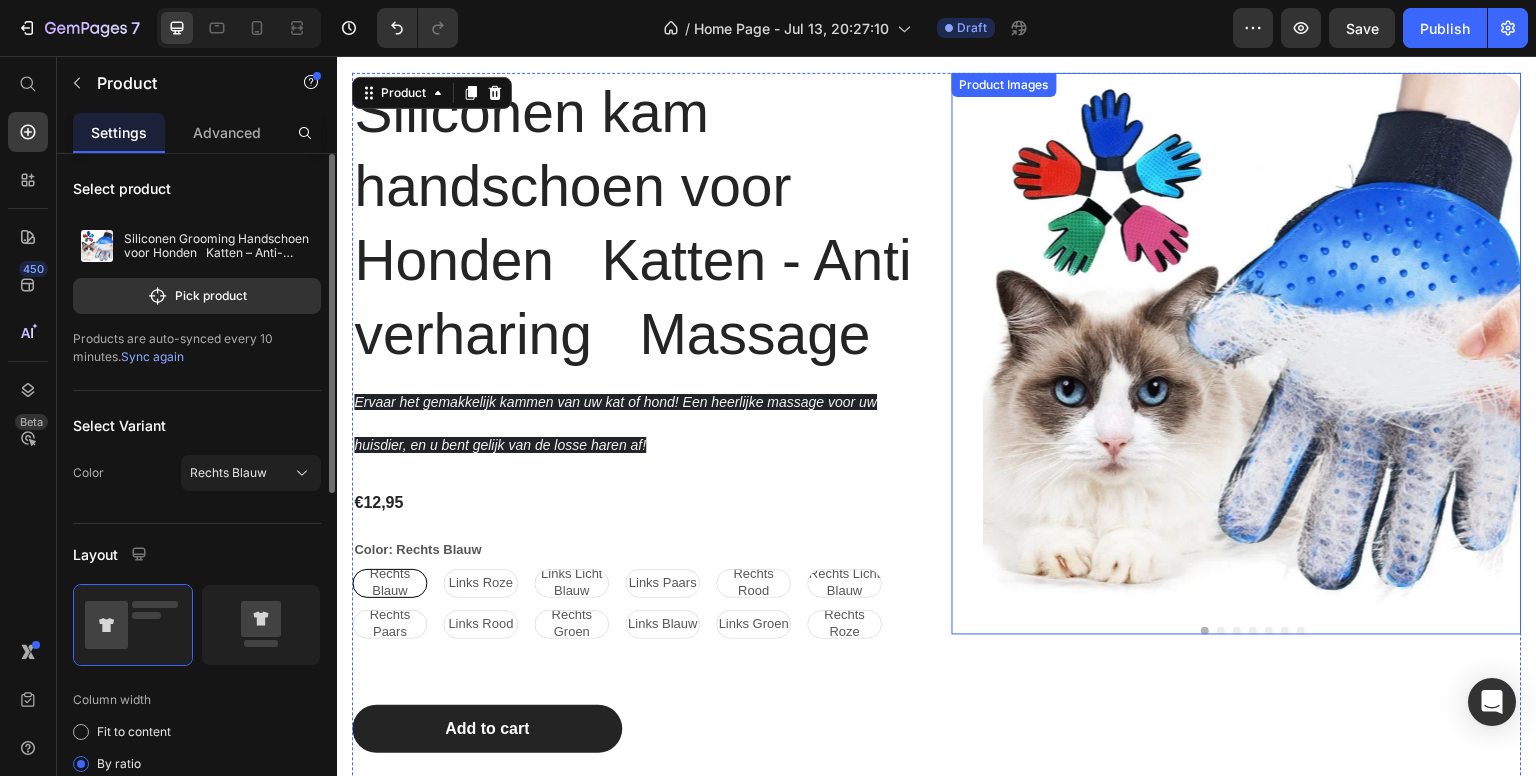 click at bounding box center (1253, 342) 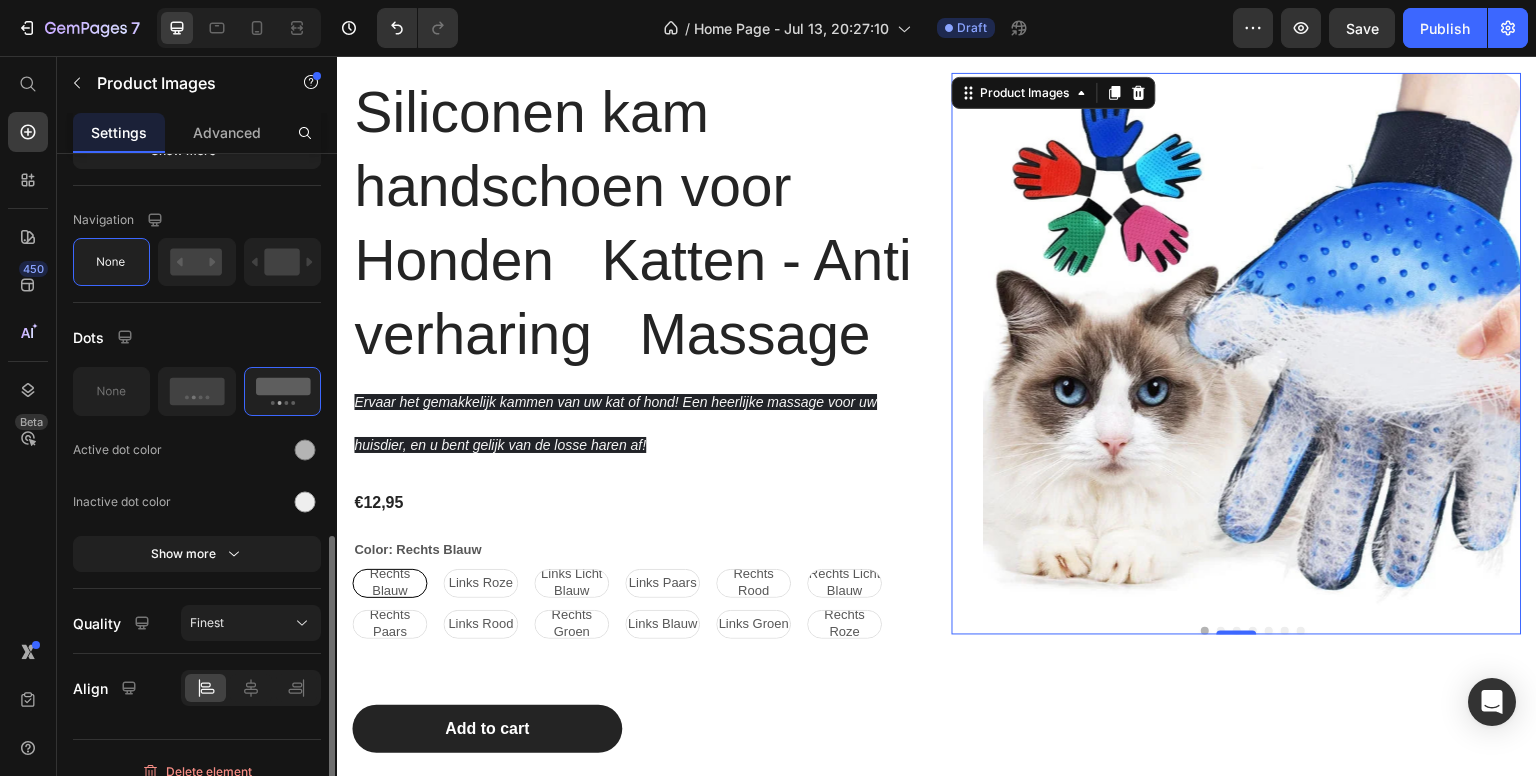 scroll, scrollTop: 919, scrollLeft: 0, axis: vertical 